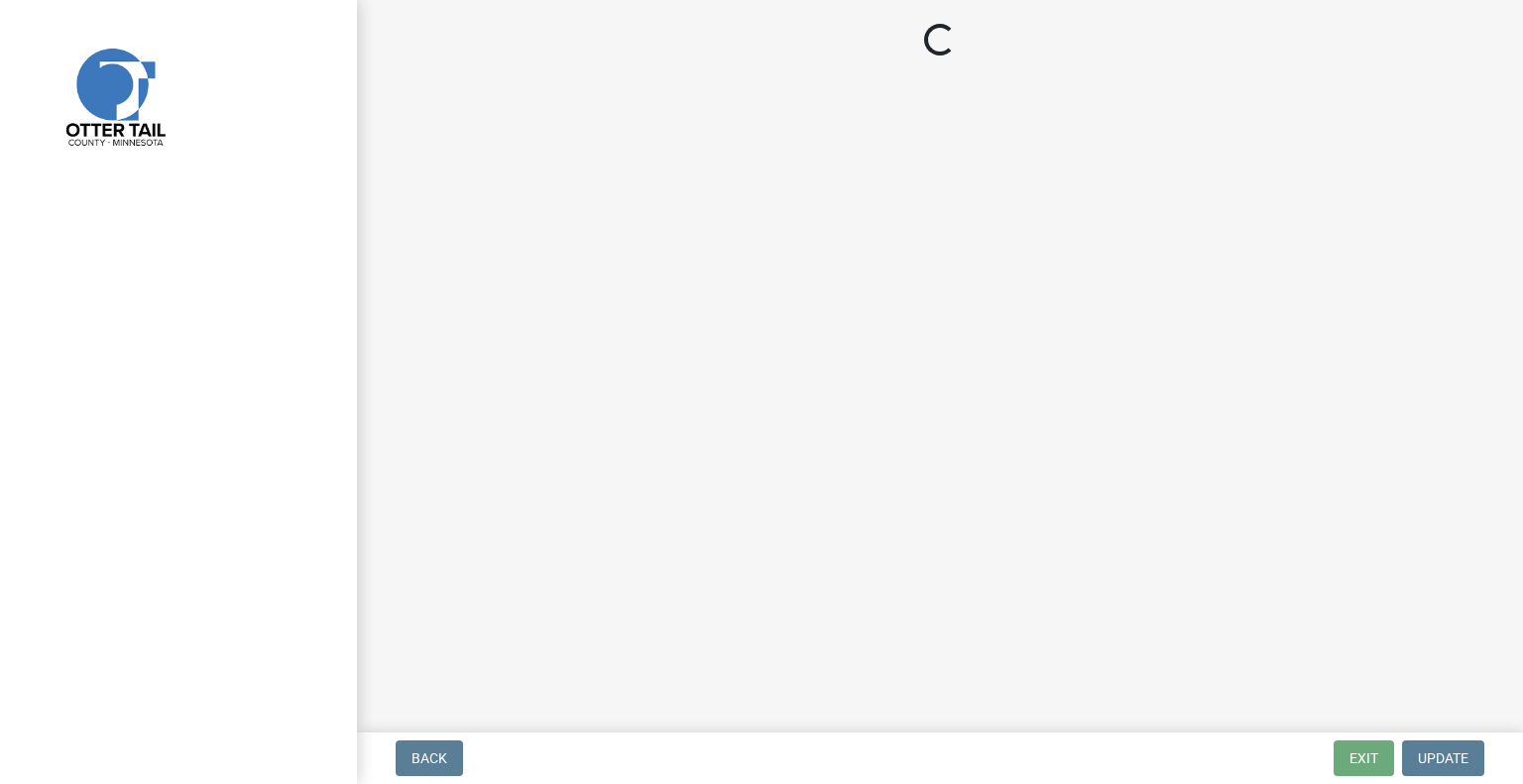 scroll, scrollTop: 0, scrollLeft: 0, axis: both 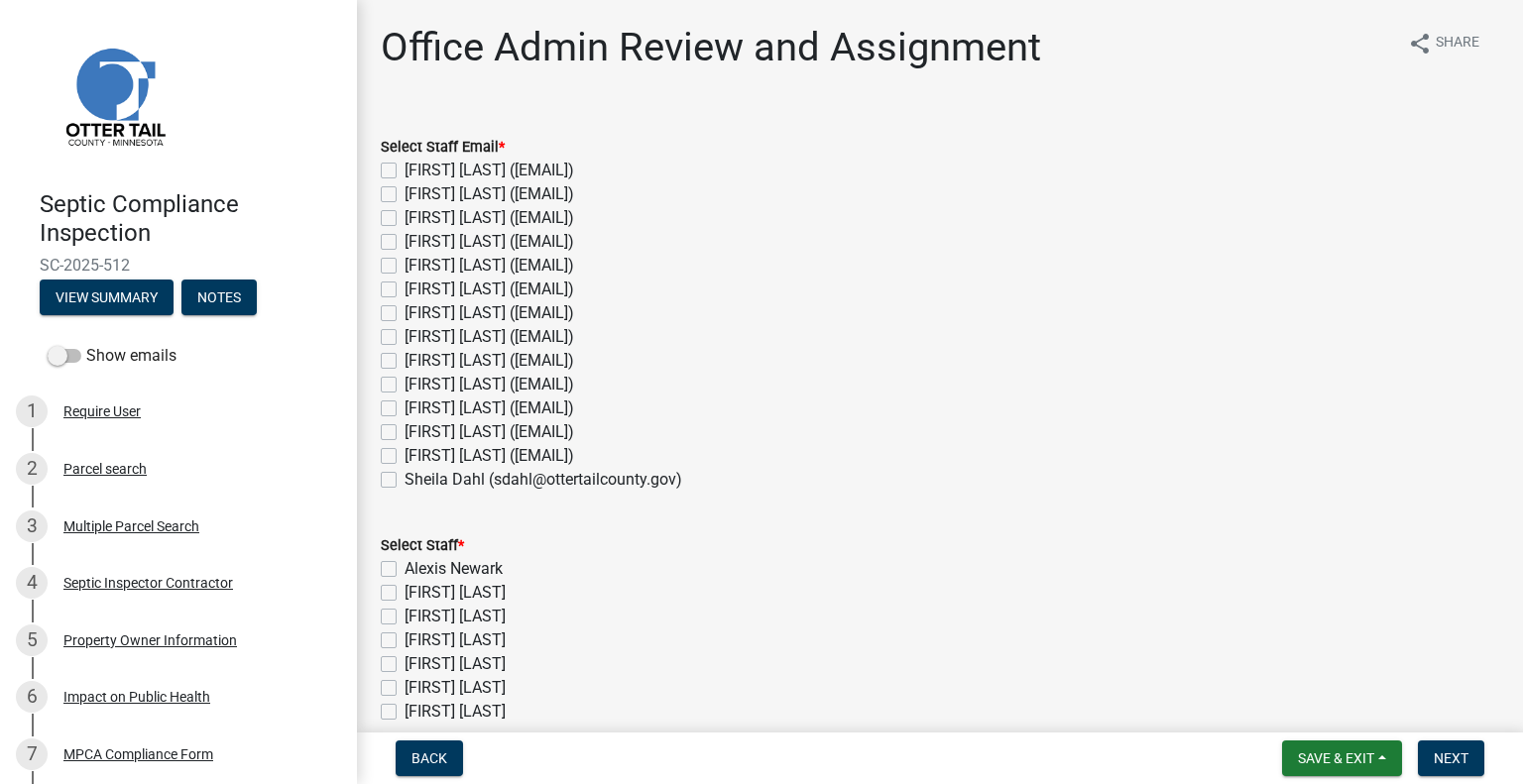 click on "[FIRST] [LAST] ([EMAIL])" 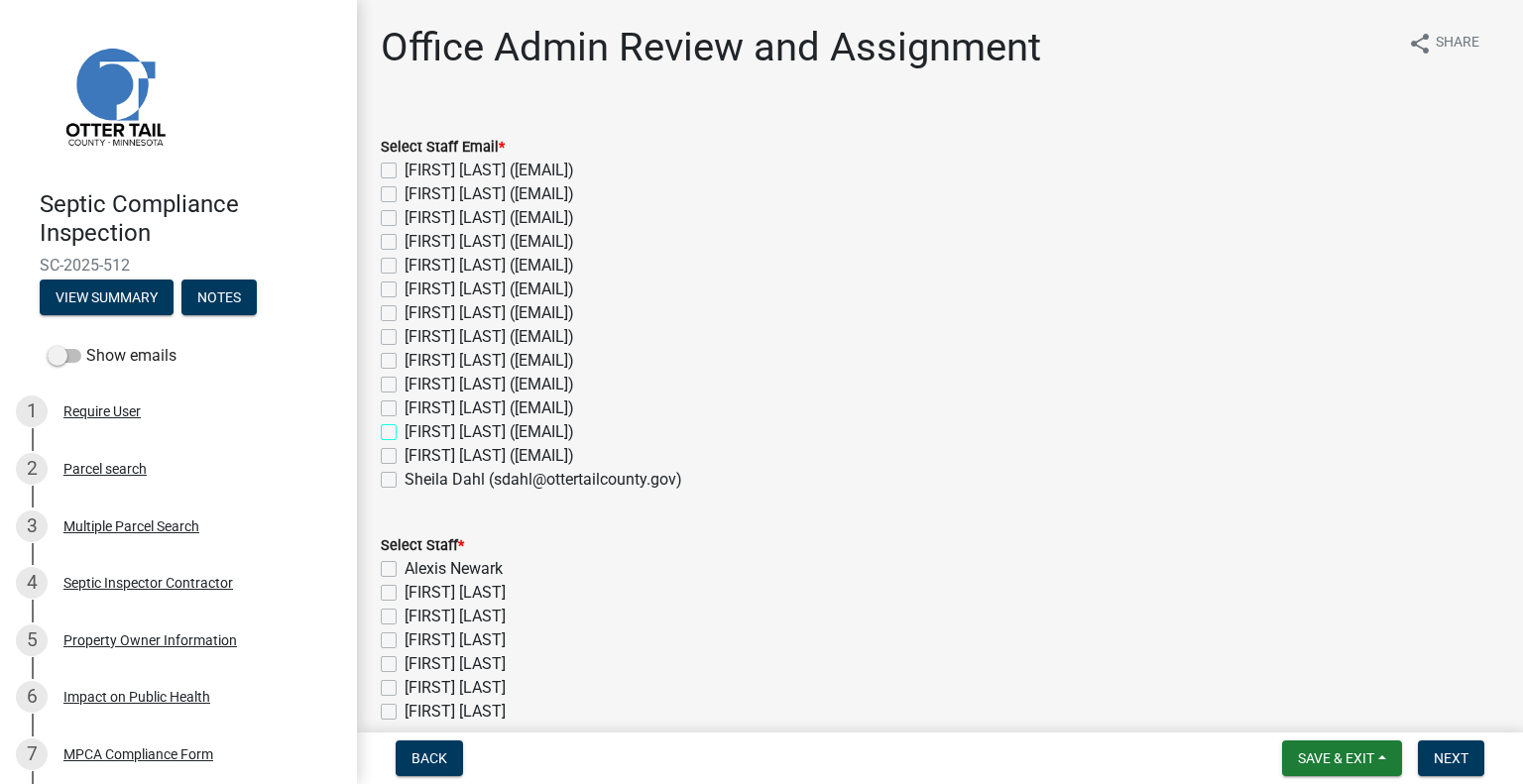 click on "[FIRST] [LAST] ([EMAIL])" at bounding box center [410, 426] 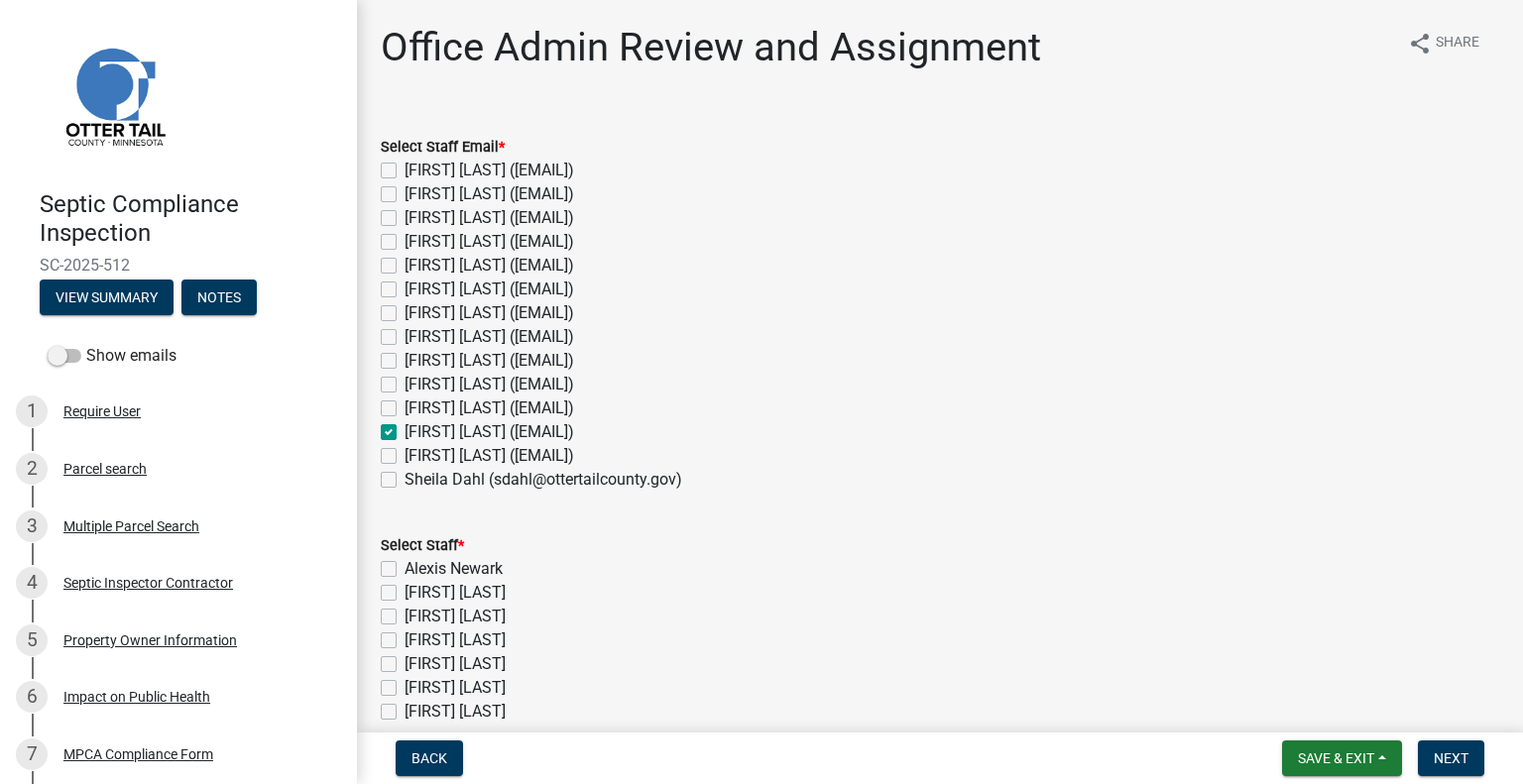 checkbox on "false" 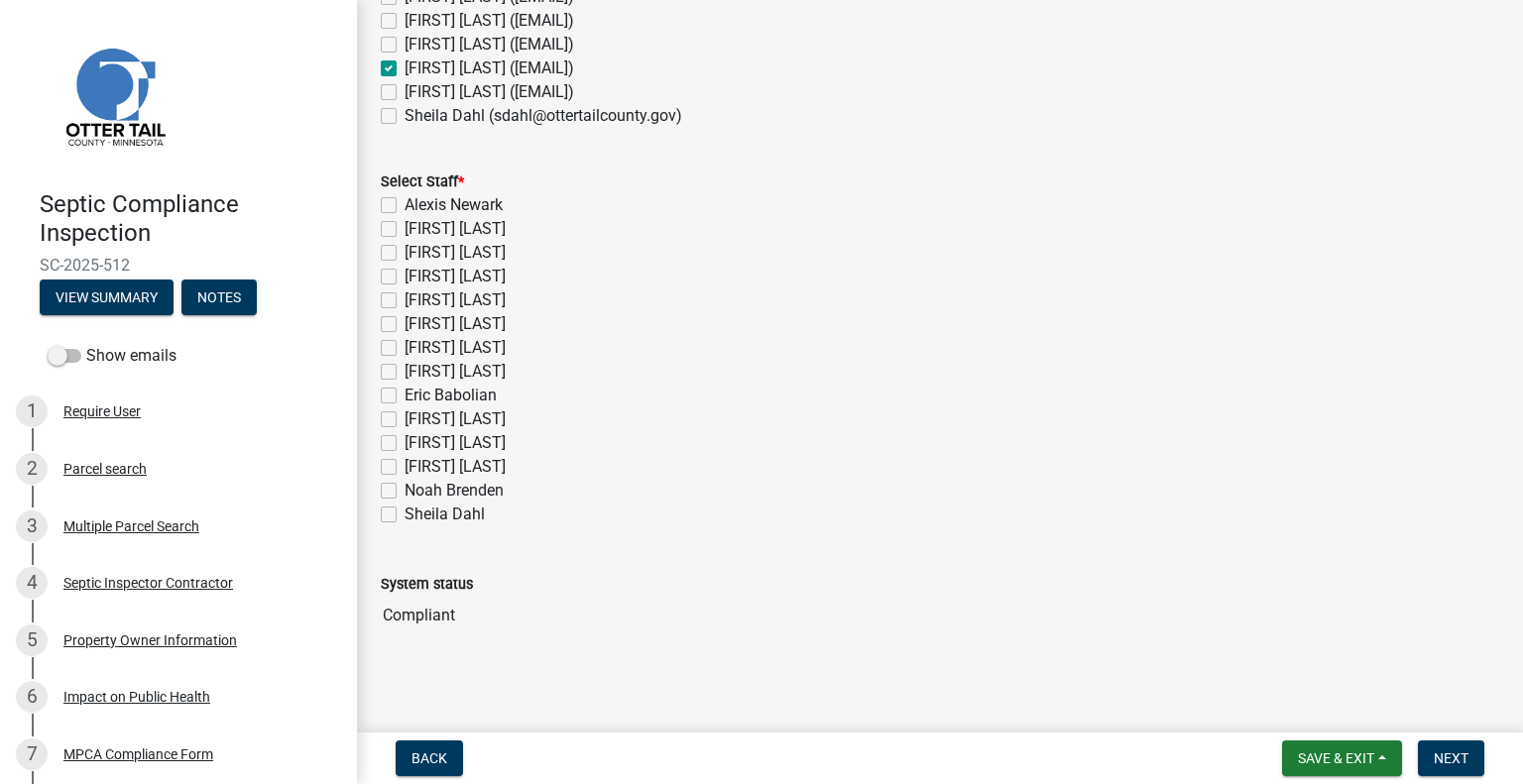 scroll, scrollTop: 367, scrollLeft: 0, axis: vertical 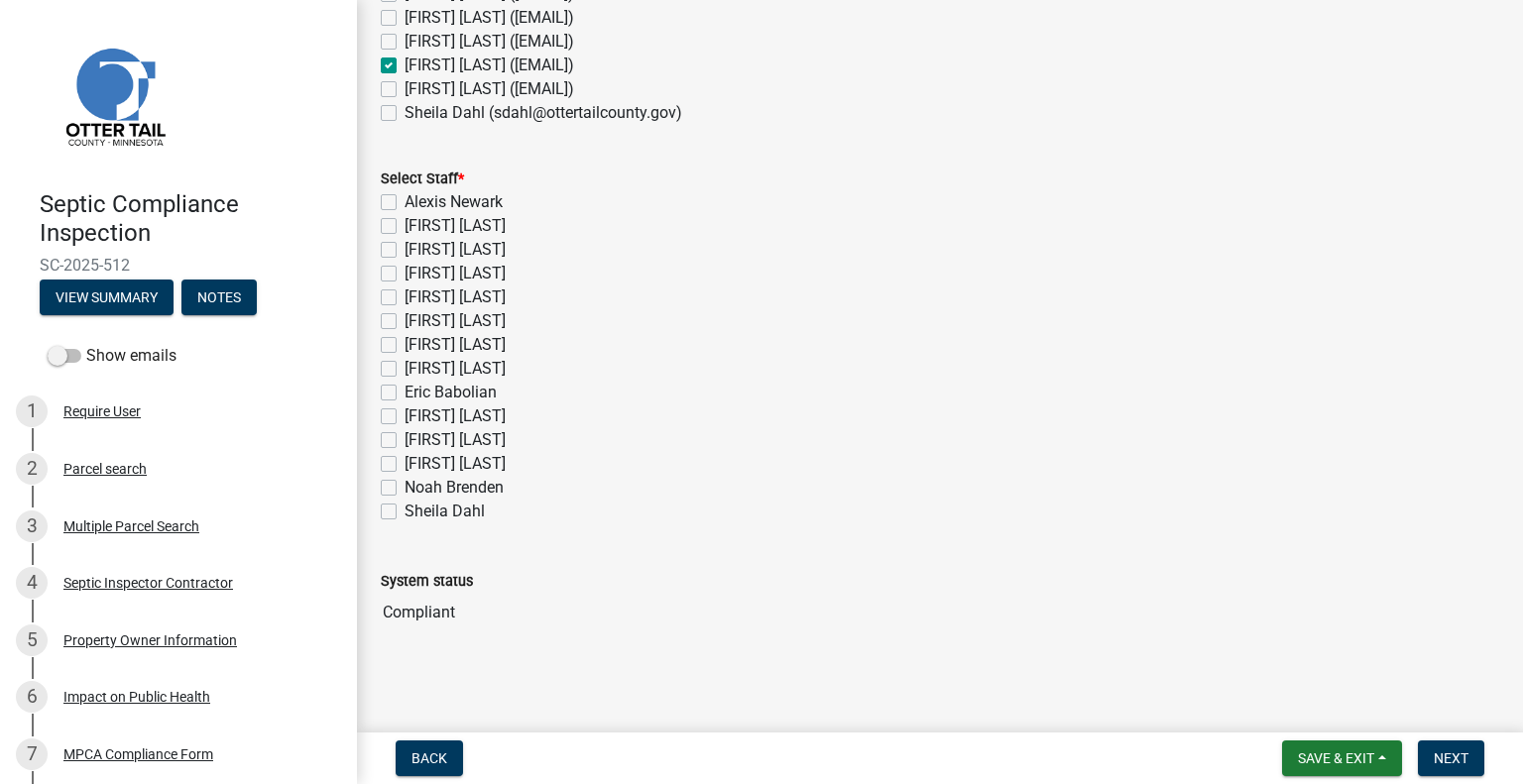 click on "[FIRST] [LAST]" 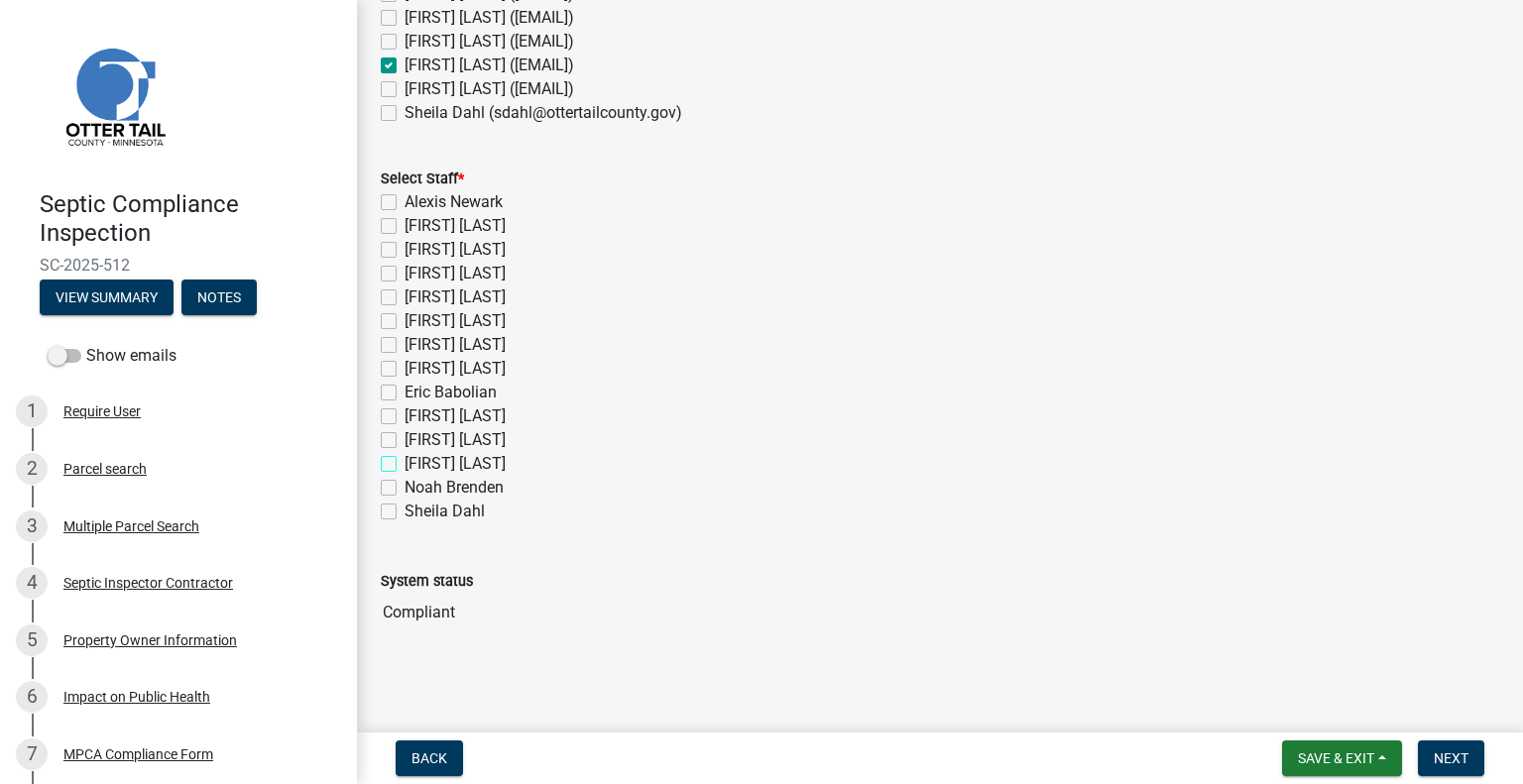 click on "[FIRST] [LAST]" at bounding box center [410, 458] 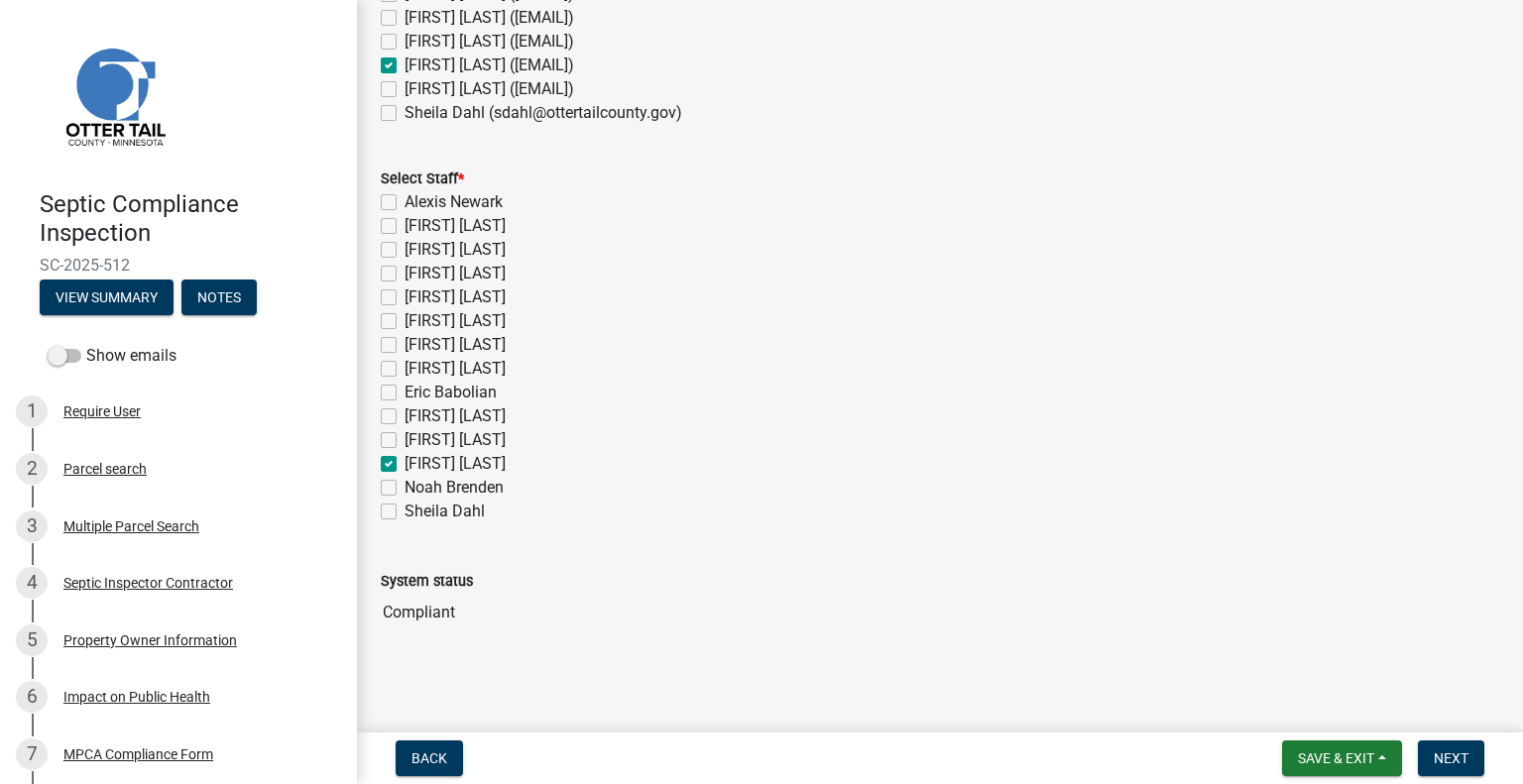 checkbox on "false" 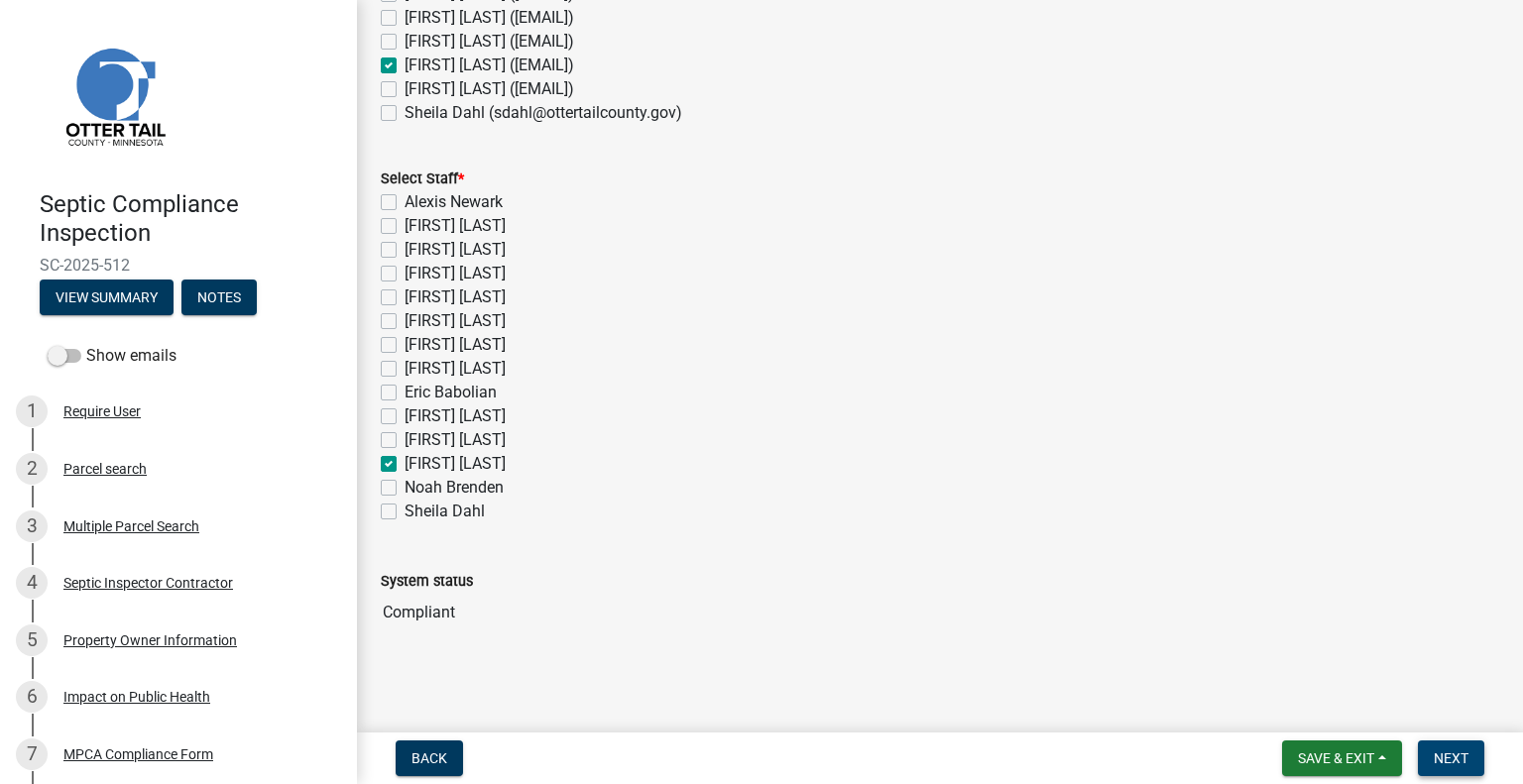 click on "Next" at bounding box center (1451, 758) 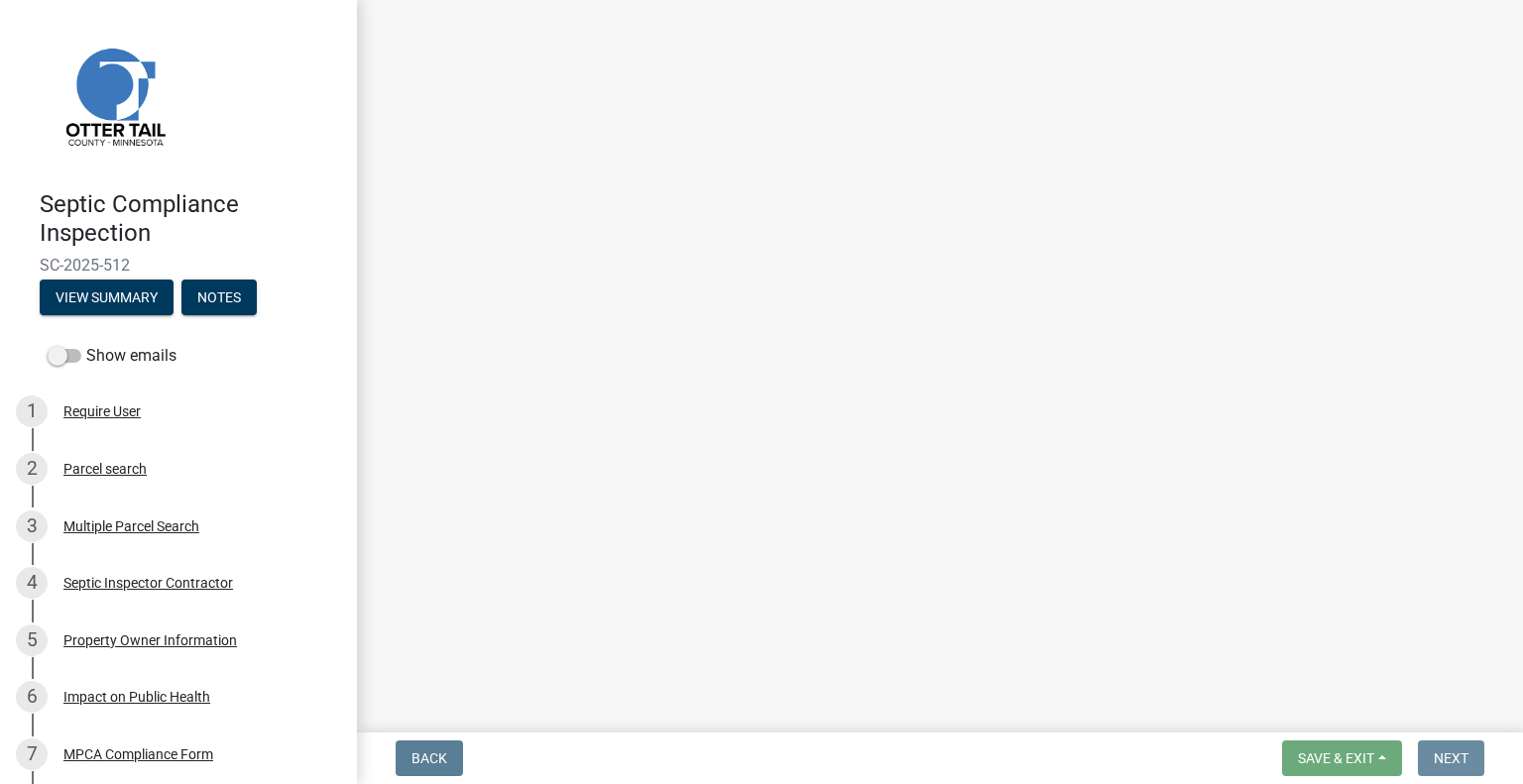 scroll, scrollTop: 0, scrollLeft: 0, axis: both 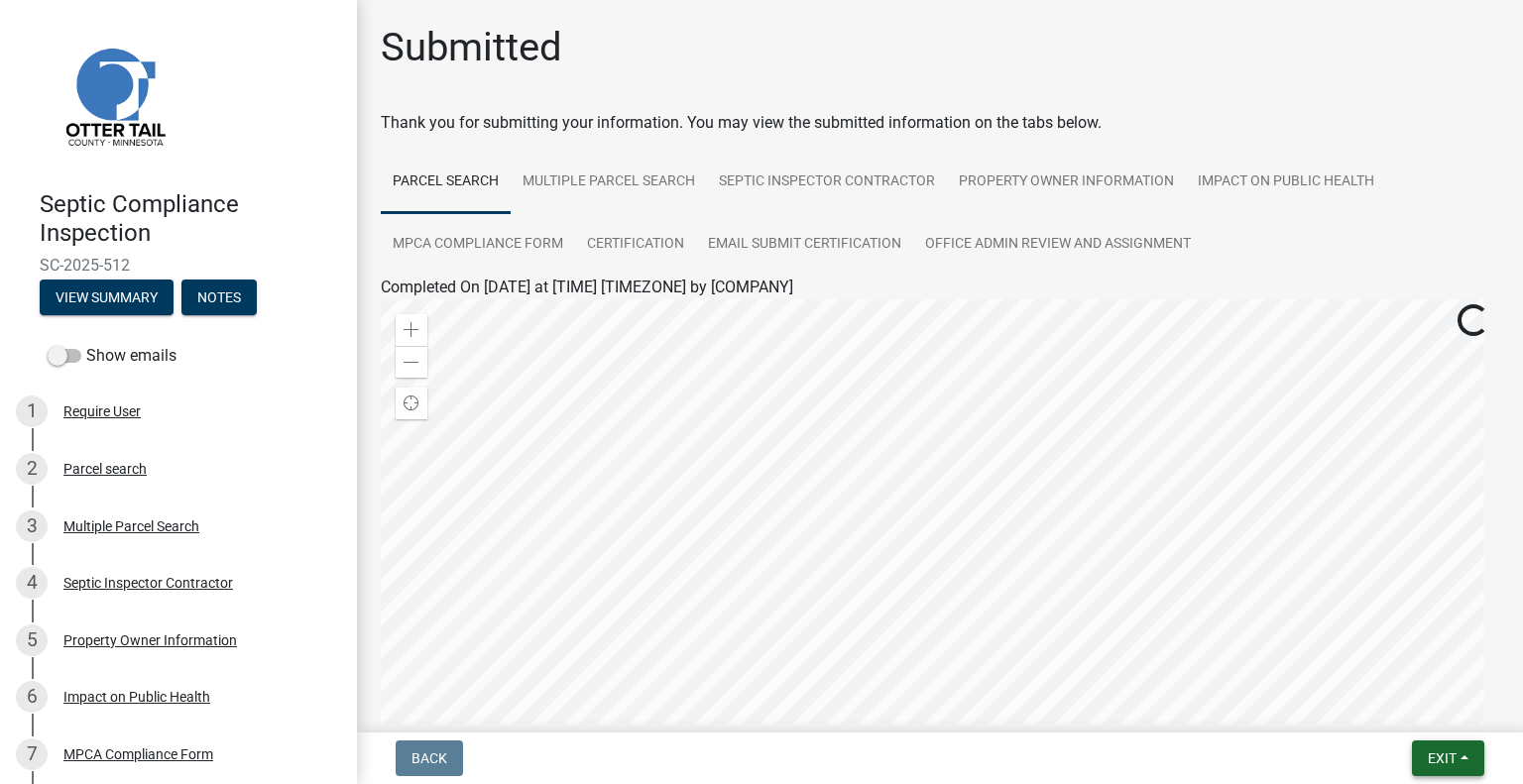 click on "Exit" at bounding box center (1442, 758) 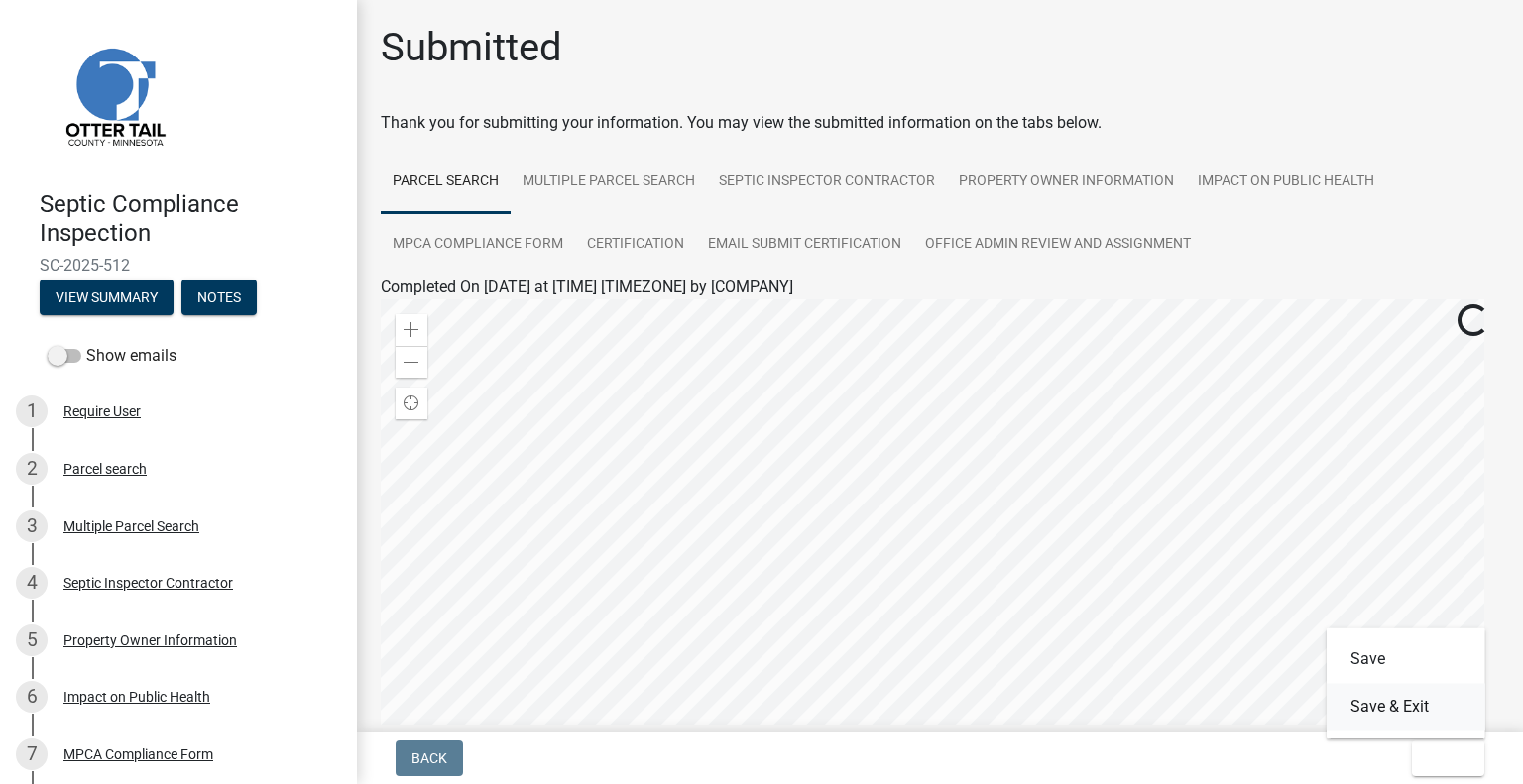 click on "Save & Exit" at bounding box center (1406, 707) 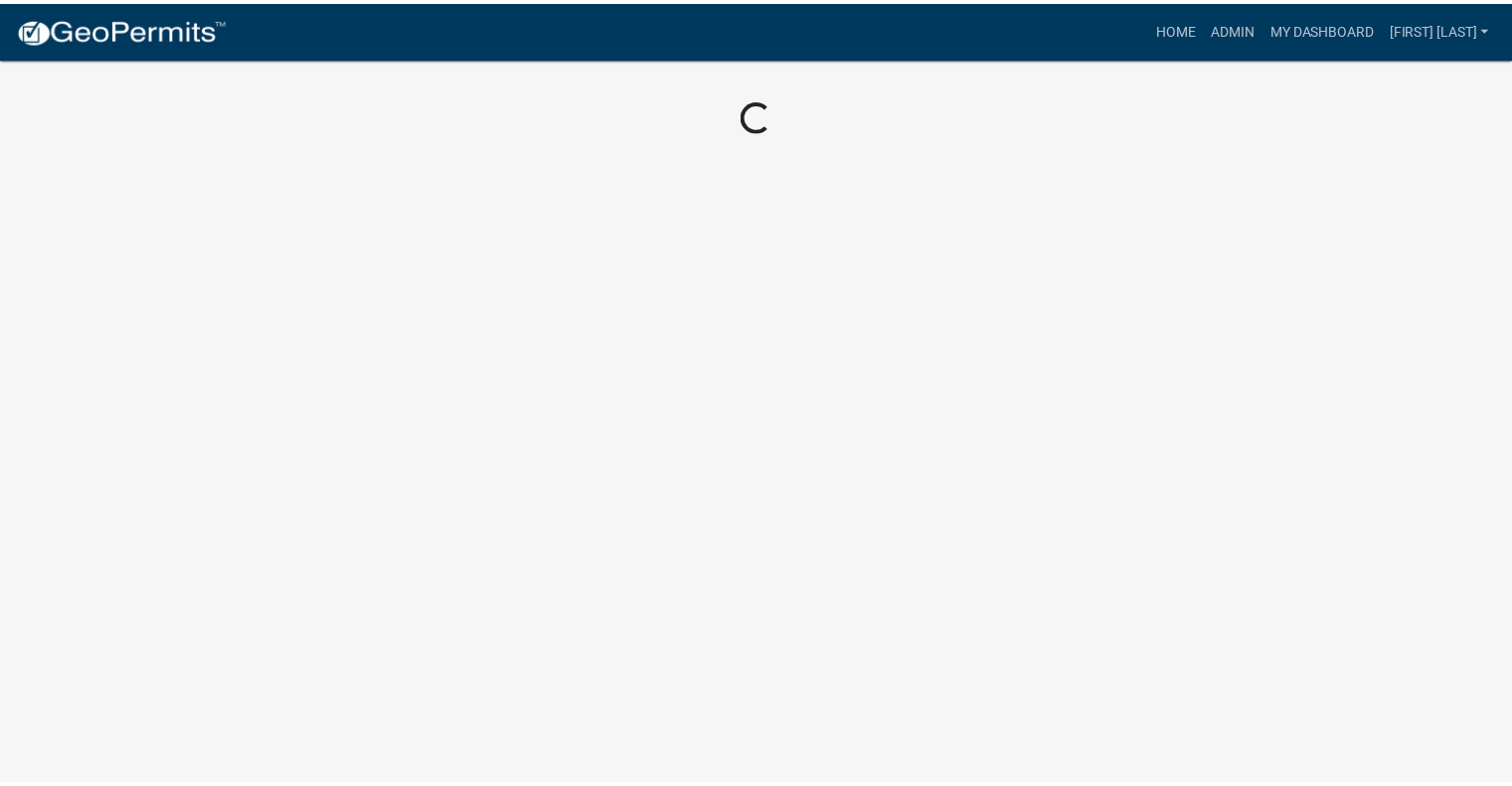 scroll, scrollTop: 0, scrollLeft: 0, axis: both 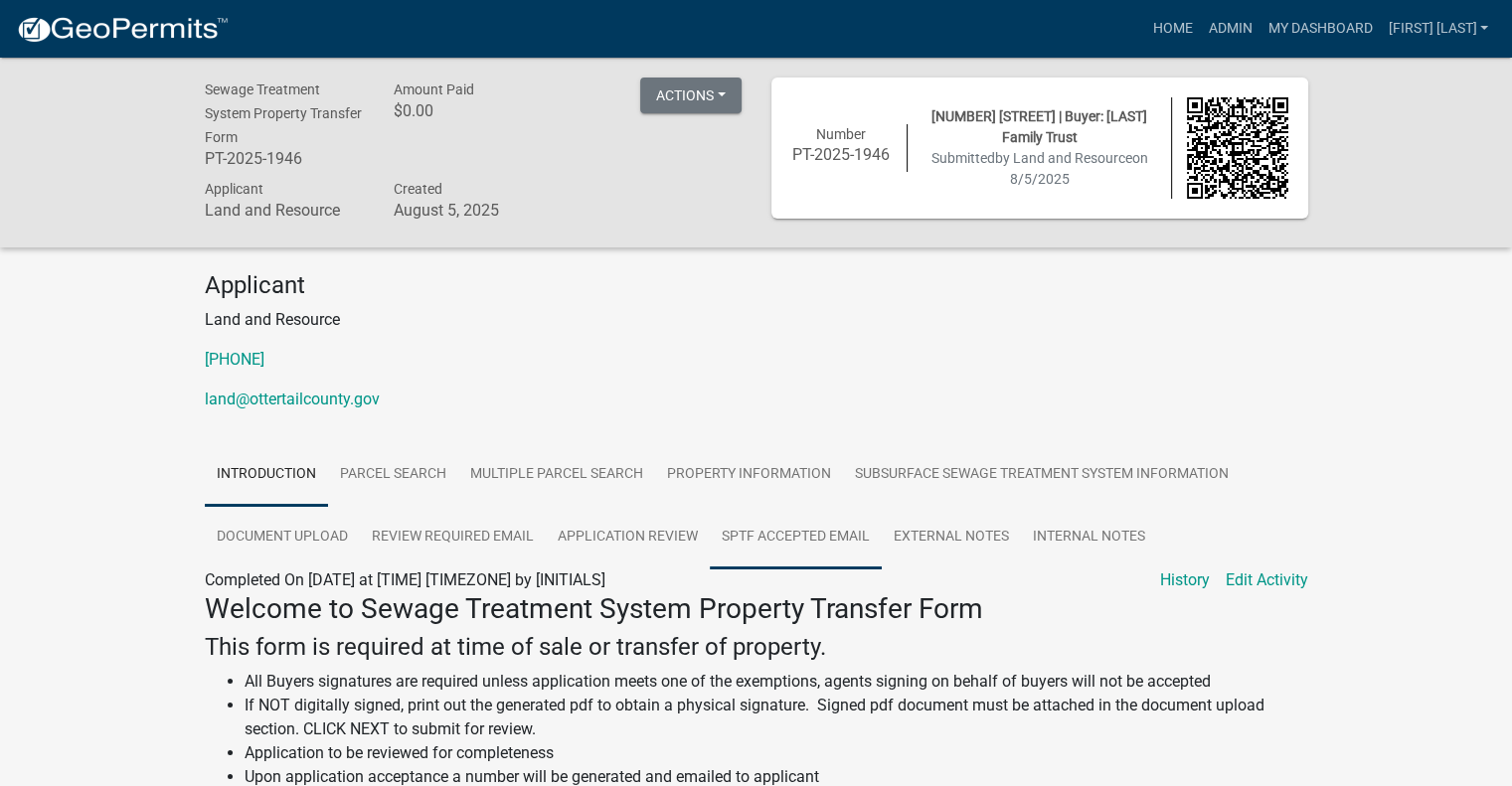 click on "SPTF Accepted Email" at bounding box center [795, 538] 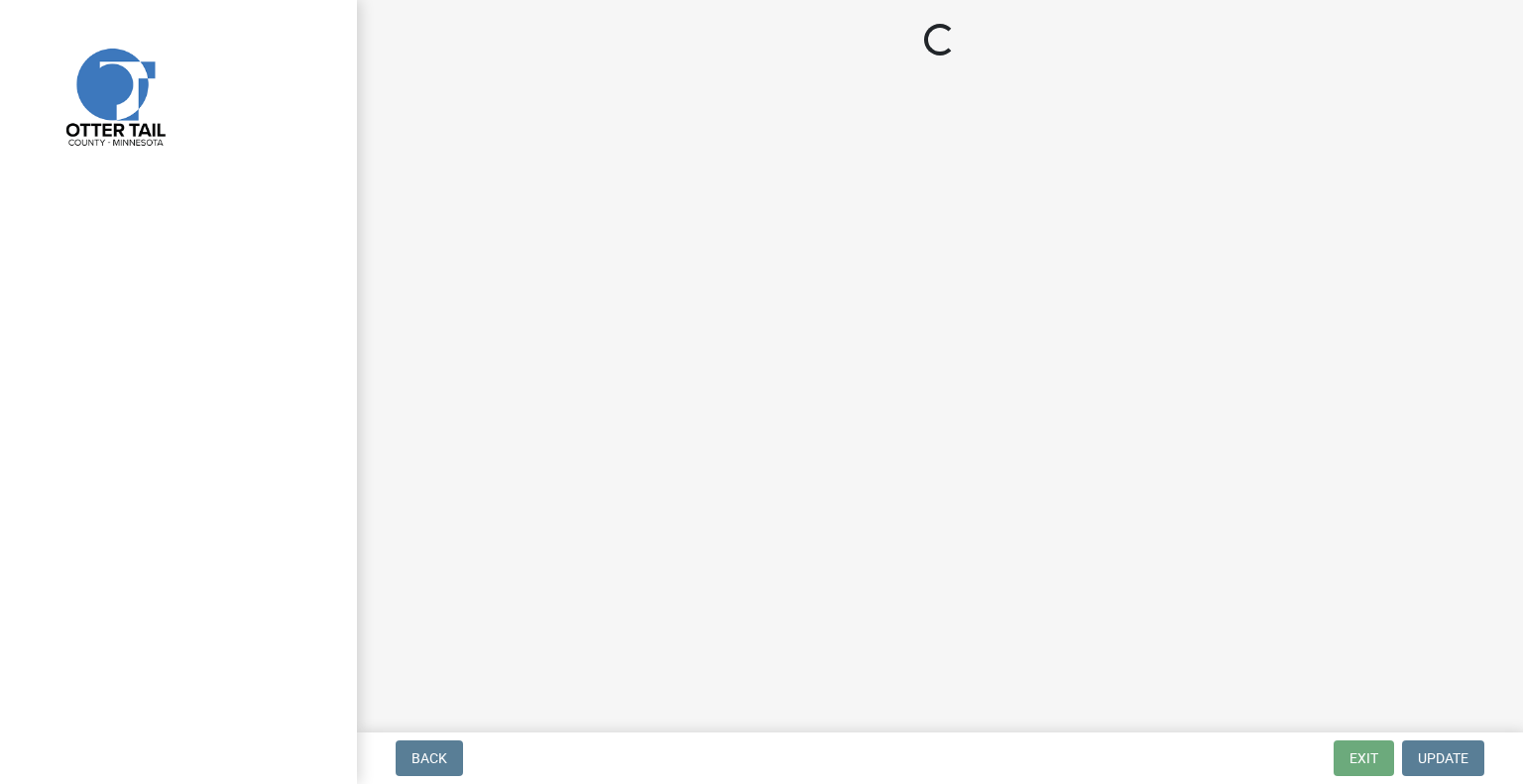 scroll, scrollTop: 0, scrollLeft: 0, axis: both 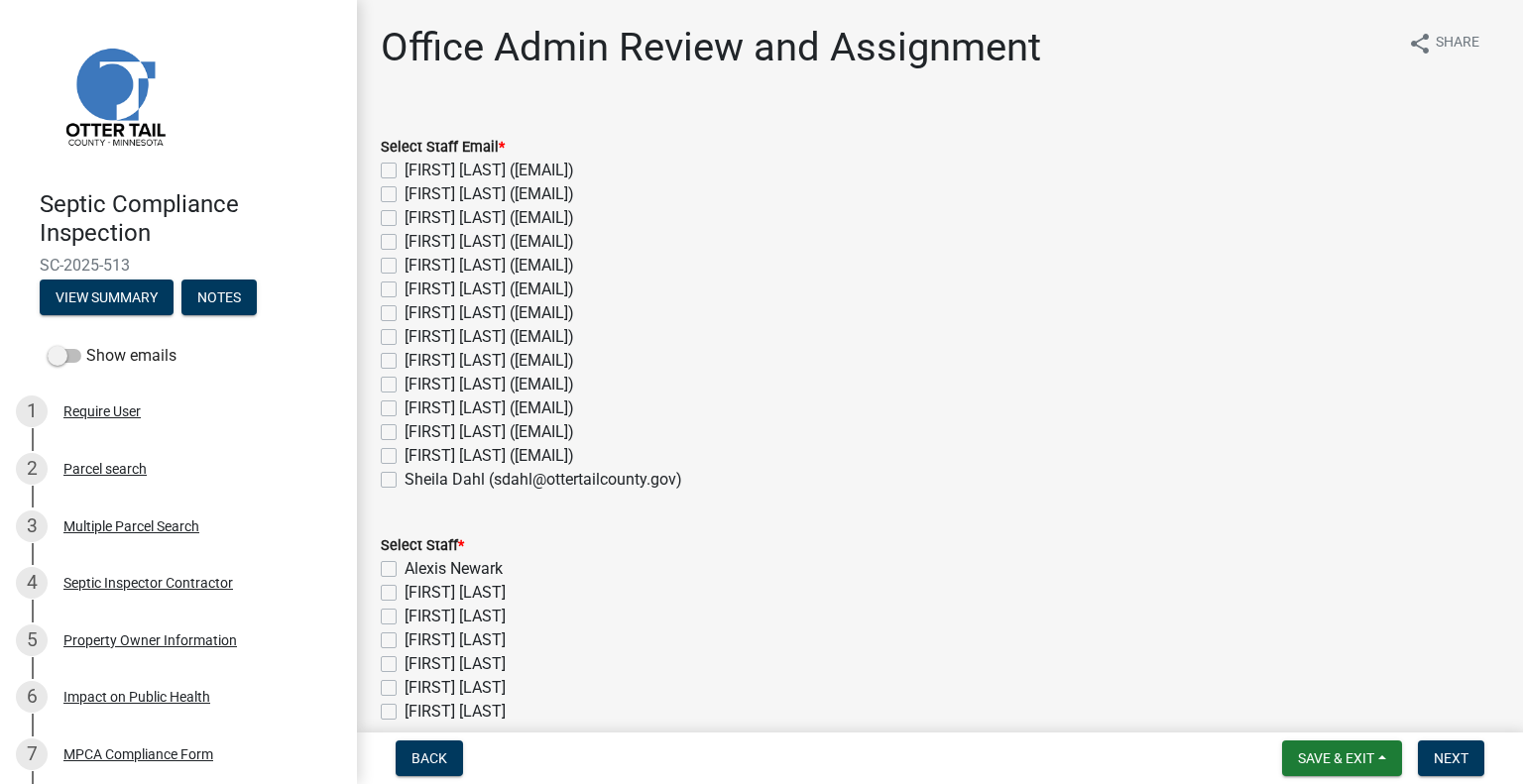 click on "[FIRST] [LAST] ([EMAIL])" 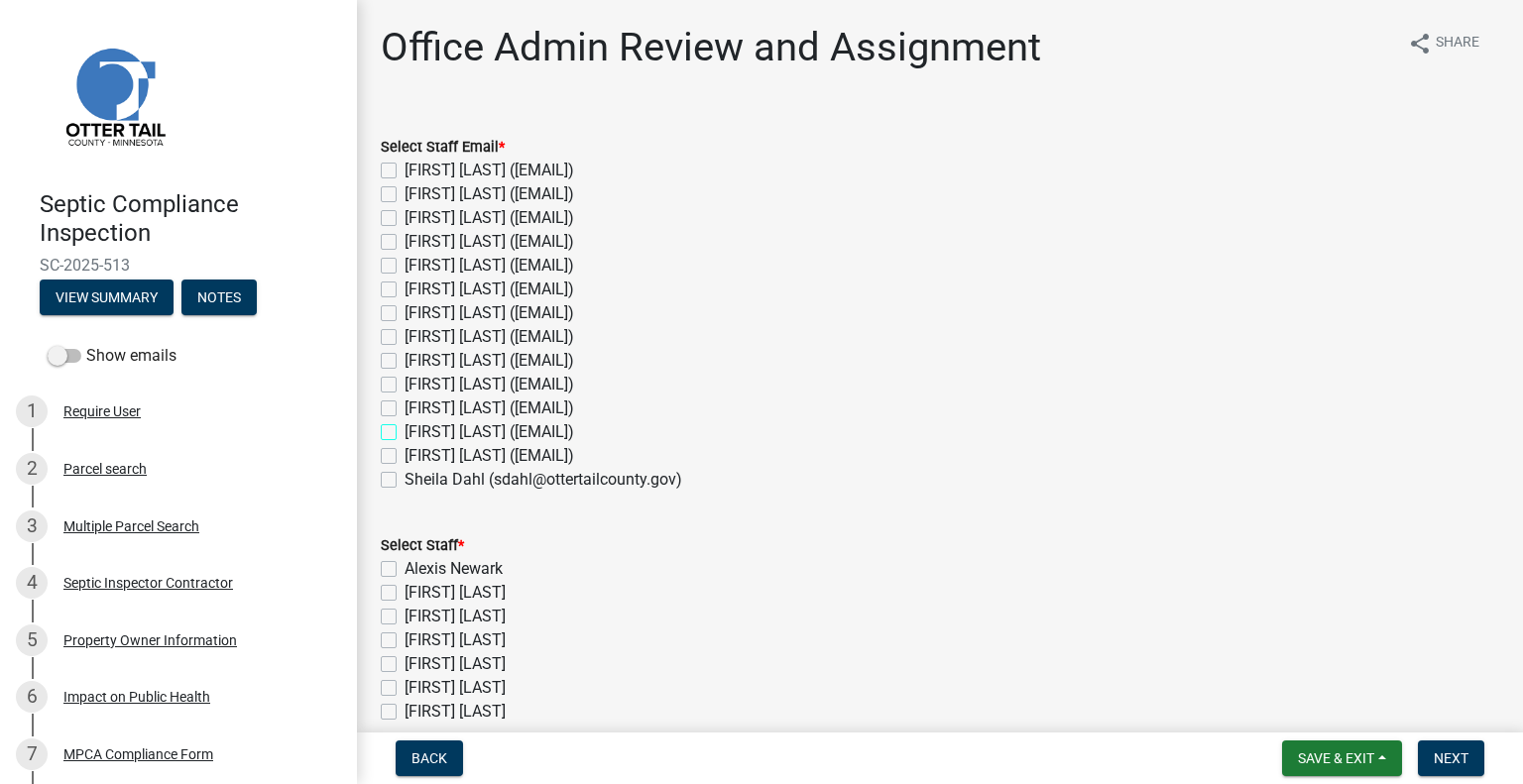 click on "Michelle Jevne (mjevne@ottertailcounty.gov)" at bounding box center (410, 426) 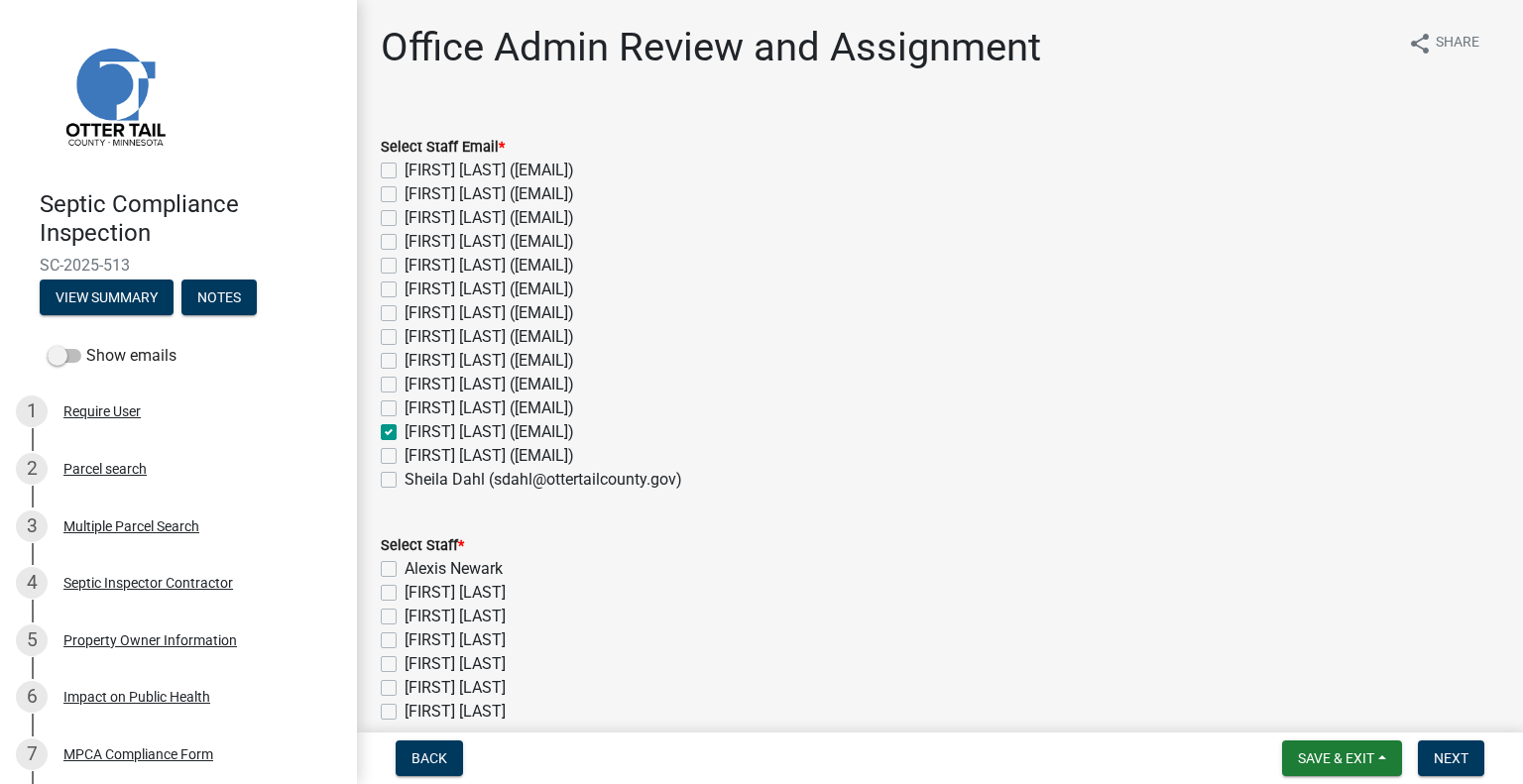 checkbox on "false" 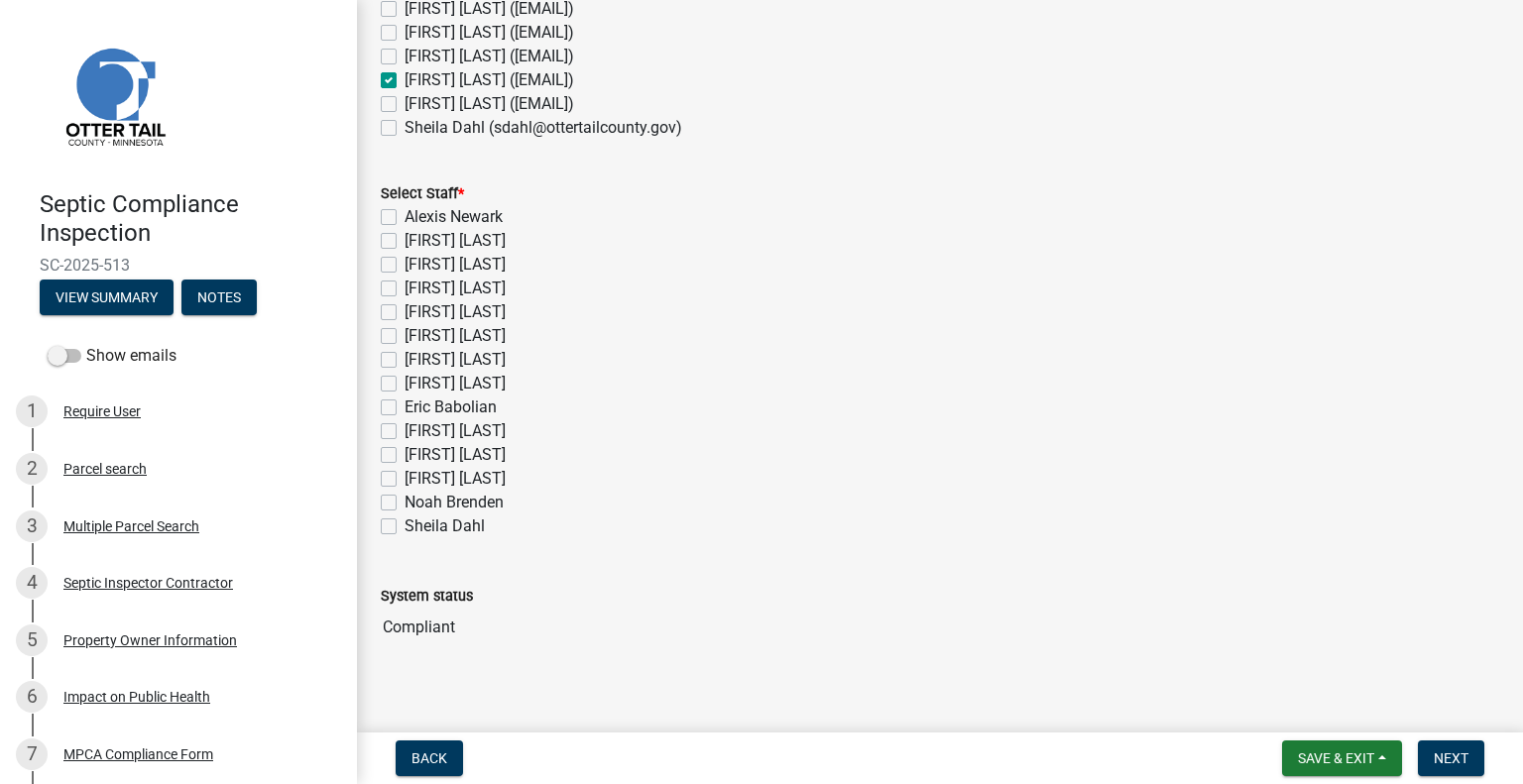 scroll, scrollTop: 367, scrollLeft: 0, axis: vertical 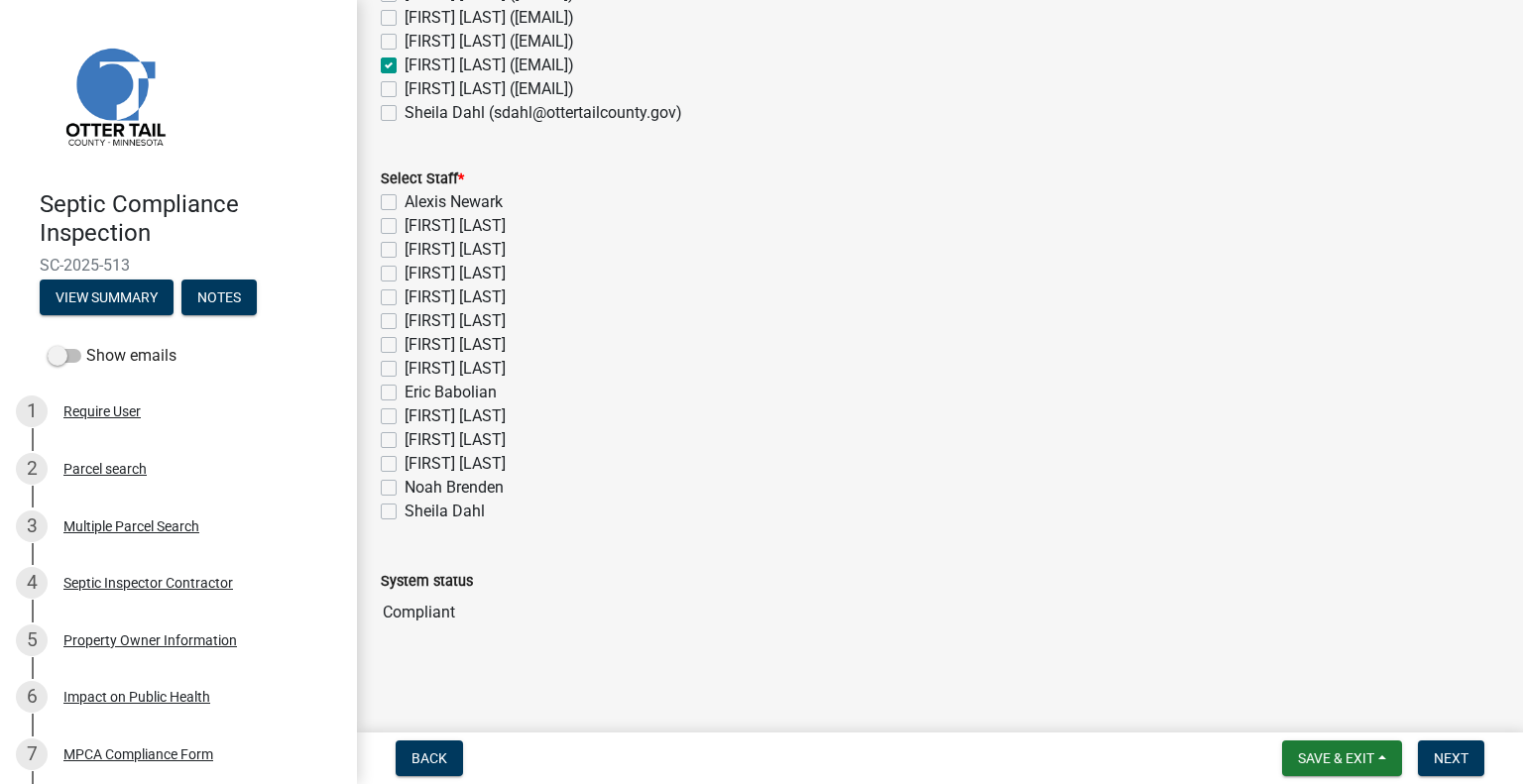 click on "[FIRST] [LAST]" 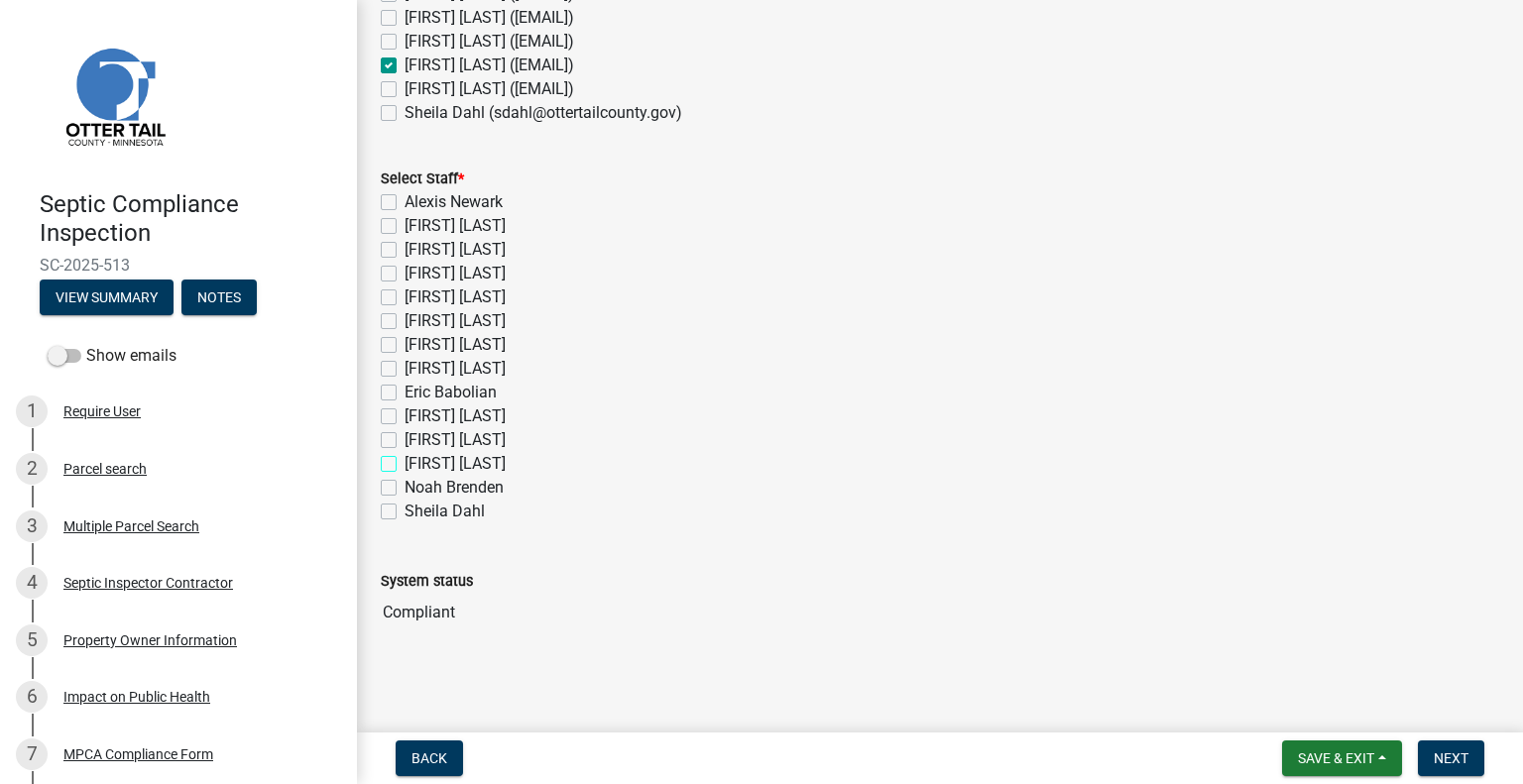 checkbox on "true" 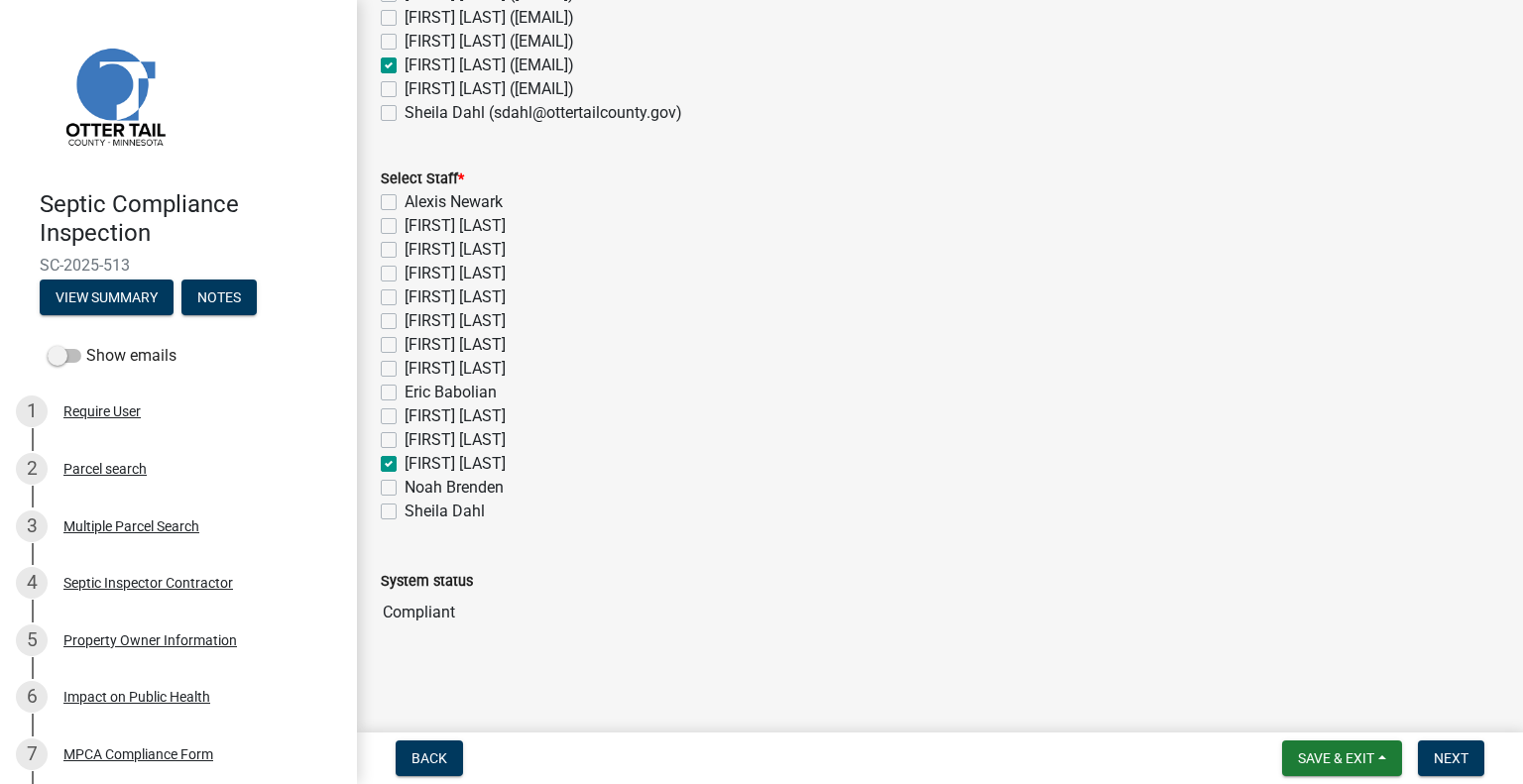 checkbox on "false" 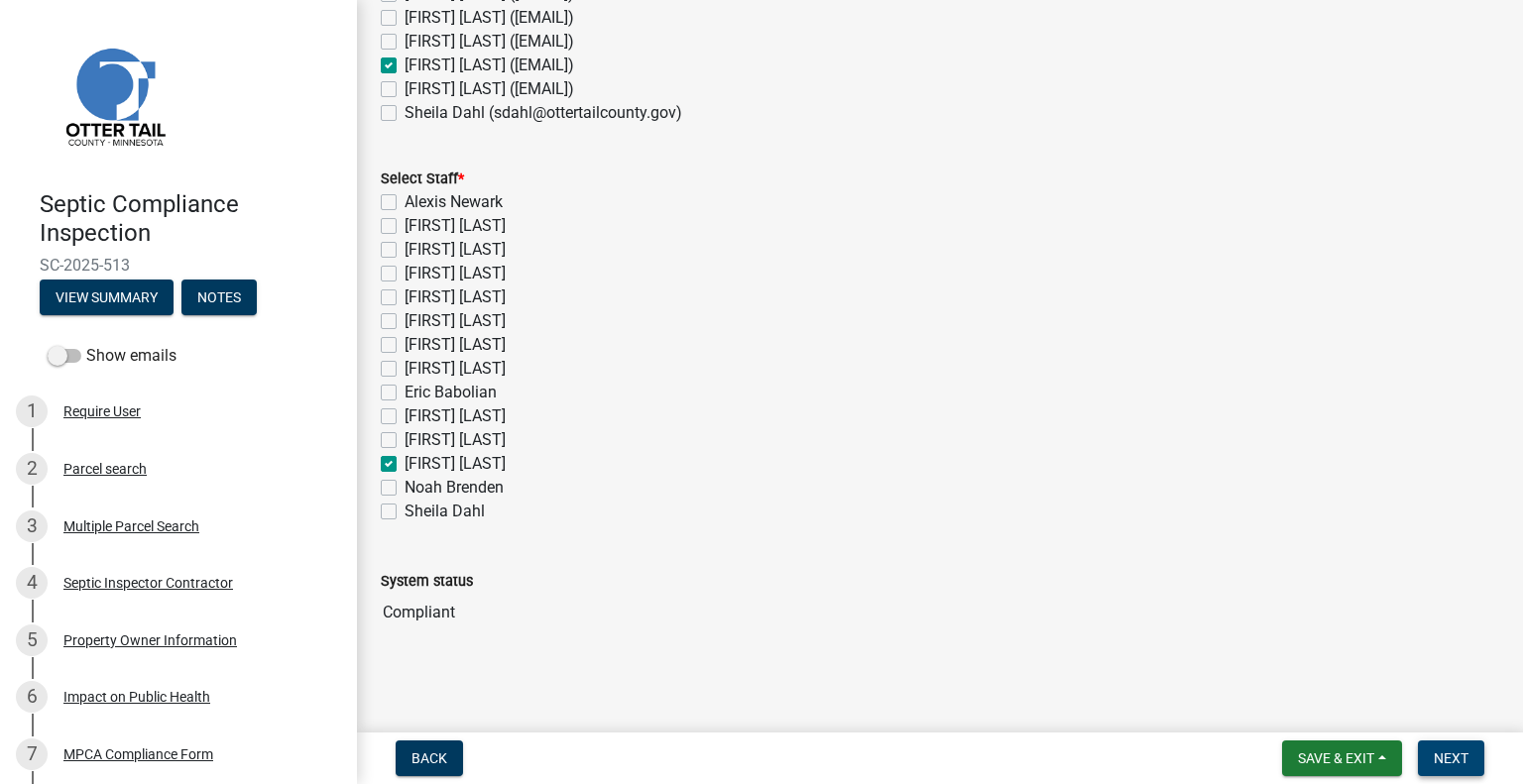click on "Next" at bounding box center [1451, 758] 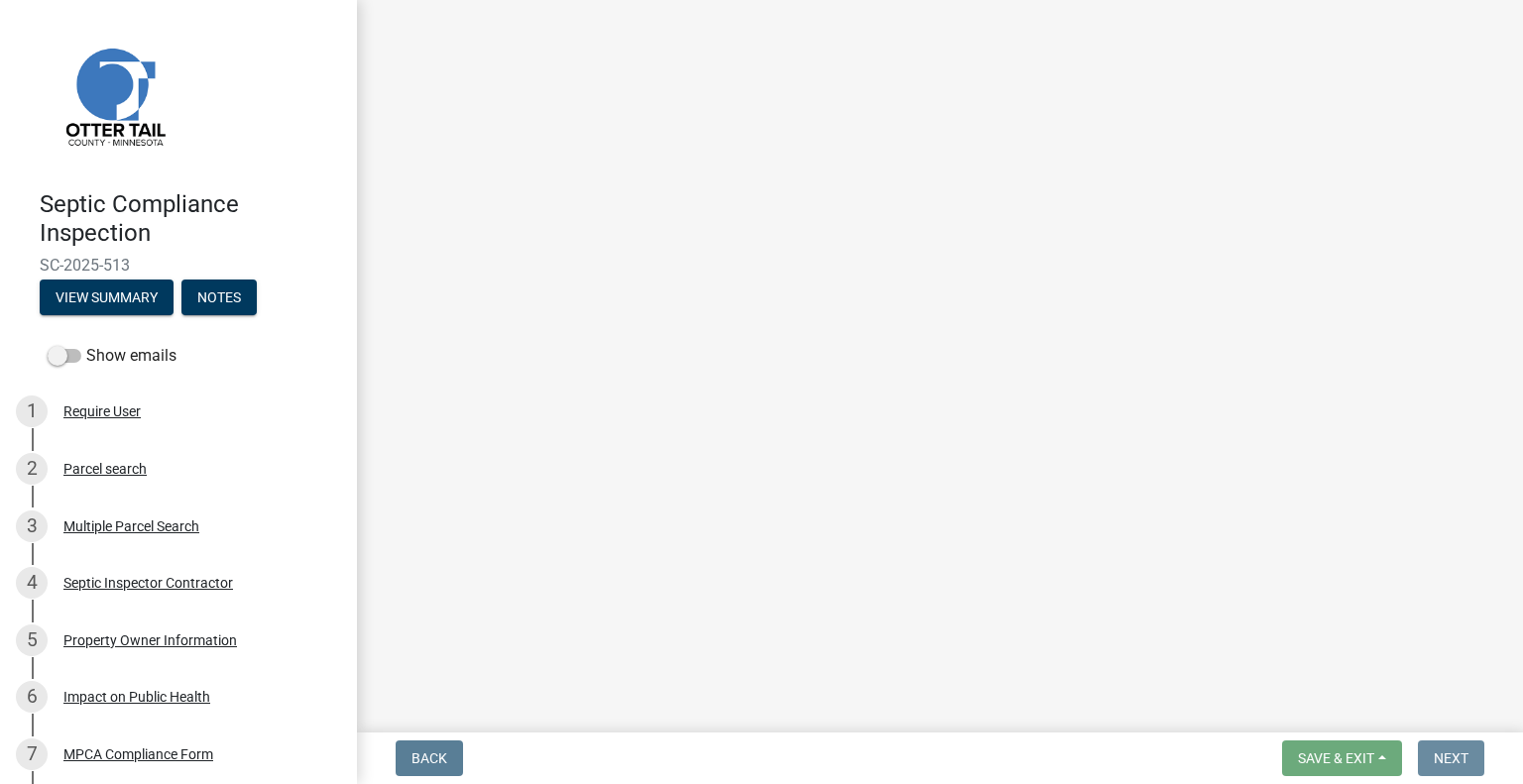 scroll, scrollTop: 0, scrollLeft: 0, axis: both 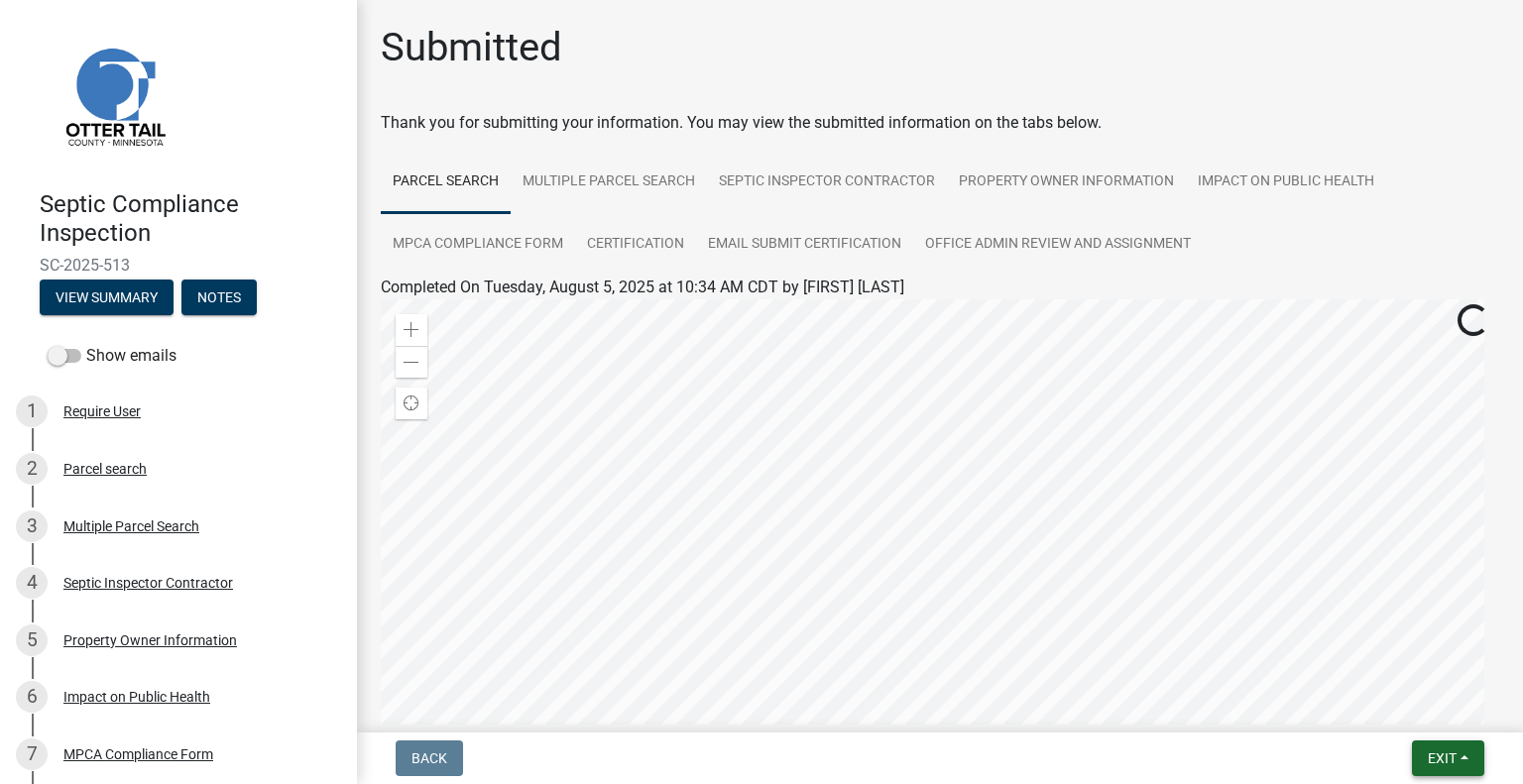 click on "Exit" at bounding box center (1448, 758) 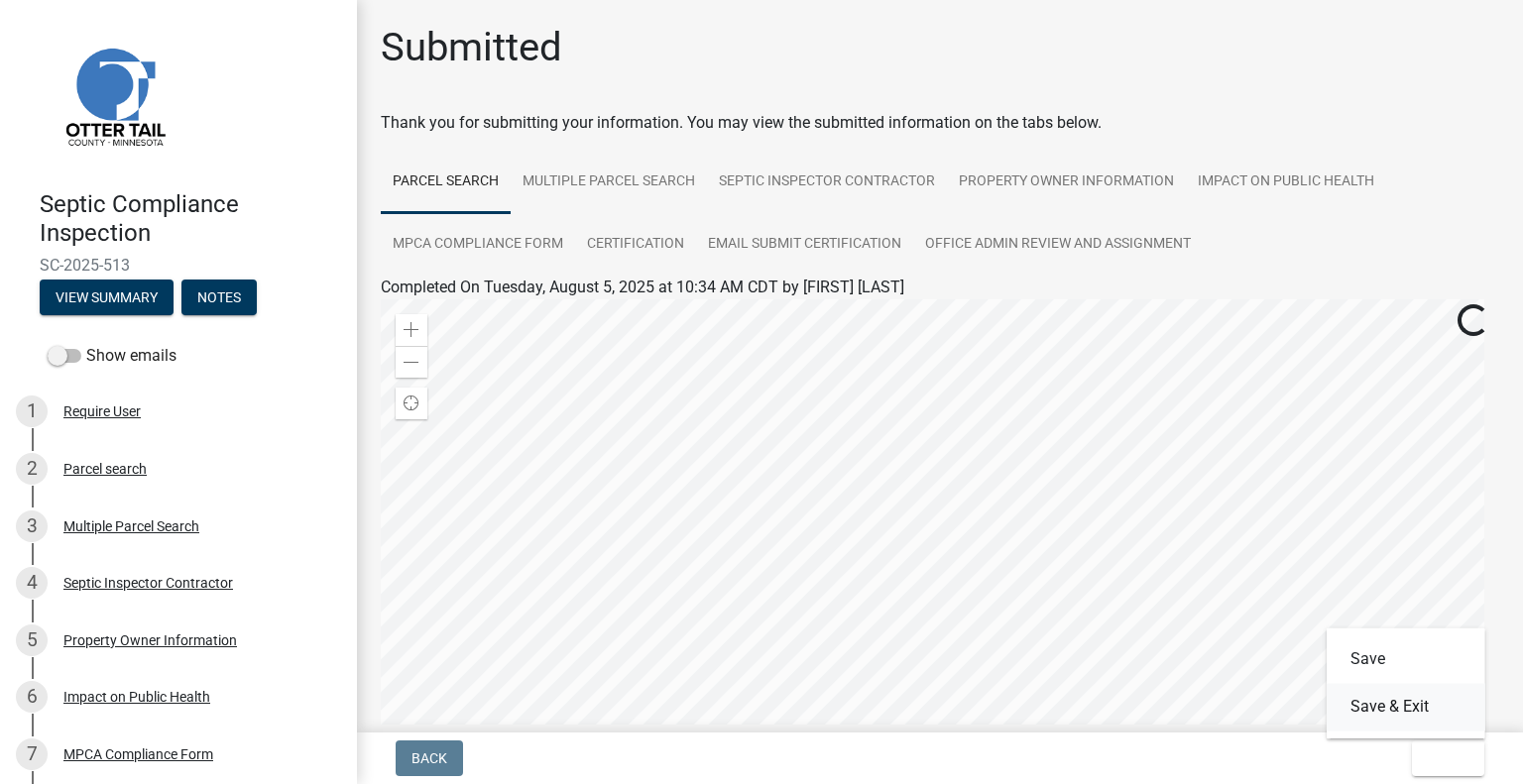 click on "Save & Exit" at bounding box center [1406, 707] 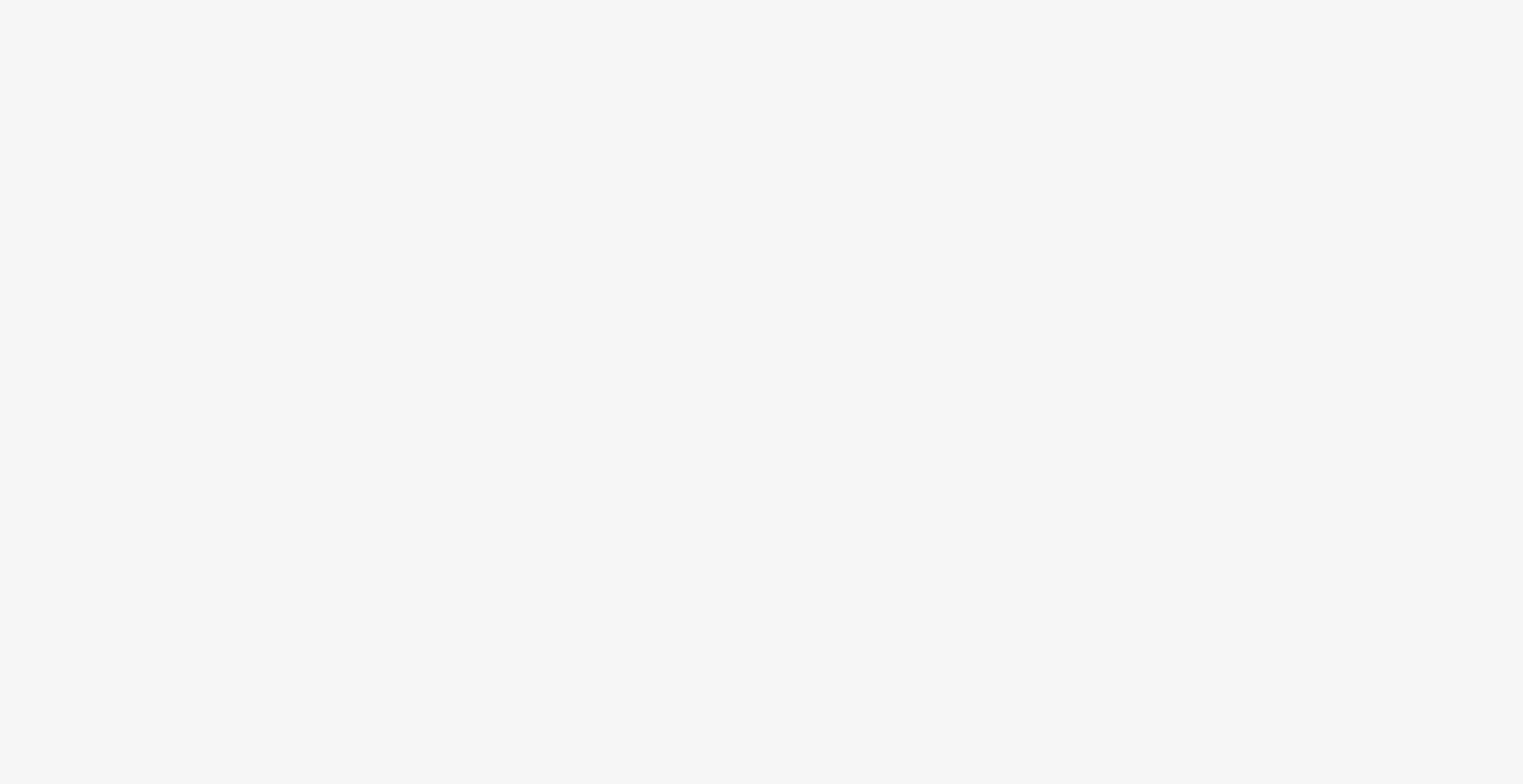 scroll, scrollTop: 0, scrollLeft: 0, axis: both 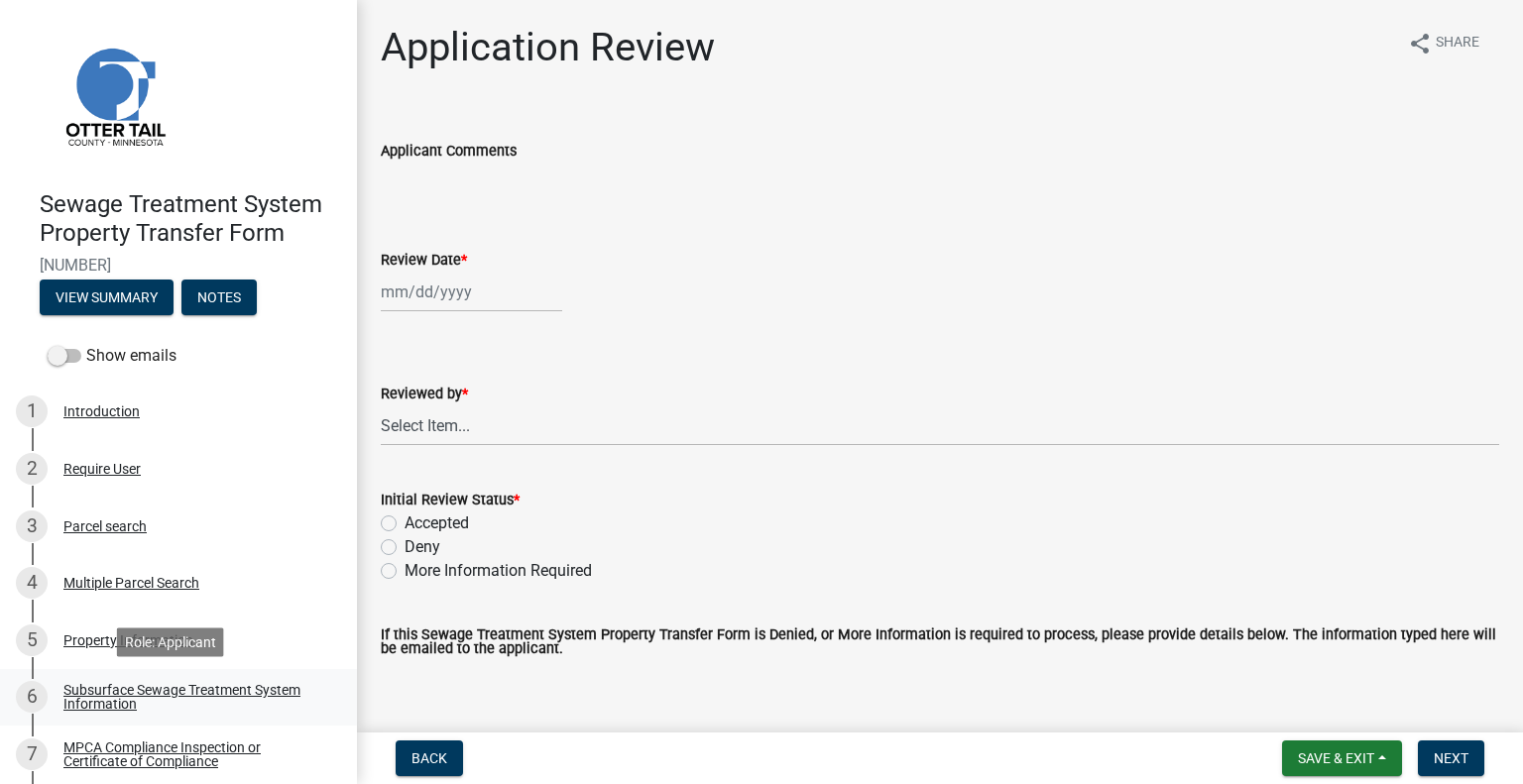 click on "Subsurface Sewage Treatment System Information" at bounding box center (194, 697) 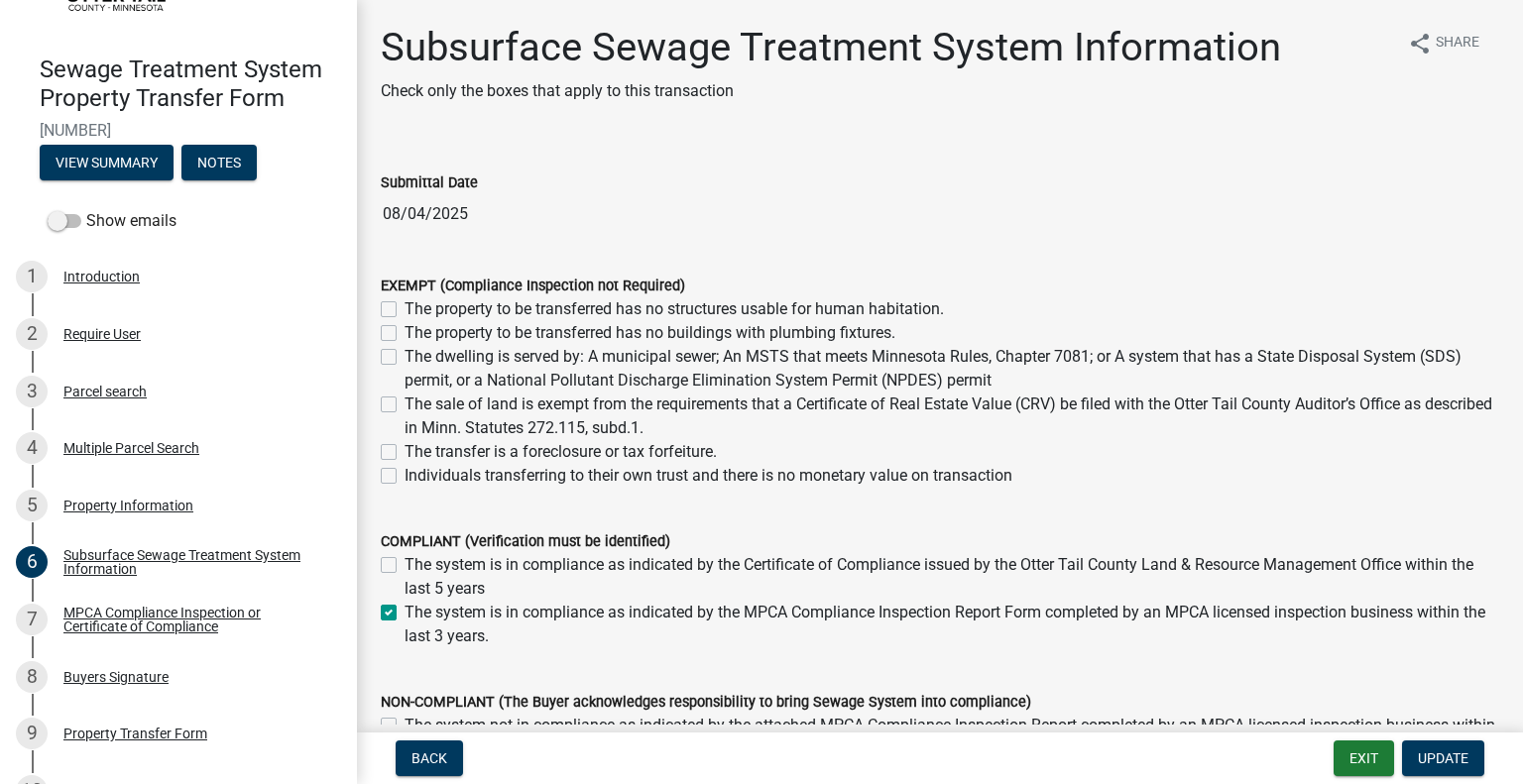 scroll, scrollTop: 202, scrollLeft: 0, axis: vertical 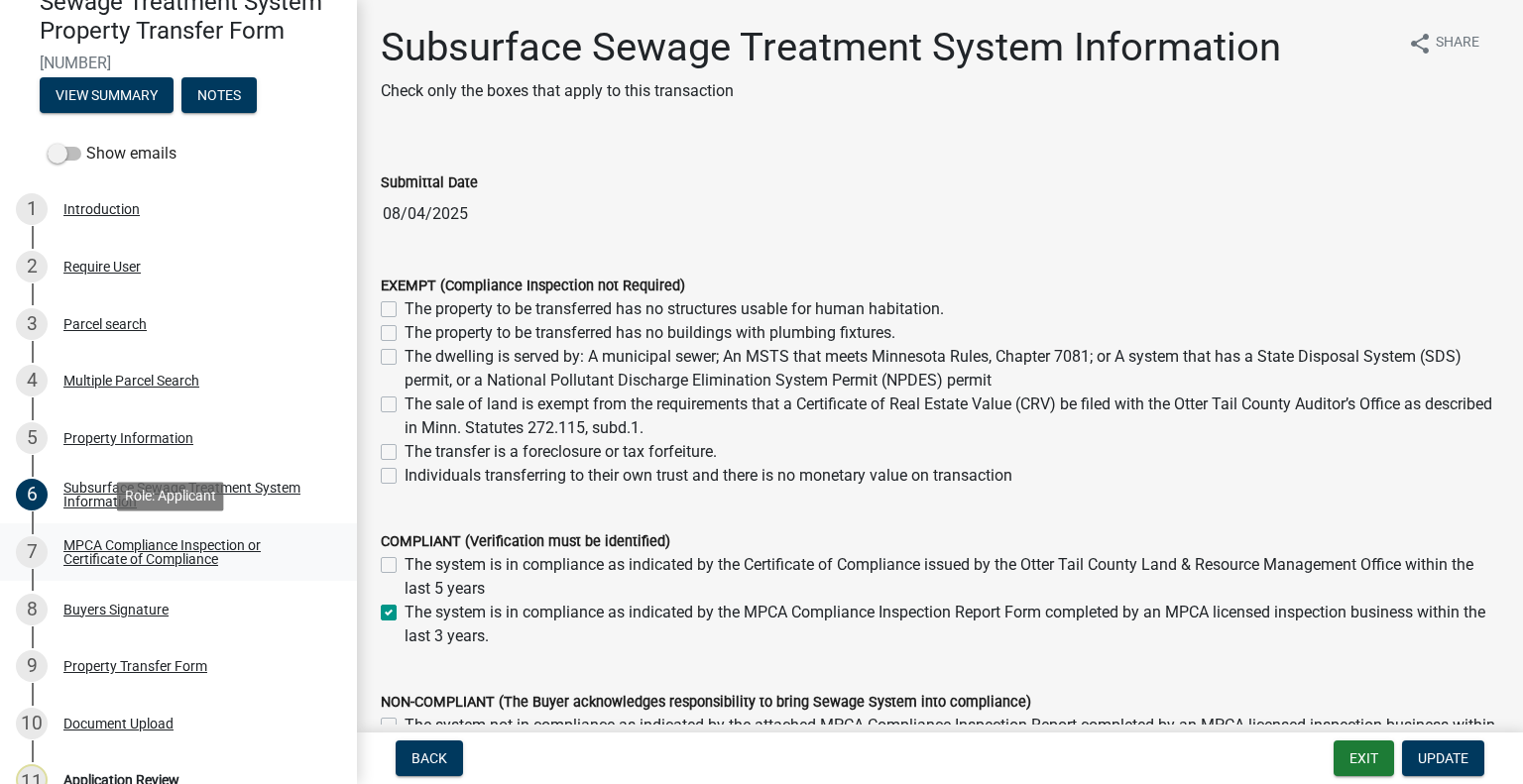 click on "MPCA Compliance Inspection  or Certificate of Compliance" at bounding box center (194, 552) 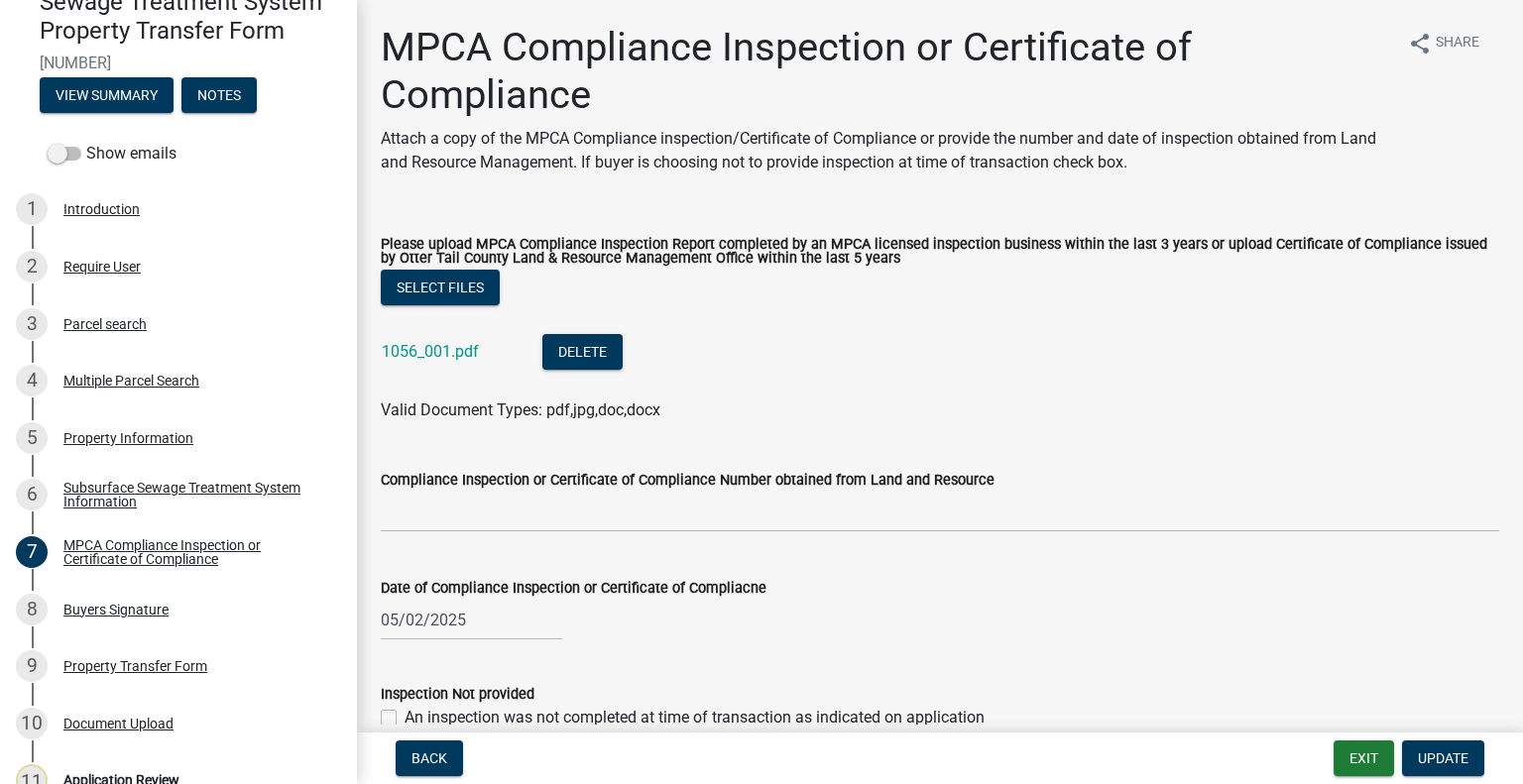 click on "1056_001.pdf" 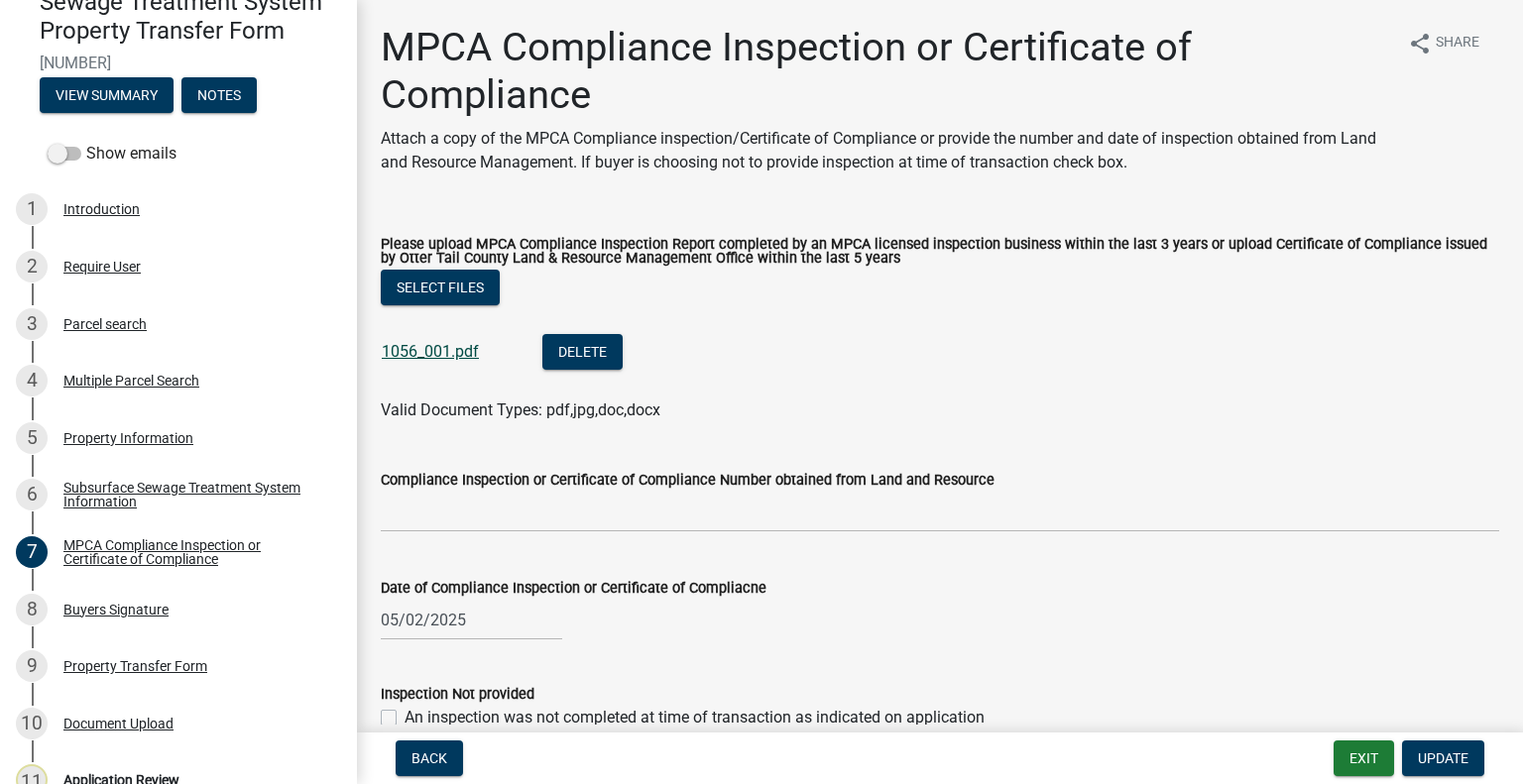 click on "1056_001.pdf" 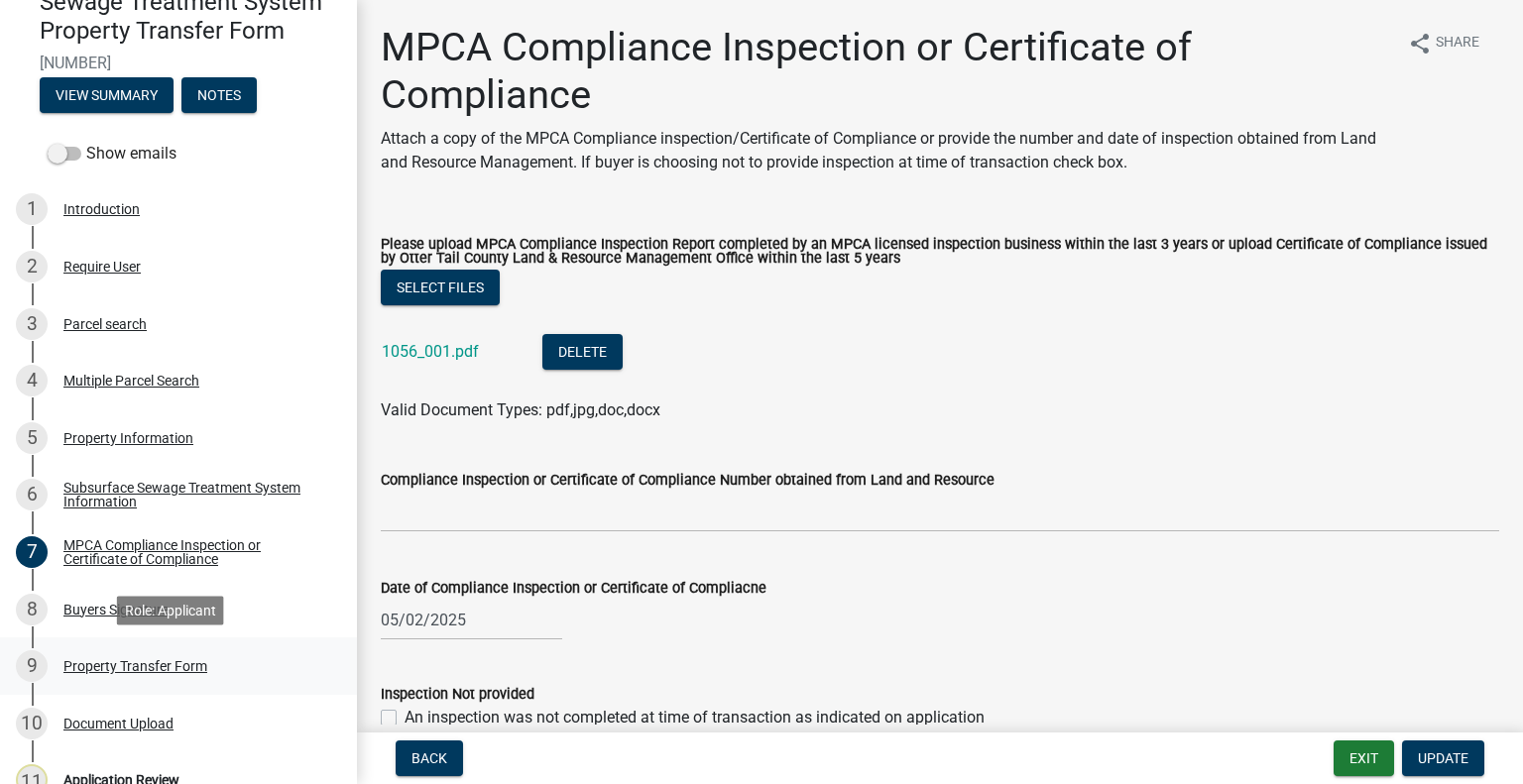 click on "9     Property Transfer Form" at bounding box center (178, 666) 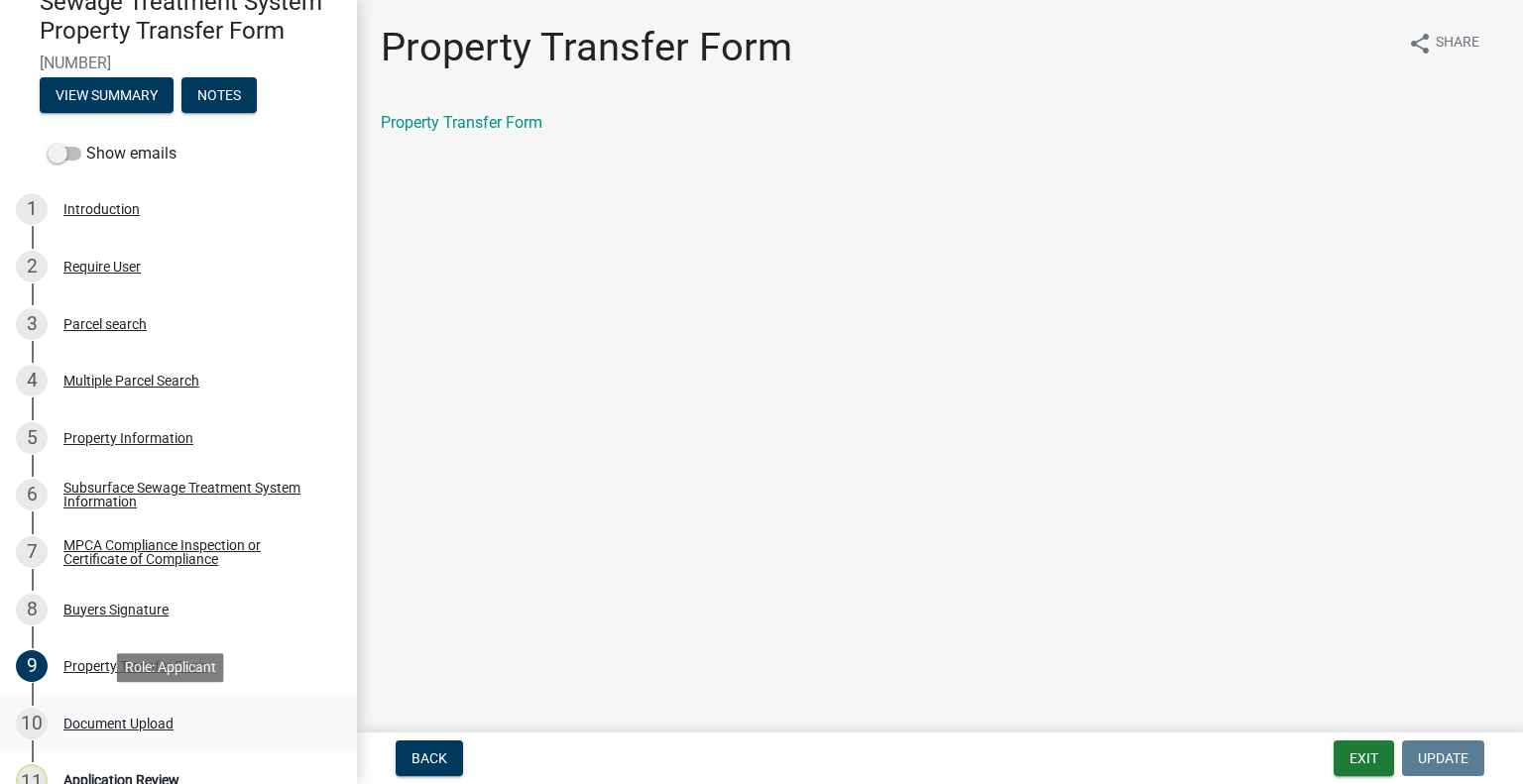 click on "10     Document Upload" at bounding box center [171, 724] 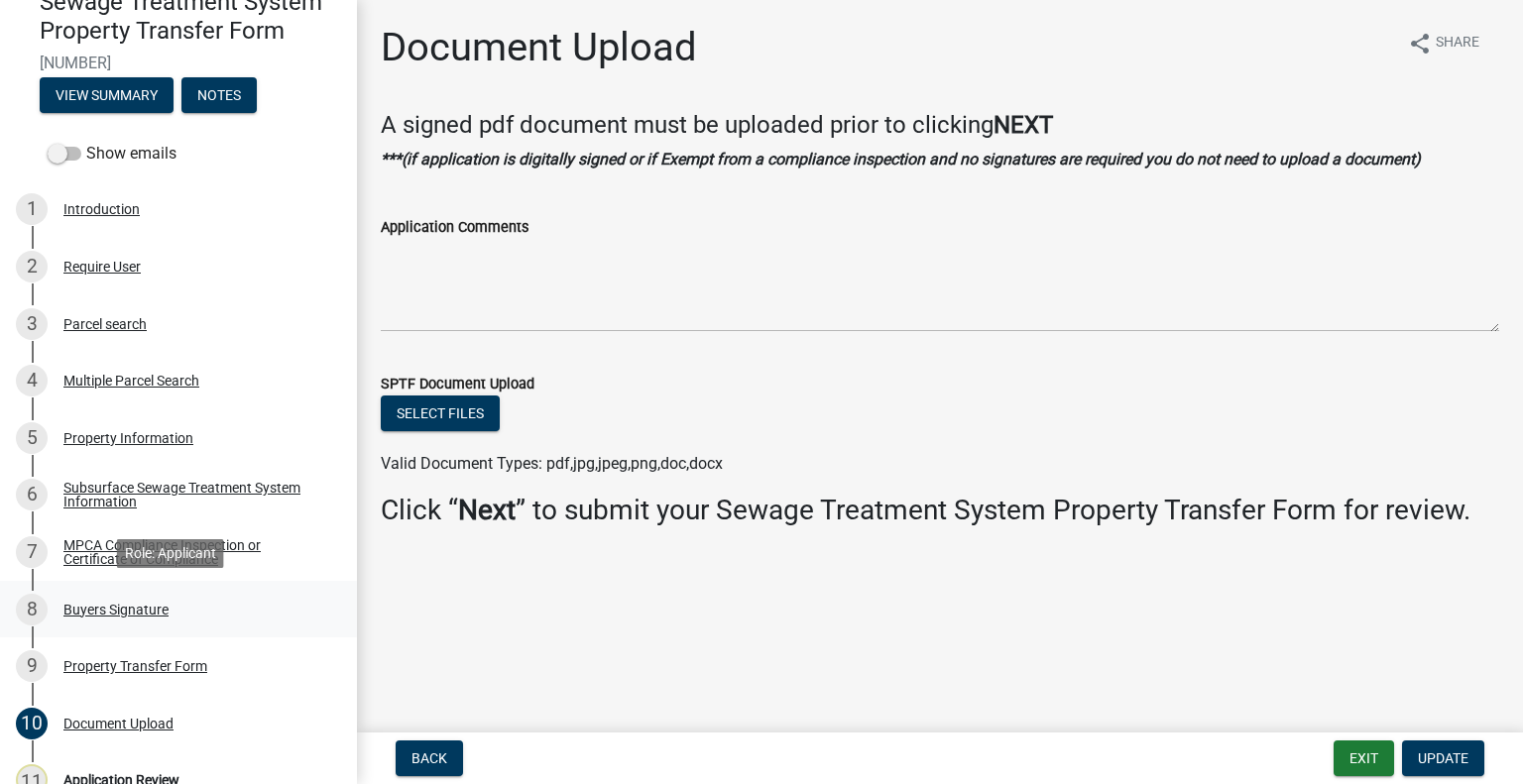 click on "Buyers Signature" at bounding box center (116, 610) 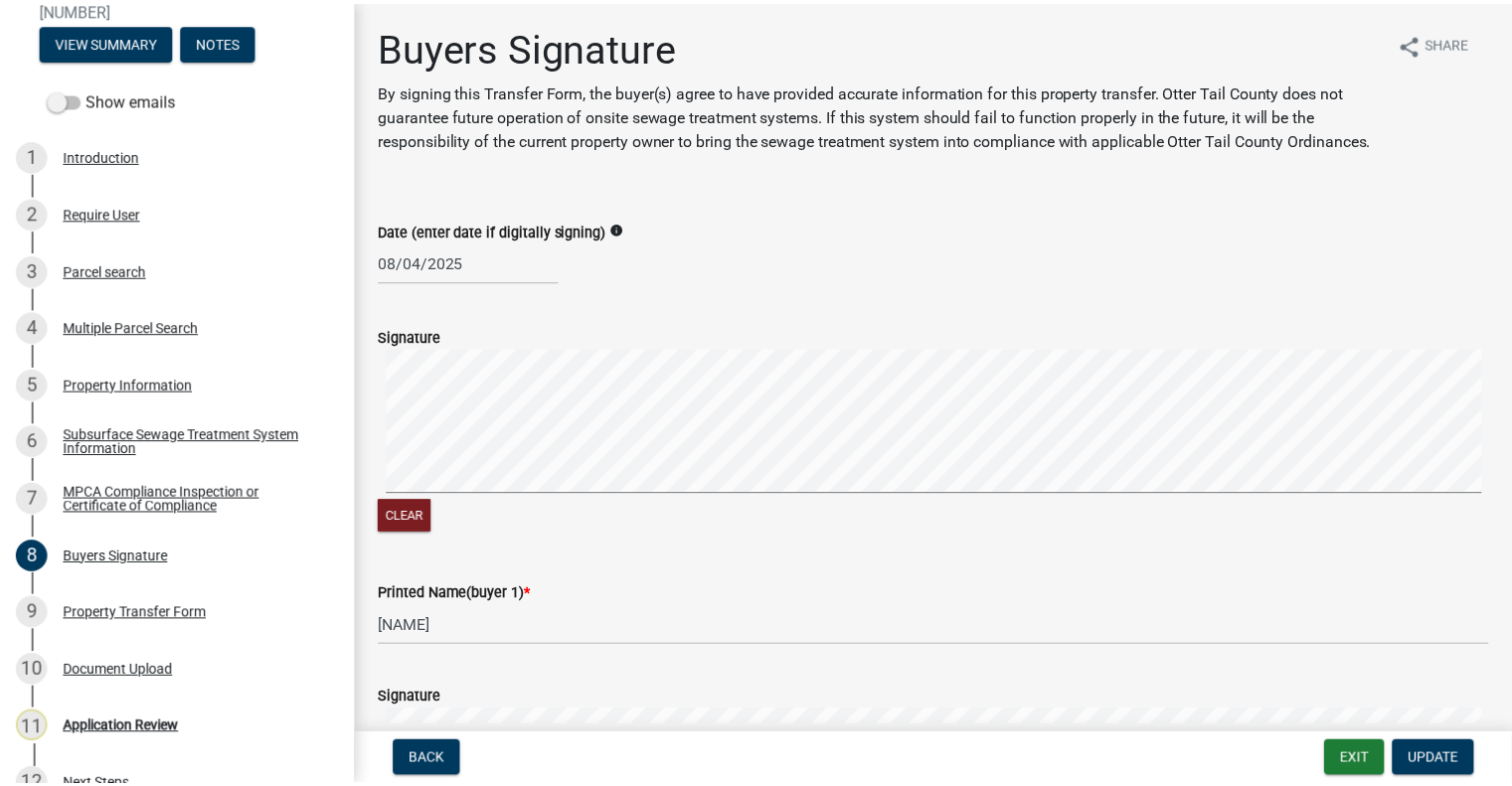 scroll, scrollTop: 292, scrollLeft: 0, axis: vertical 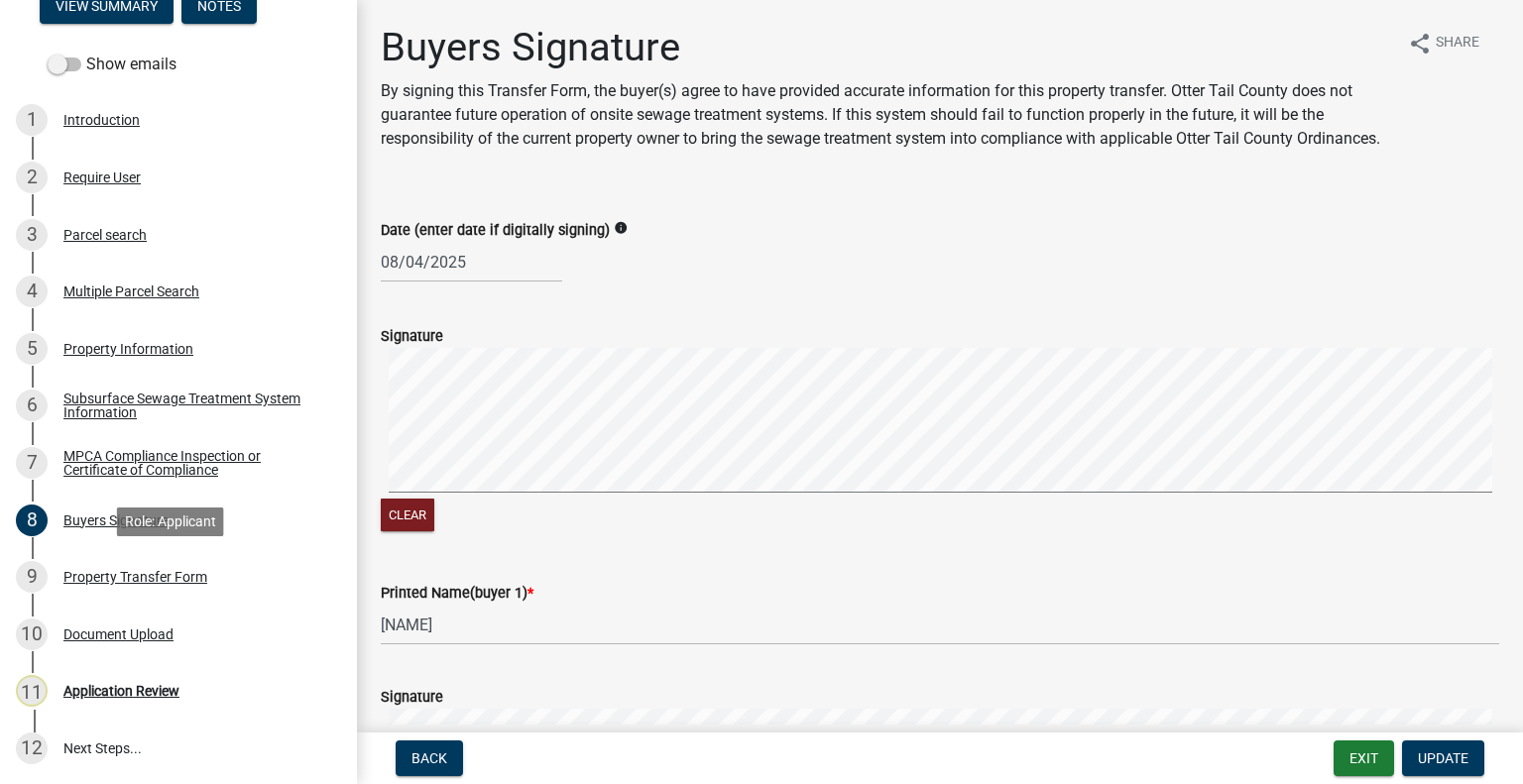 click on "Property Transfer Form" at bounding box center [135, 577] 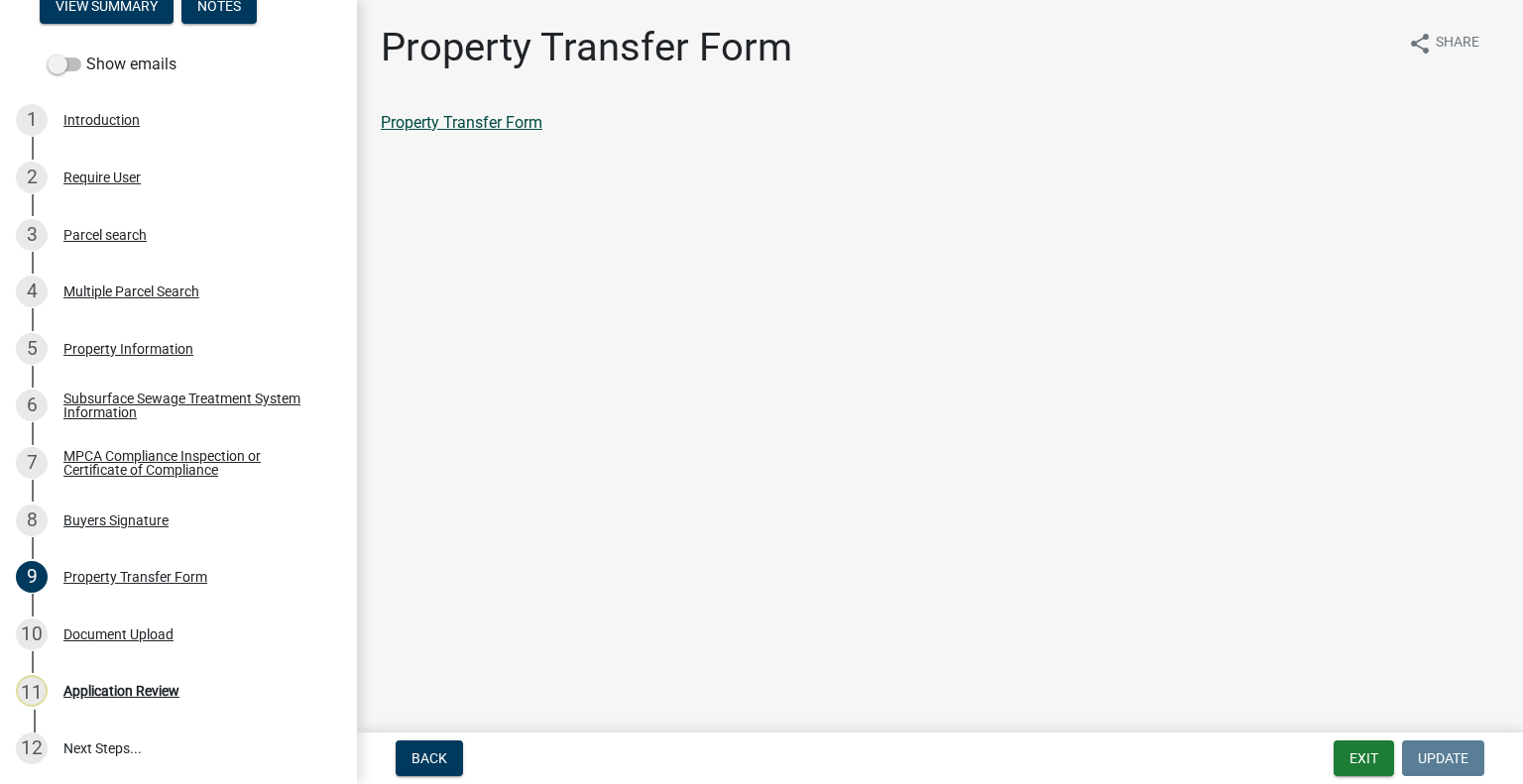 click on "Property Transfer Form" 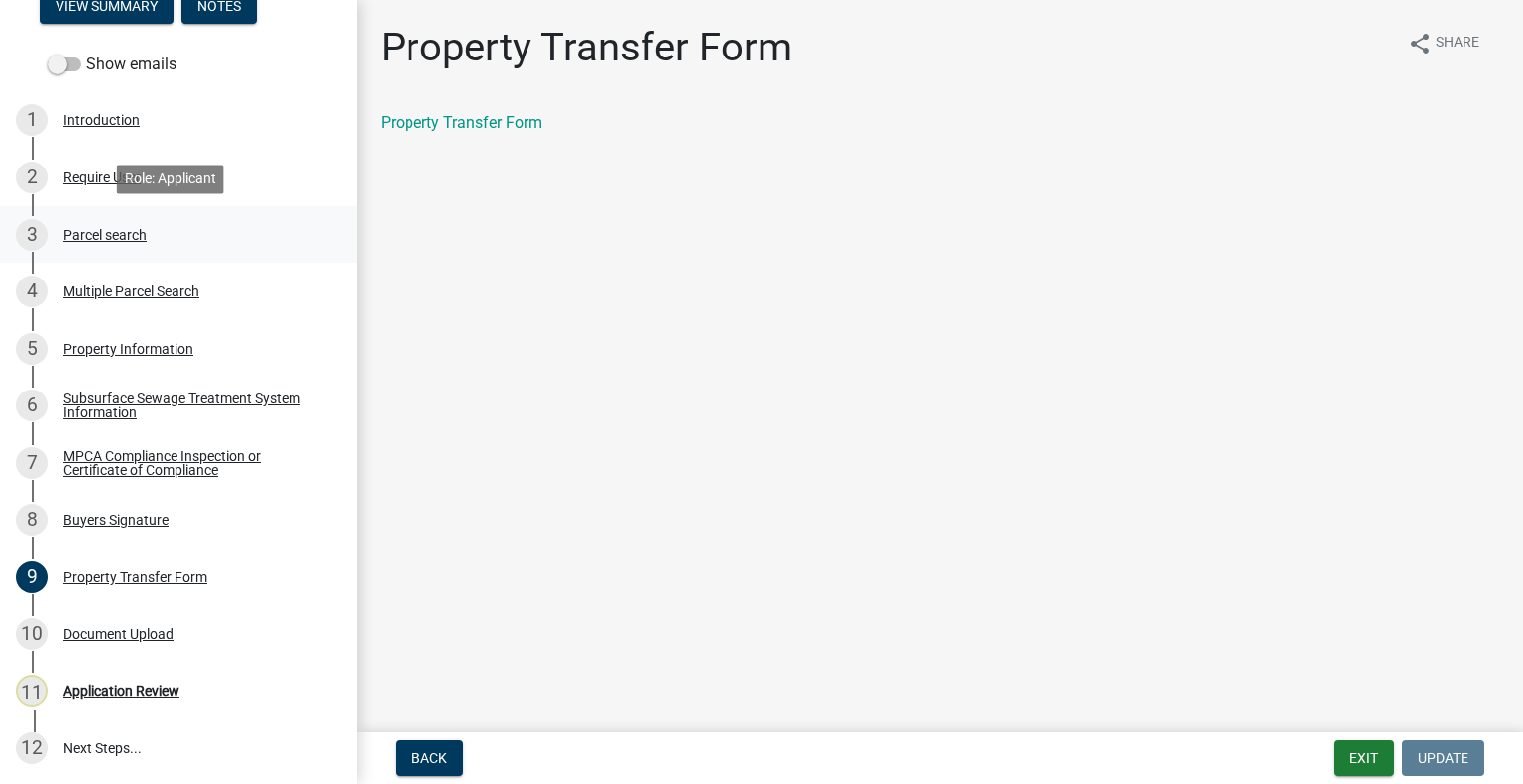 click on "3     Parcel search" at bounding box center [171, 235] 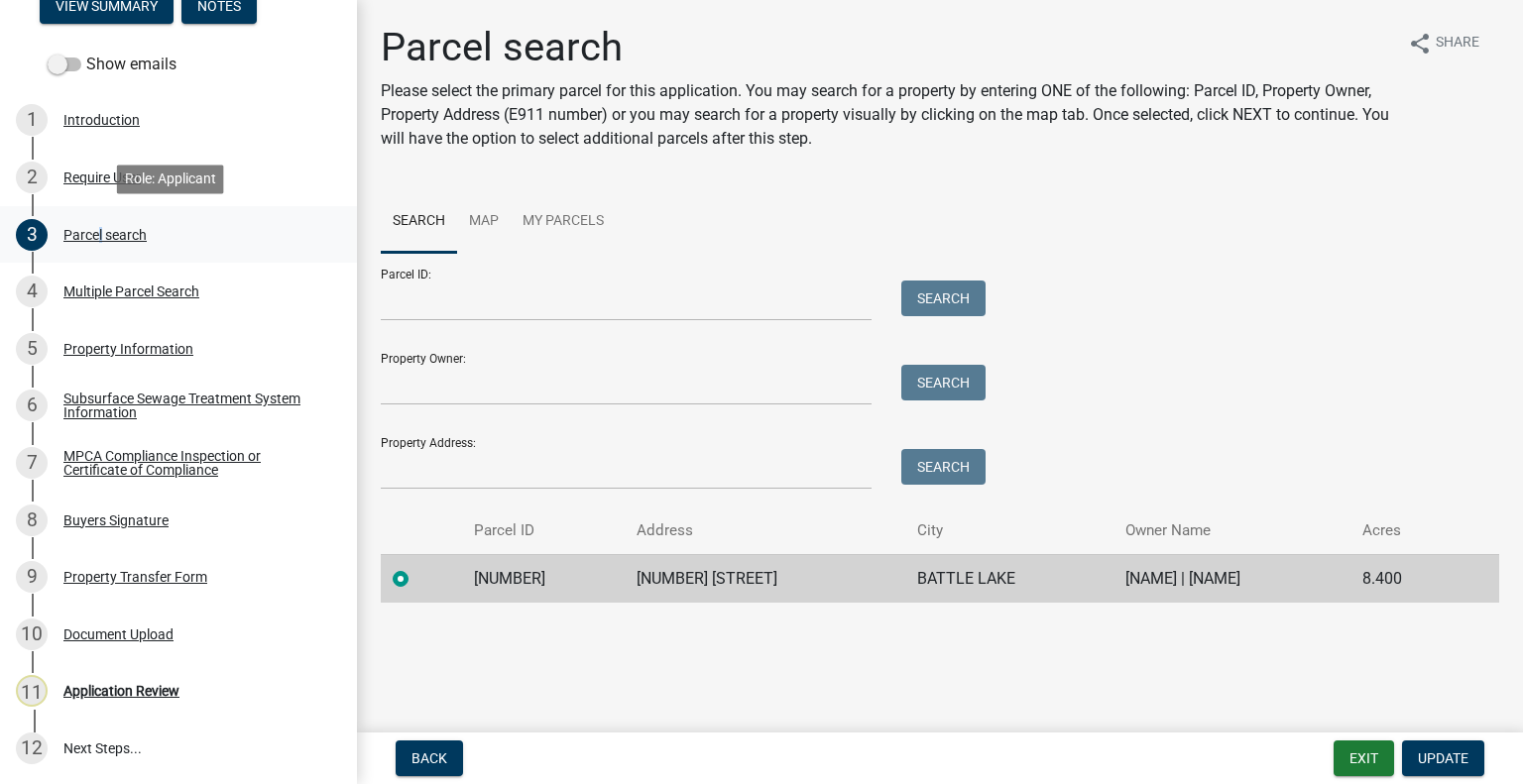 click on "Parcel search" at bounding box center (105, 235) 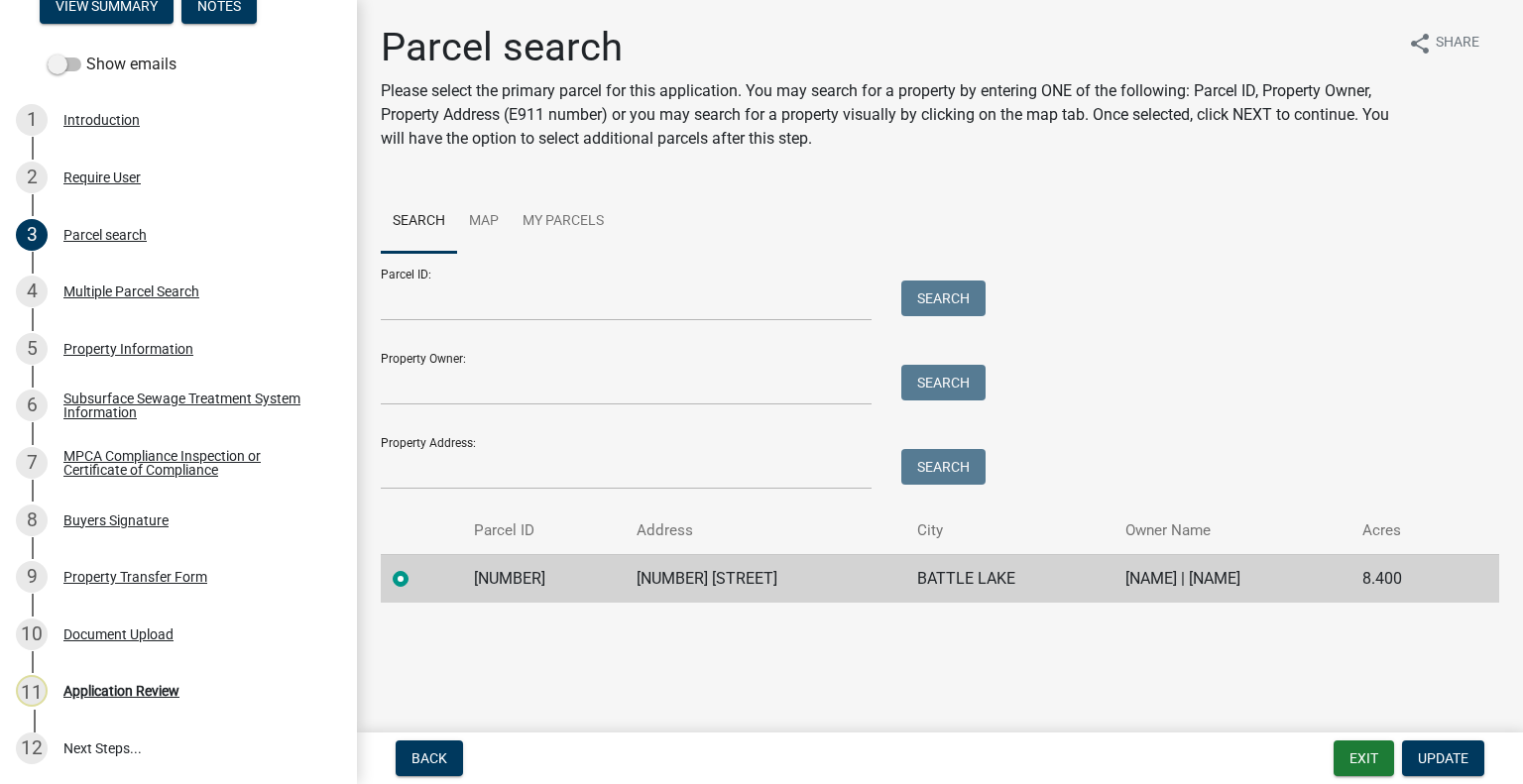 click on "02000190135022" 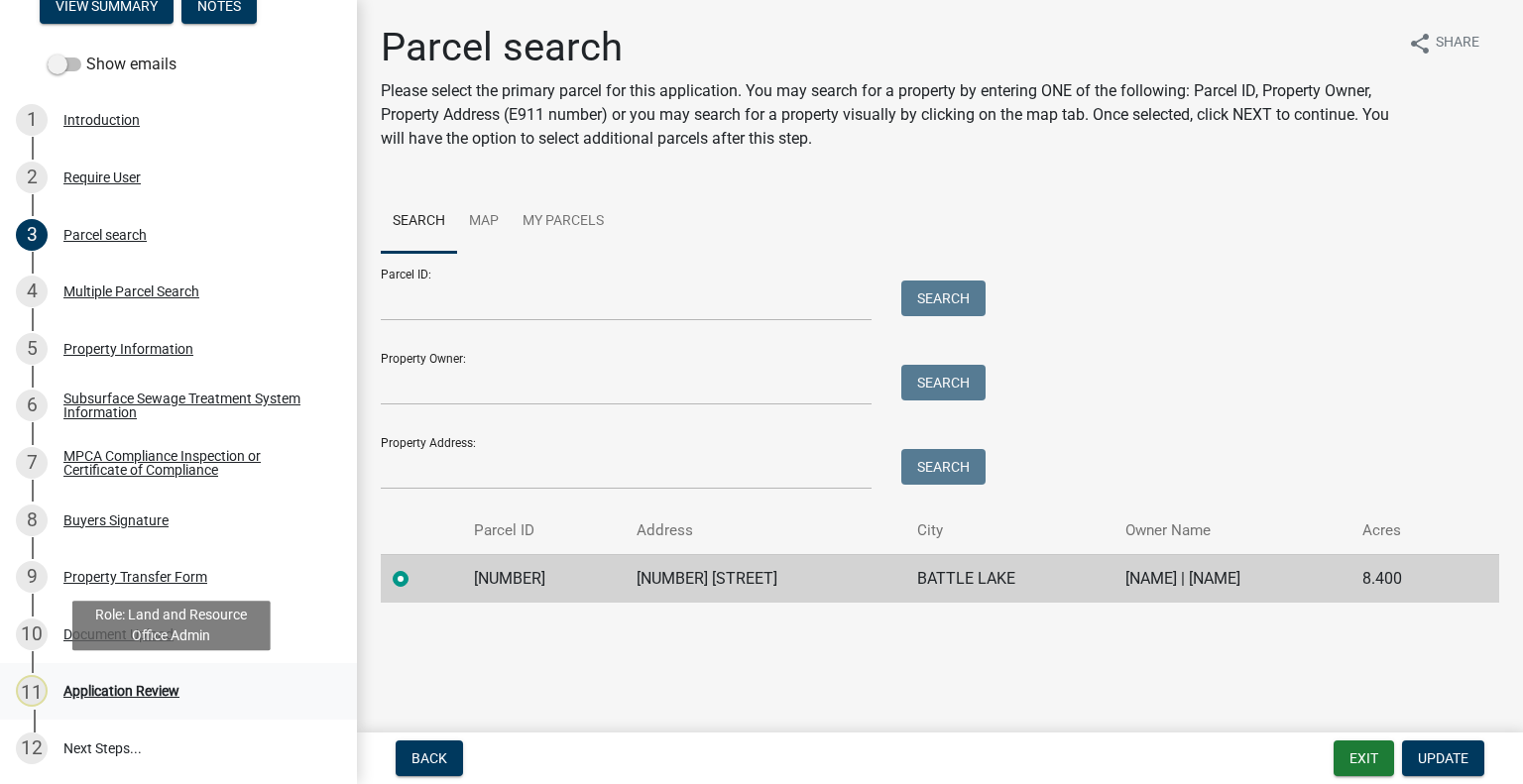 click on "11     Application Review" at bounding box center (171, 691) 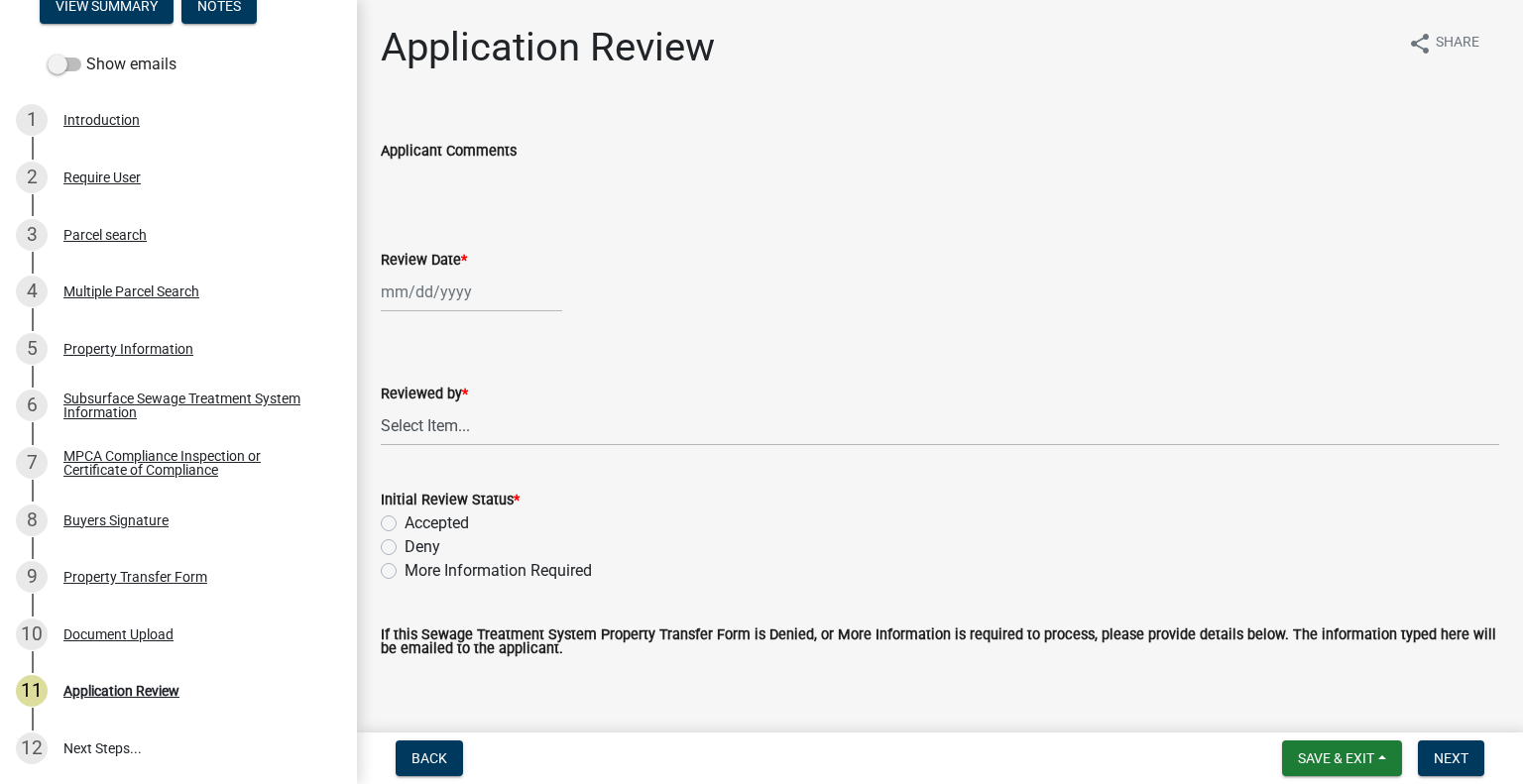 click 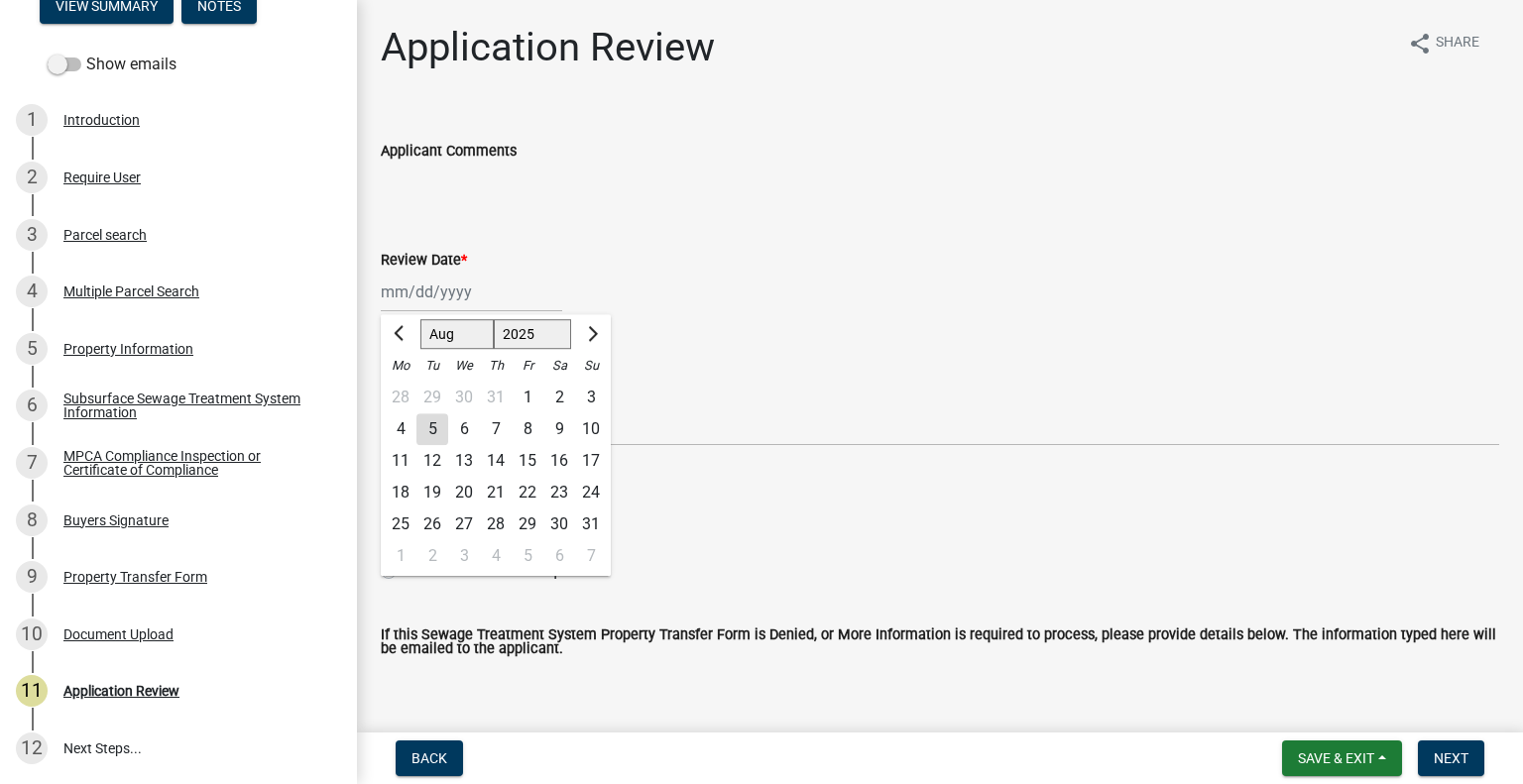 click on "5" 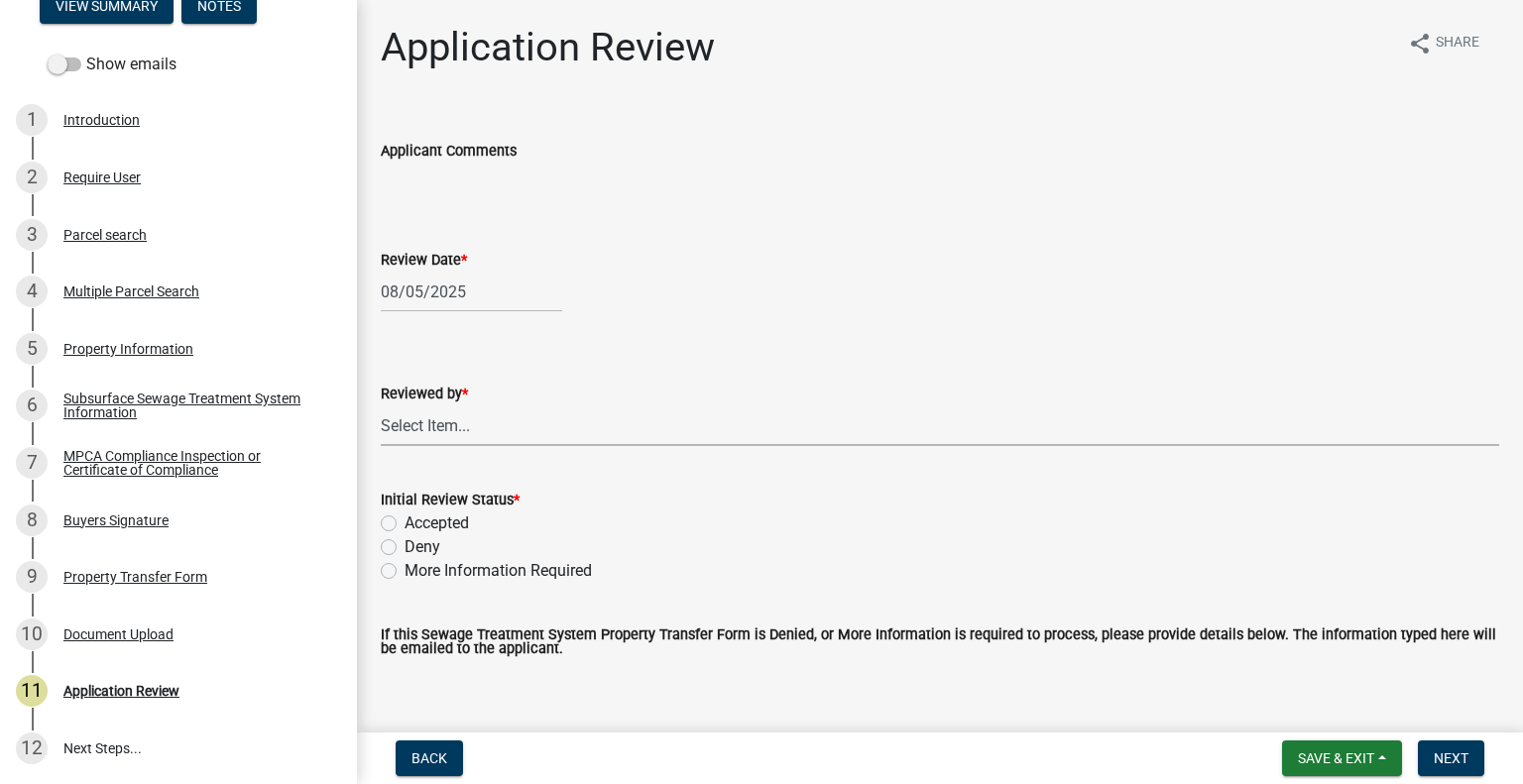 click on "Select Item...   [FIRST] [LAST]   [FIRST] [LAST]   [FIRST] [LAST]   [FIRST] [LAST]   [FIRST] [LAST]   [FIRST] [LAST]   [FIRST] [LAST]   [FIRST] [LAST]   [FIRST] [LAST]   [FIRST] [LAST]   [FIRST] [LAST]   [FIRST] [LAST]   [FIRST] [LAST]" at bounding box center [940, 425] 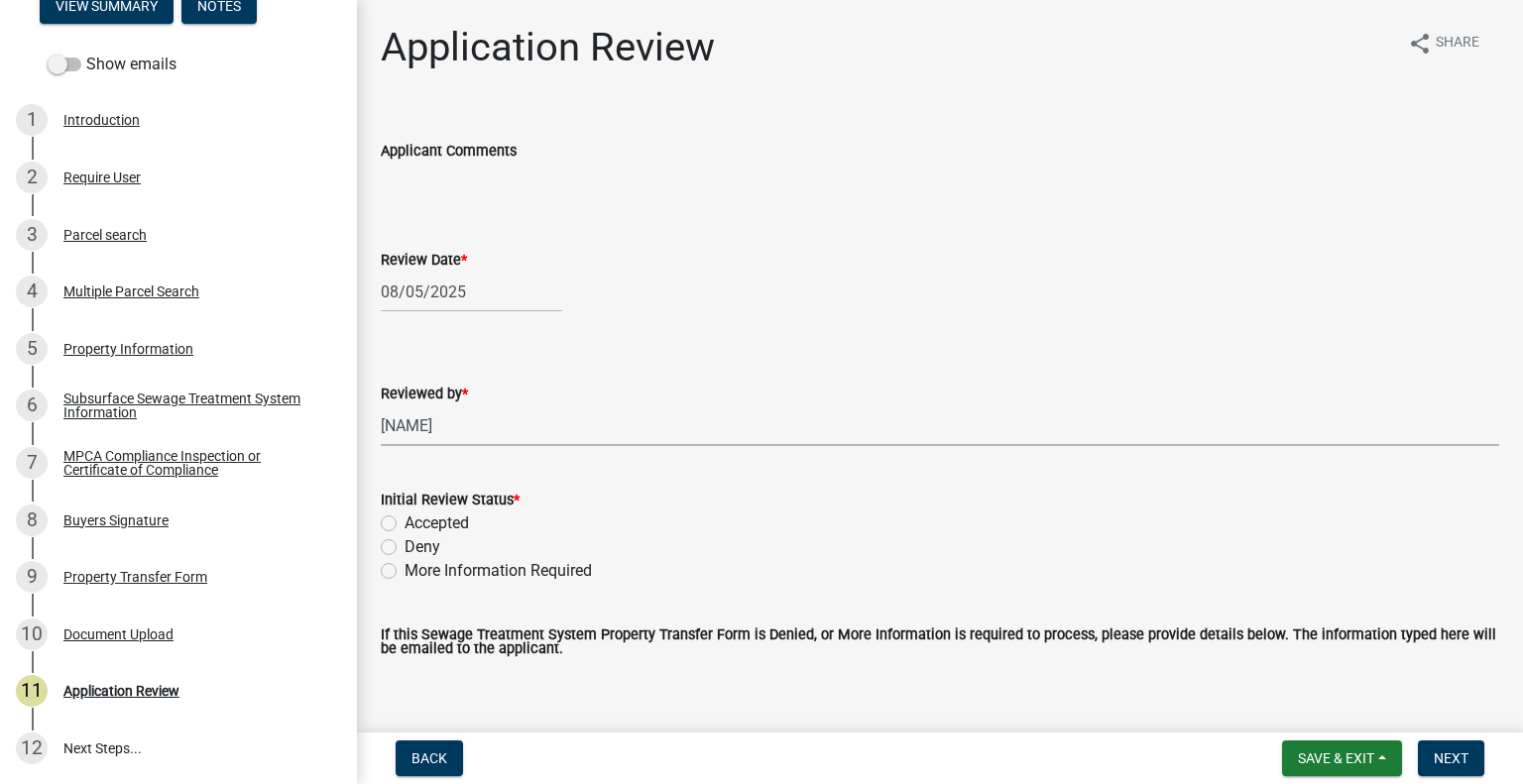 click on "Select Item...   [FIRST] [LAST]   [FIRST] [LAST]   [FIRST] [LAST]   [FIRST] [LAST]   [FIRST] [LAST]   [FIRST] [LAST]   [FIRST] [LAST]   [FIRST] [LAST]   [FIRST] [LAST]   [FIRST] [LAST]   [FIRST] [LAST]   [FIRST] [LAST]   [FIRST] [LAST]" at bounding box center (940, 425) 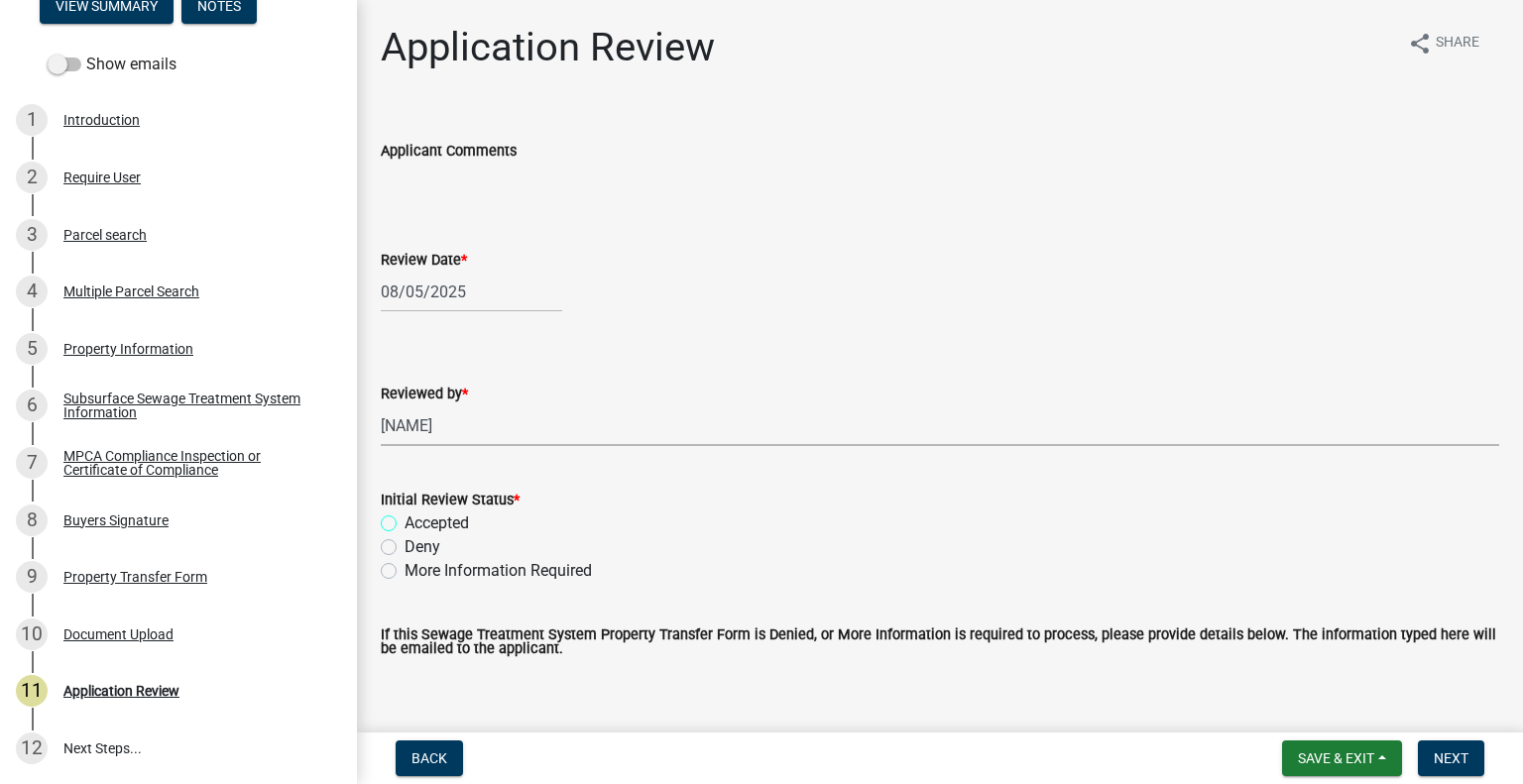 click on "Accepted" at bounding box center (410, 517) 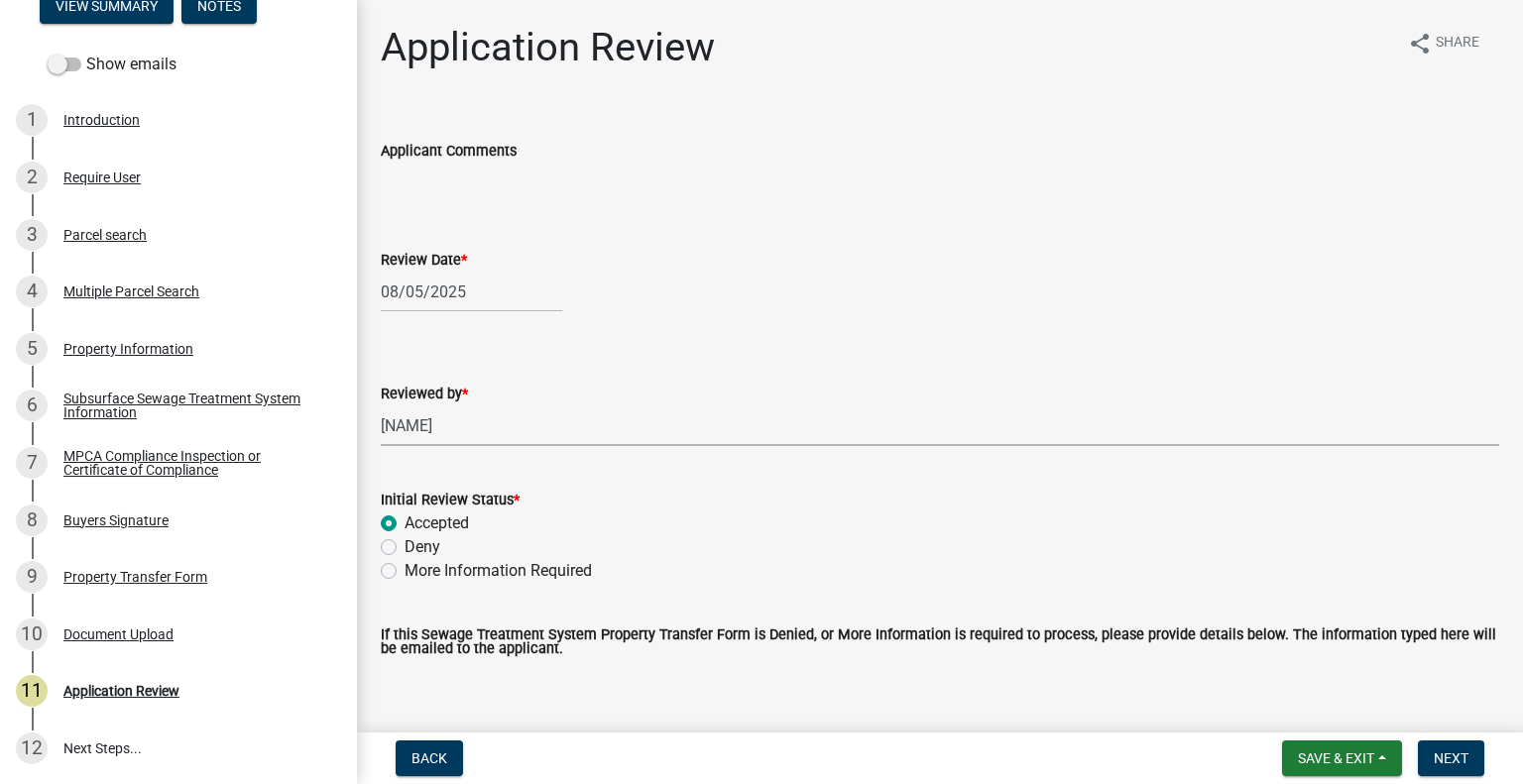 radio on "true" 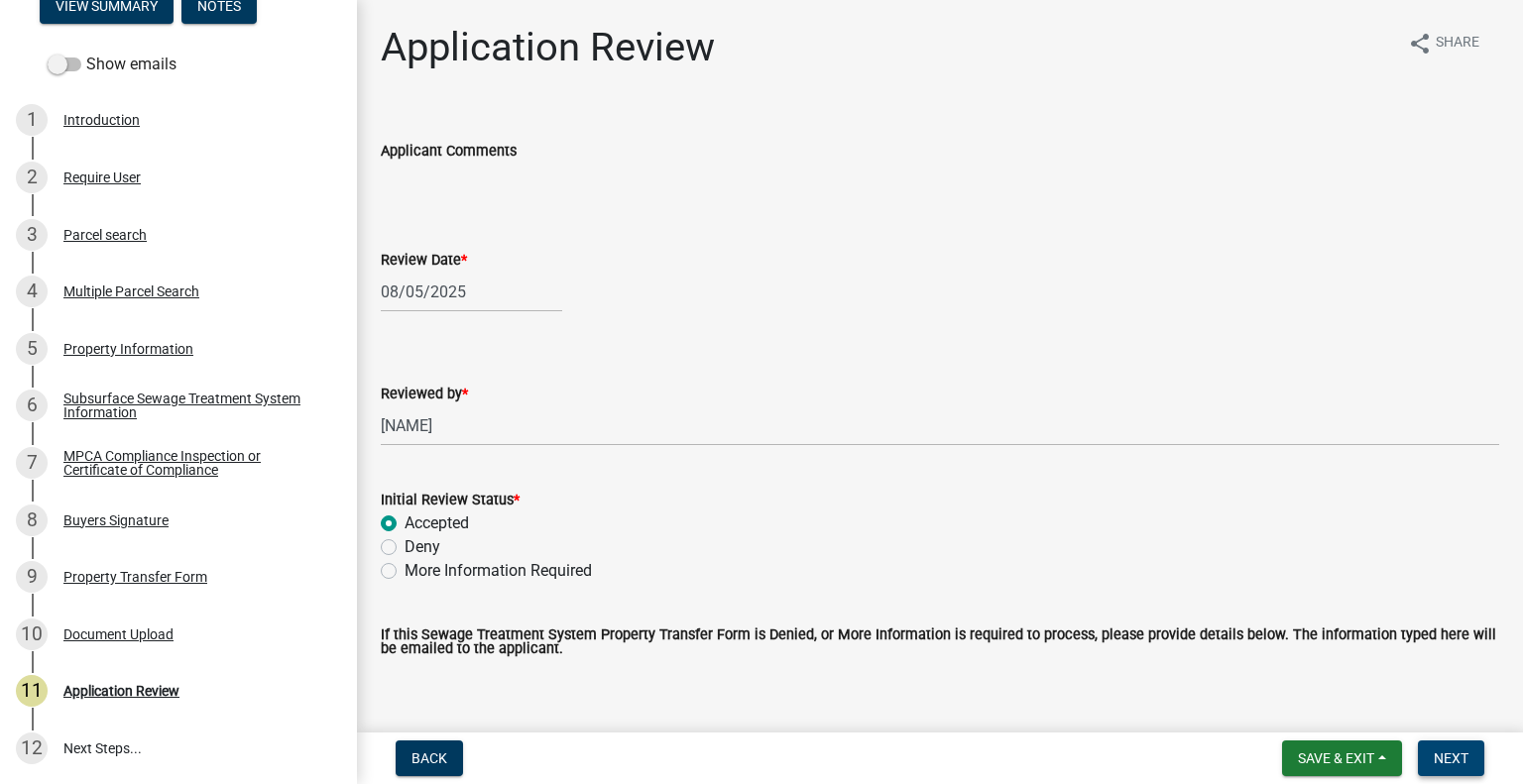 click on "Next" at bounding box center (1451, 758) 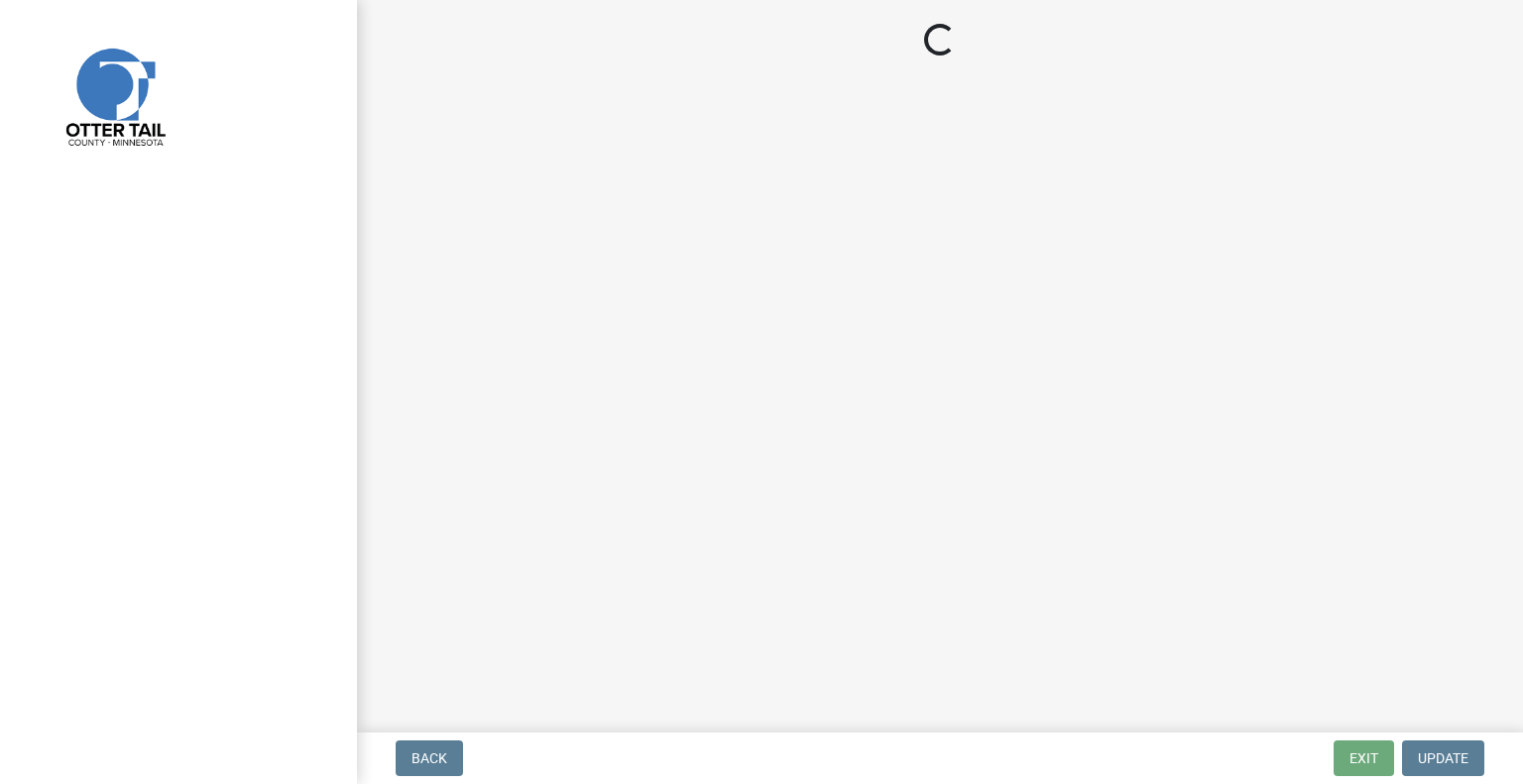 scroll, scrollTop: 0, scrollLeft: 0, axis: both 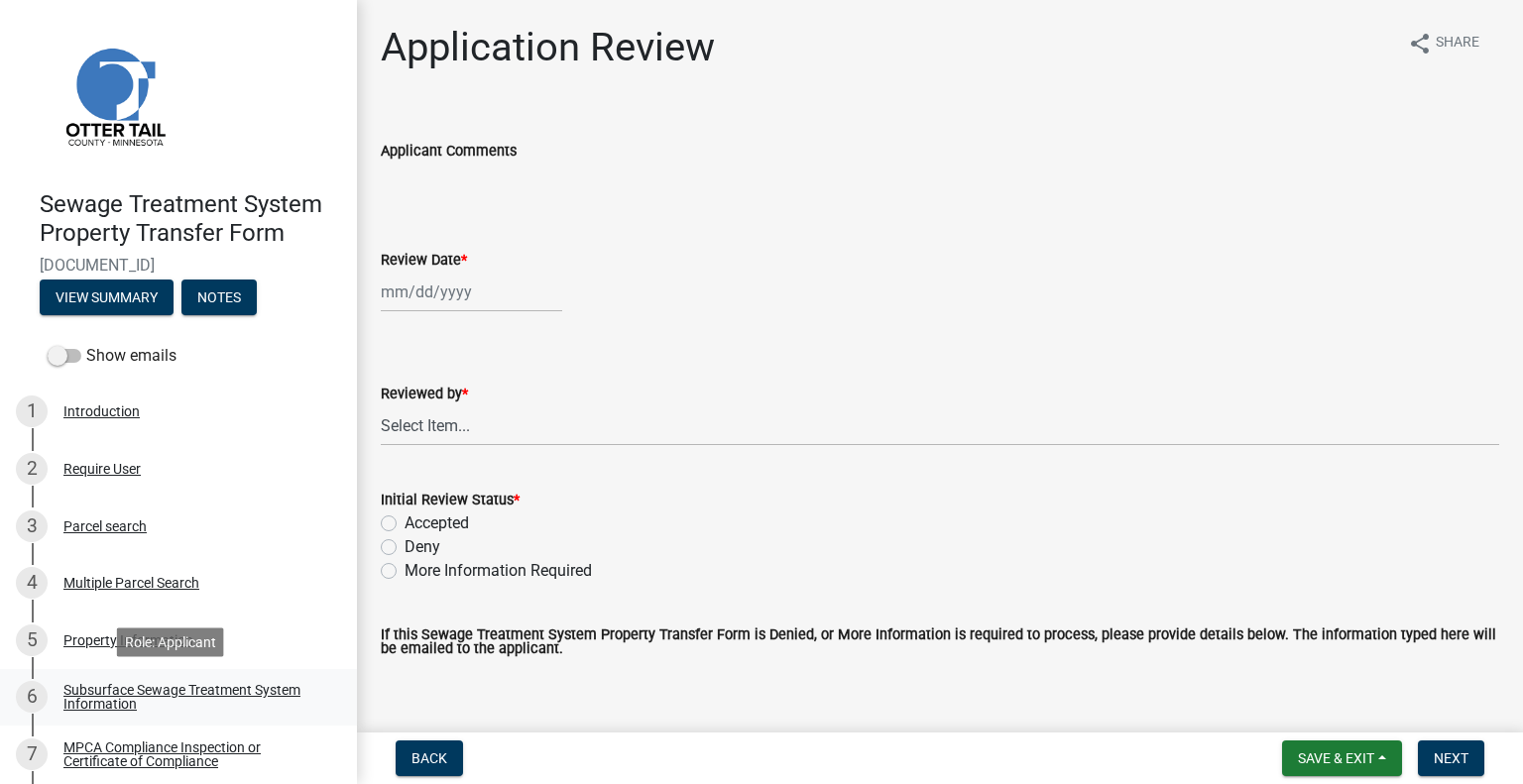 drag, startPoint x: 273, startPoint y: 694, endPoint x: 277, endPoint y: 678, distance: 16.492423 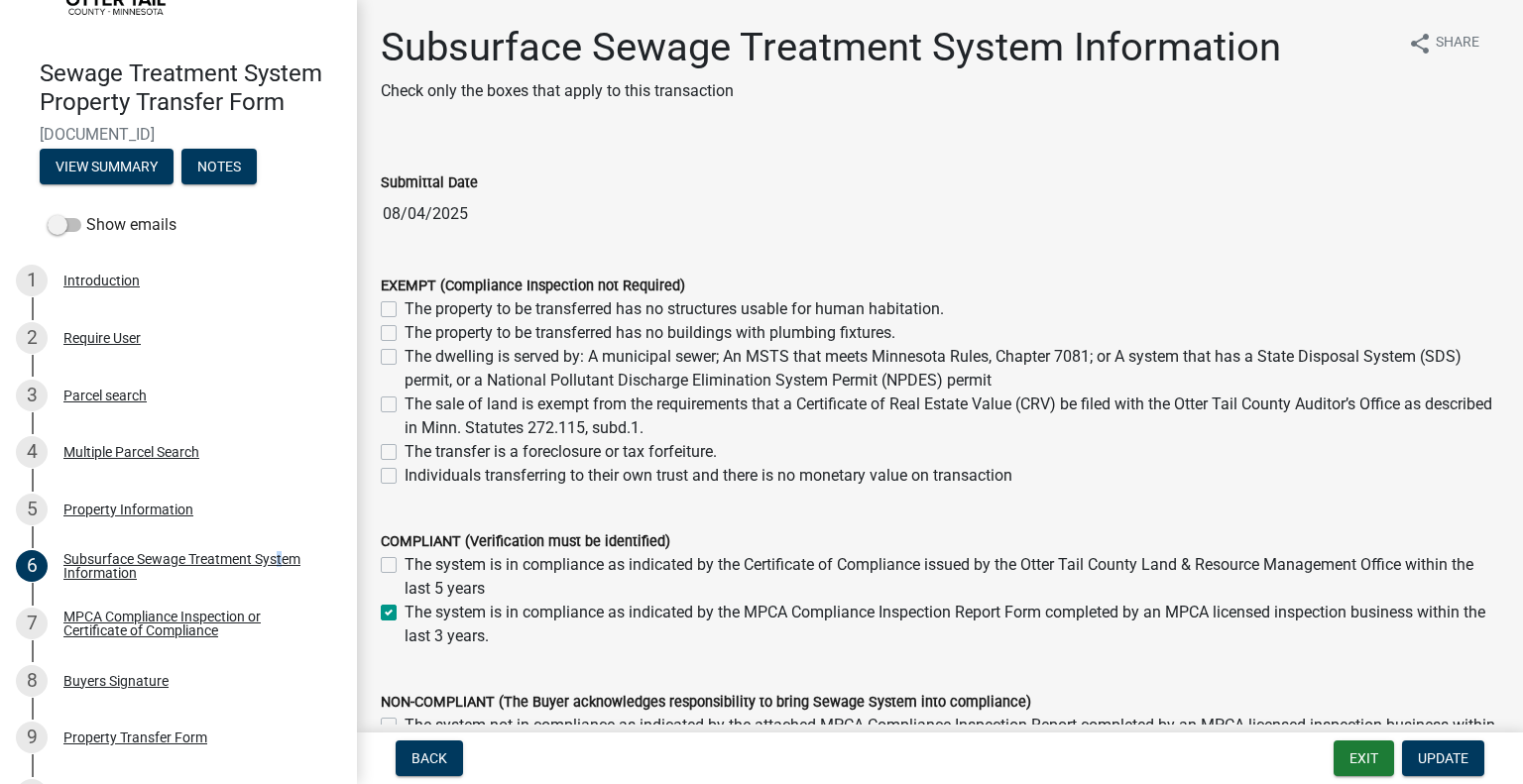 scroll, scrollTop: 190, scrollLeft: 0, axis: vertical 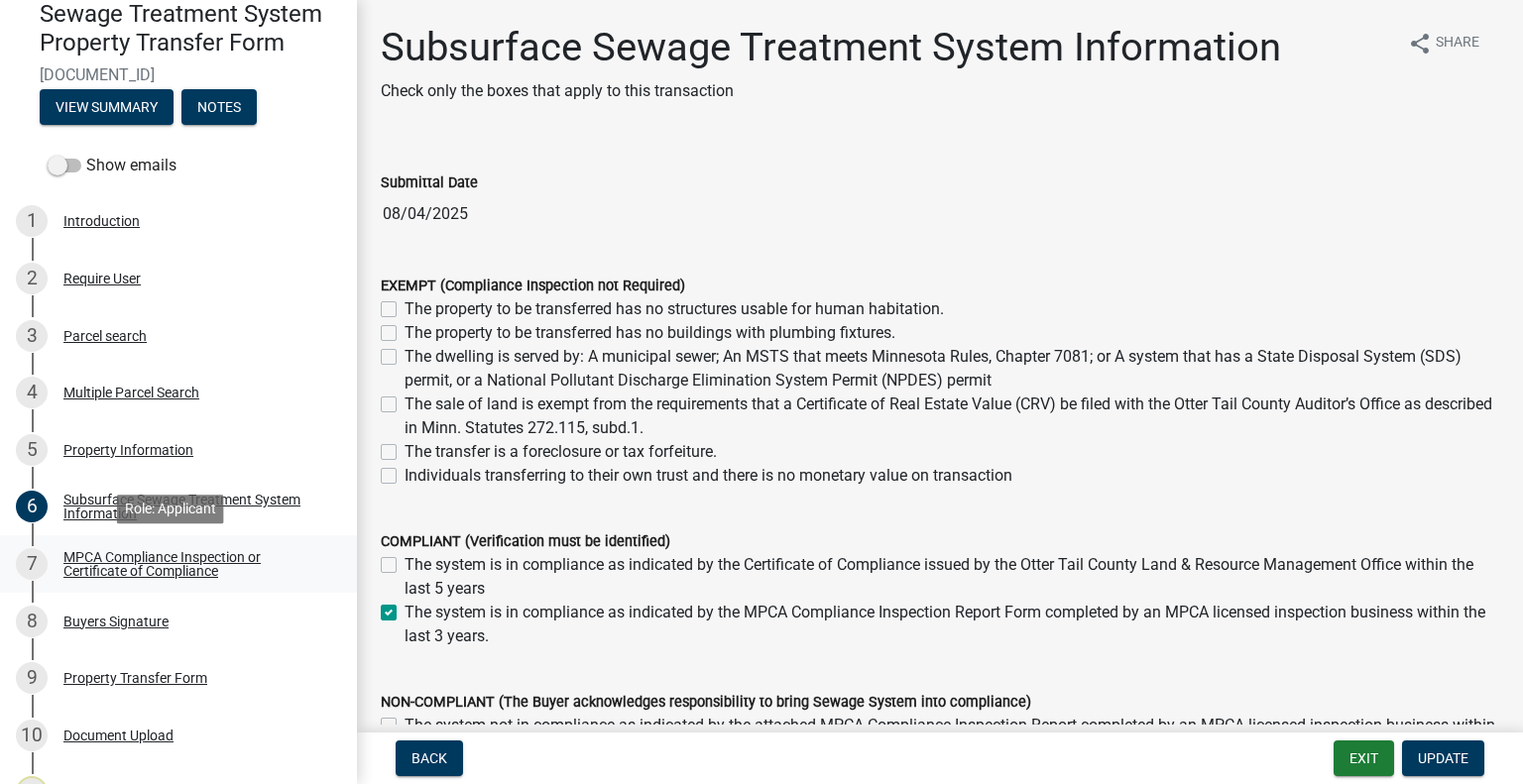 click on "MPCA Compliance Inspection  or Certificate of Compliance" at bounding box center [194, 564] 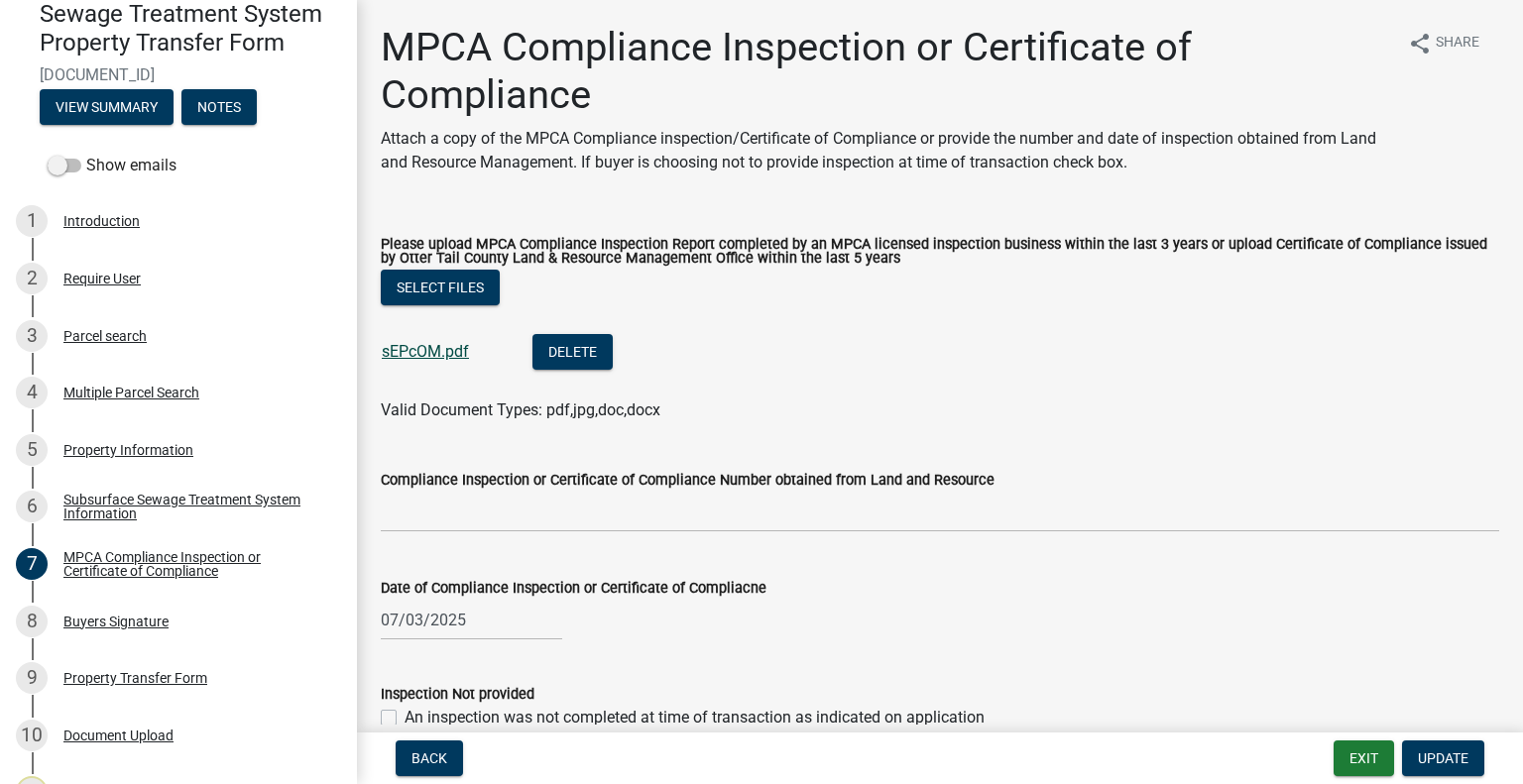 click on "sEPcOM.pdf" 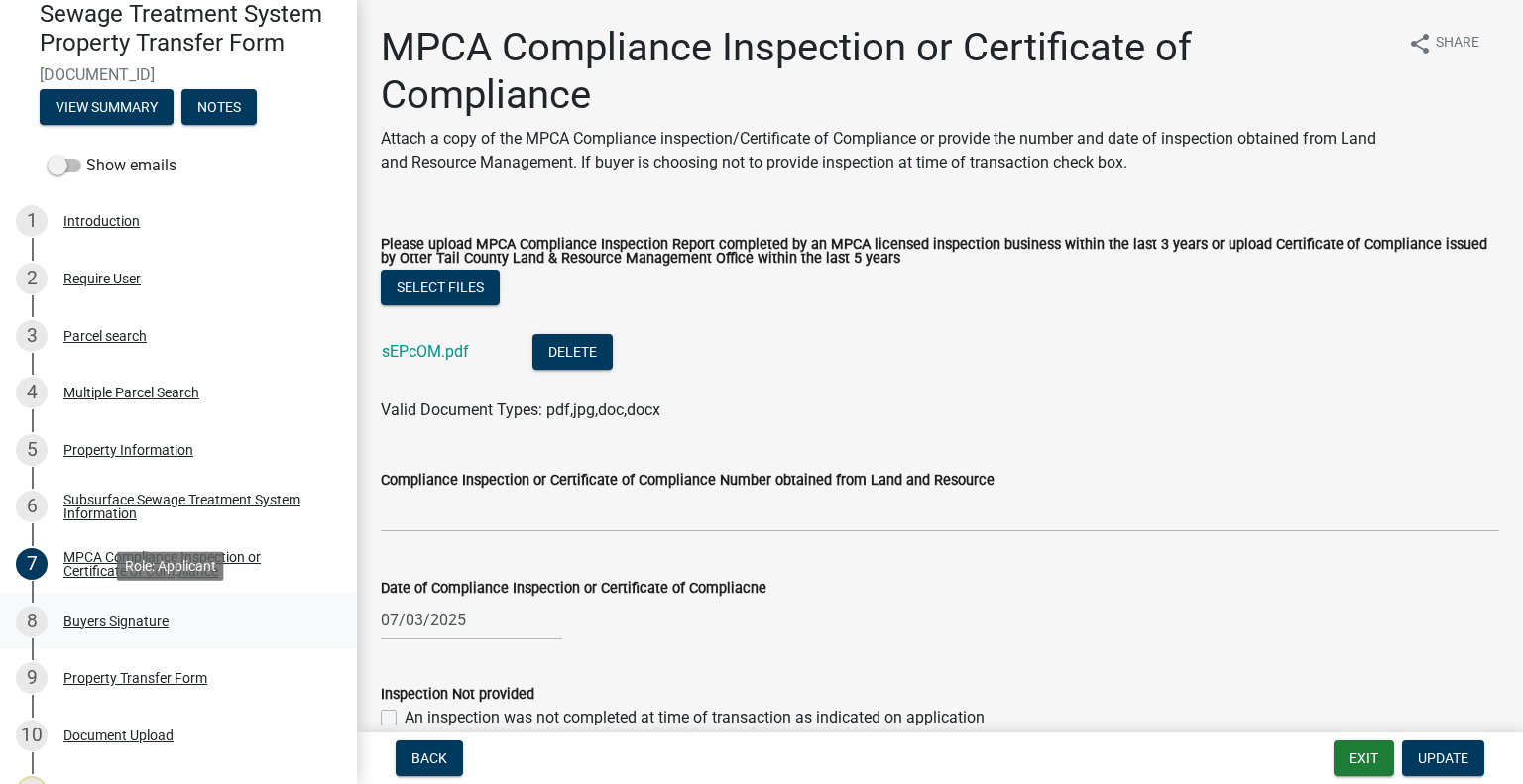 click on "8     Buyers Signature" at bounding box center (171, 621) 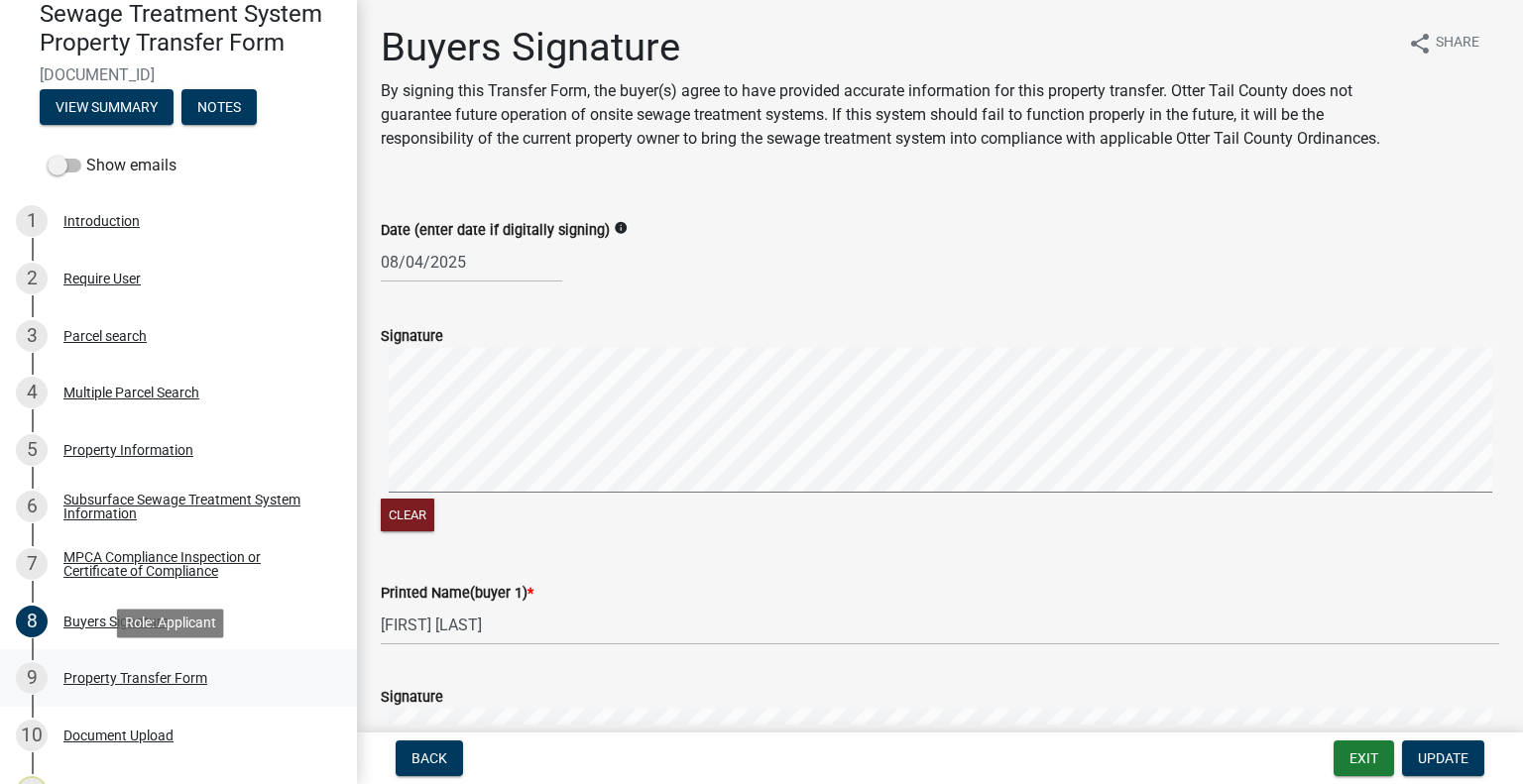 click on "Property Transfer Form" at bounding box center (135, 678) 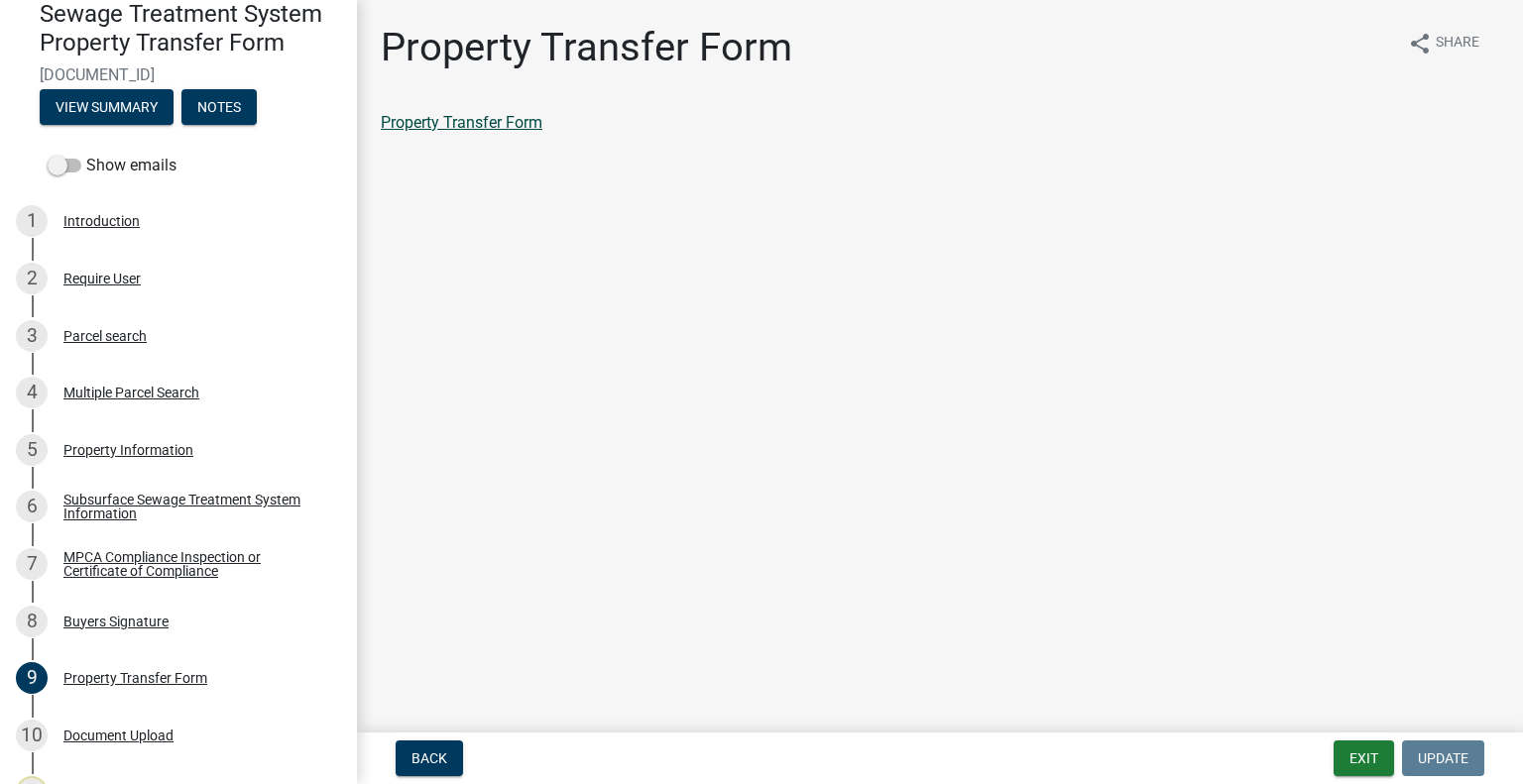 click on "Property Transfer Form" 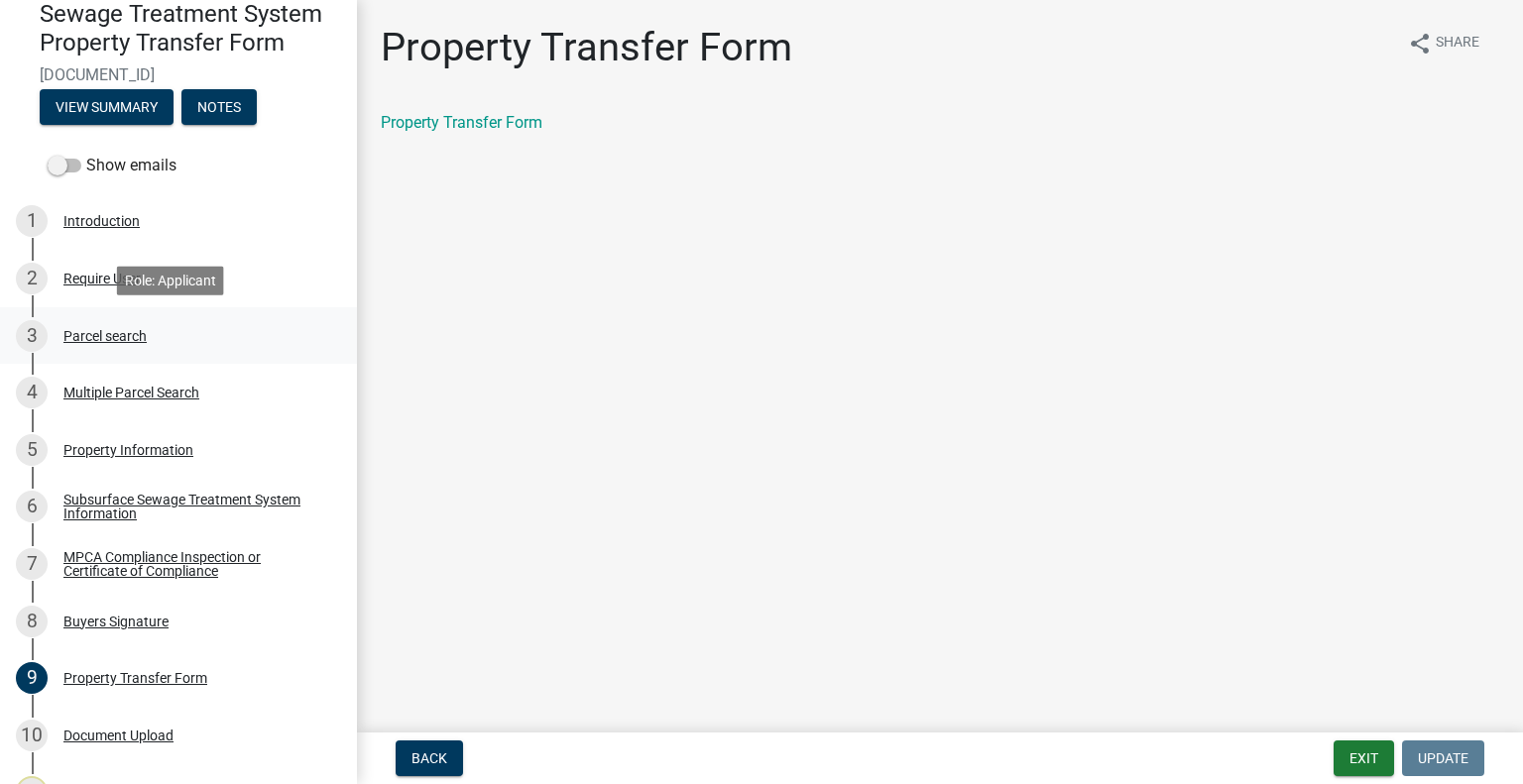 click on "Parcel search" at bounding box center [105, 336] 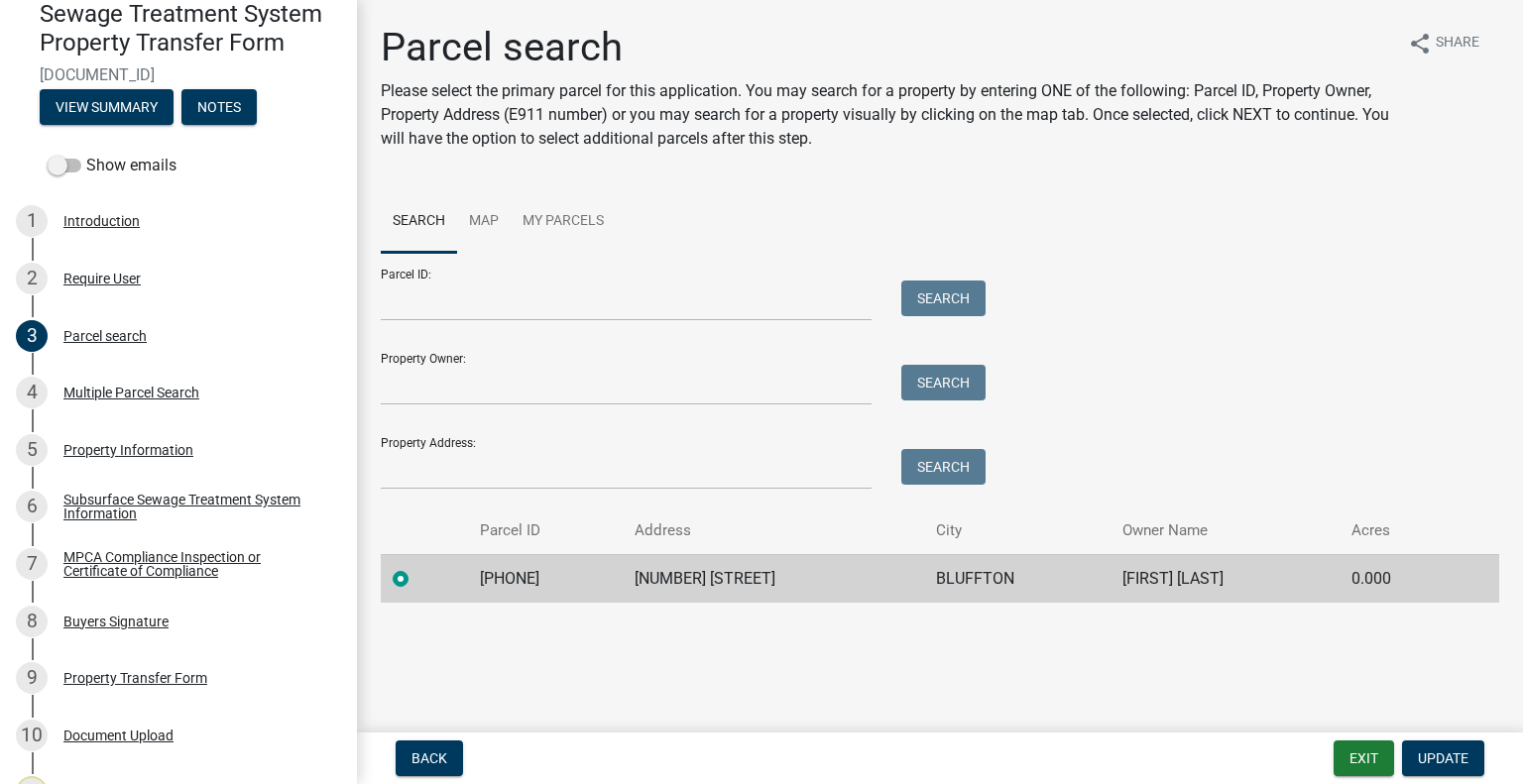 click on "[PHONE]" 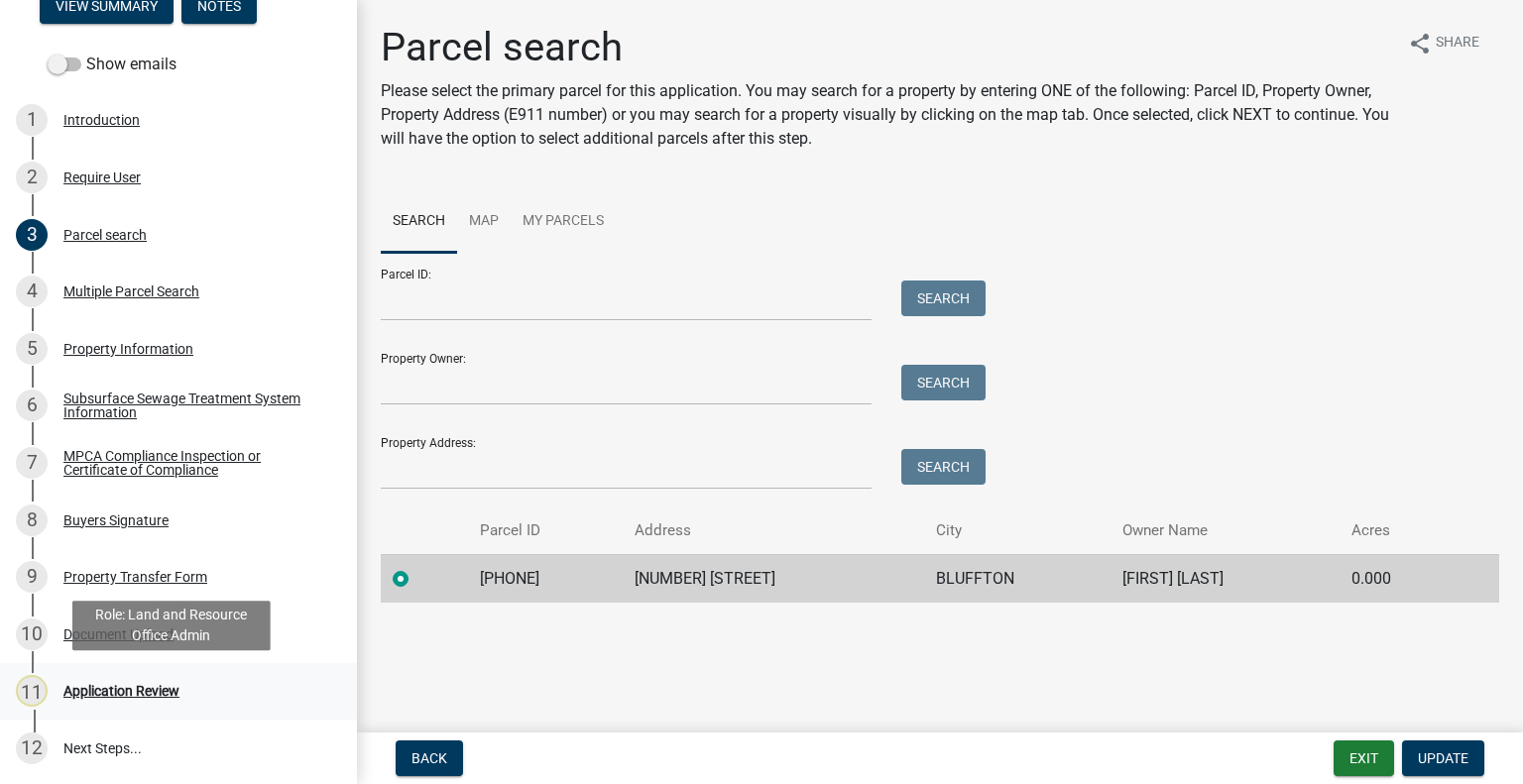 click on "Application Review" at bounding box center (121, 691) 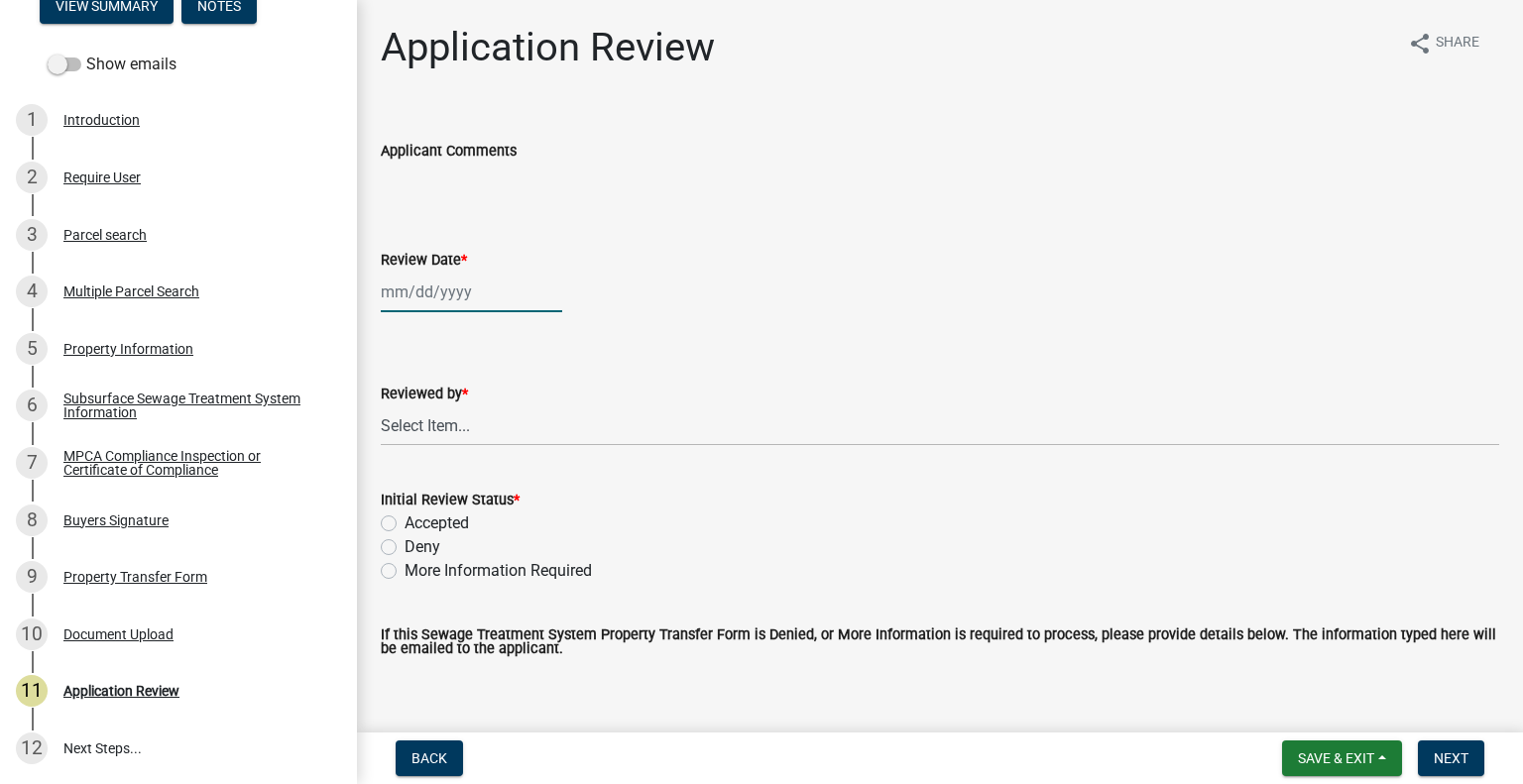 click 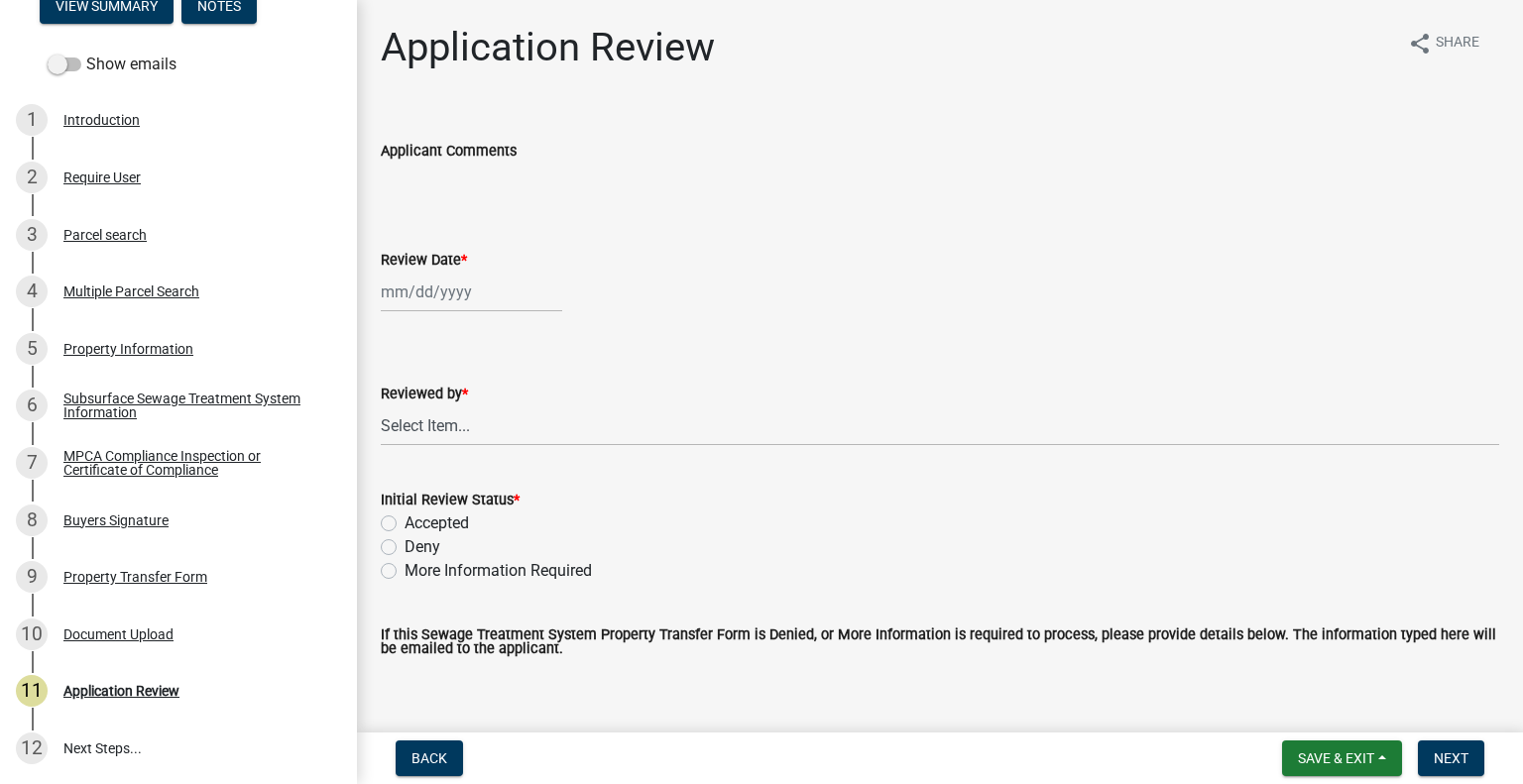 select on "8" 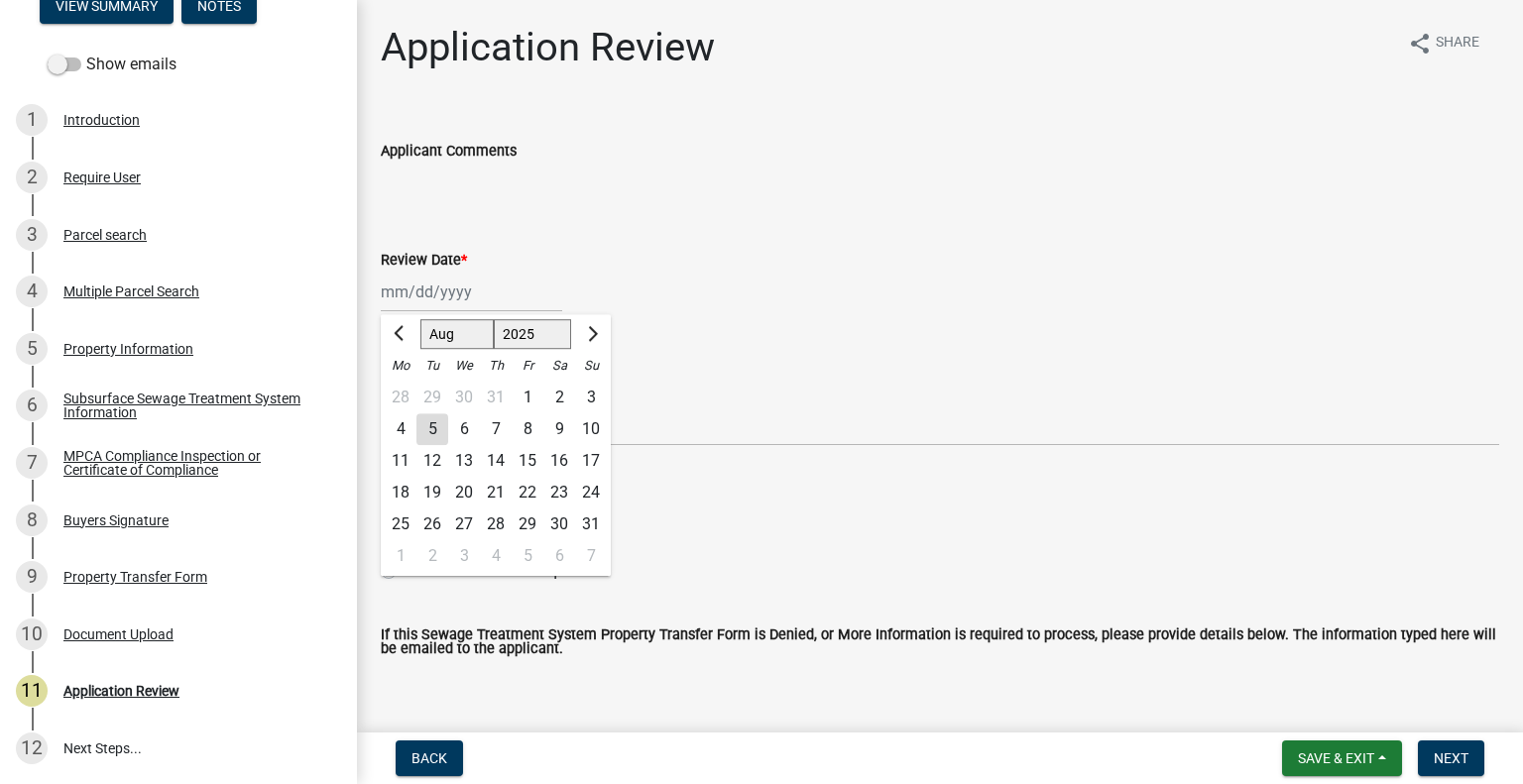 click on "5" 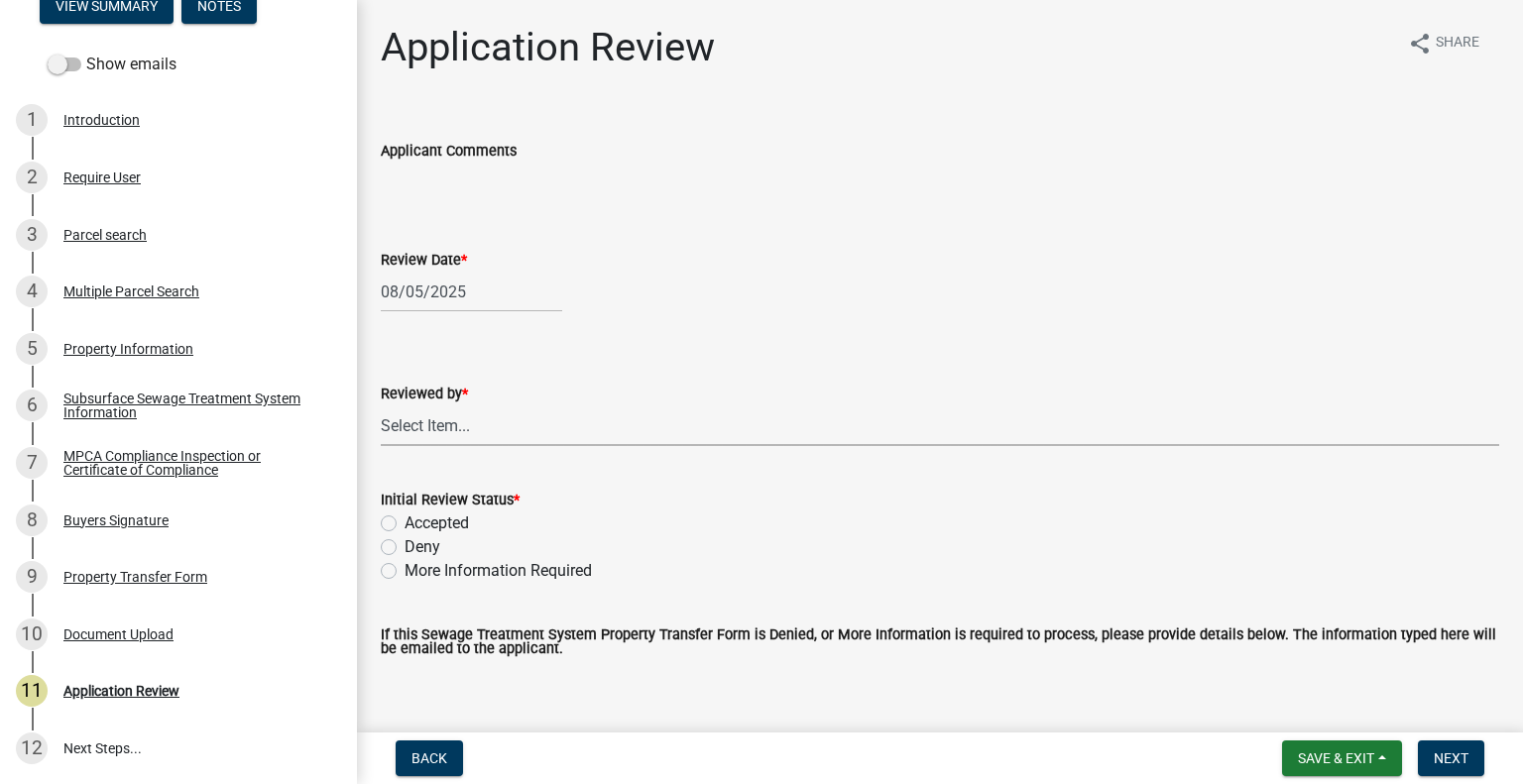 click on "Select Item...   Alexis Newark   Amy Busko   Andrea Perales   Brittany Tollefson   Christopher LeClair   Courtney Roth   Elizabeth Plaster   Emma Swenson   Eric Babolian   Kyle Westergard   Lindsey Hanson   Michelle Jevne   Noah Brenden   Sheila Dahl" at bounding box center [940, 425] 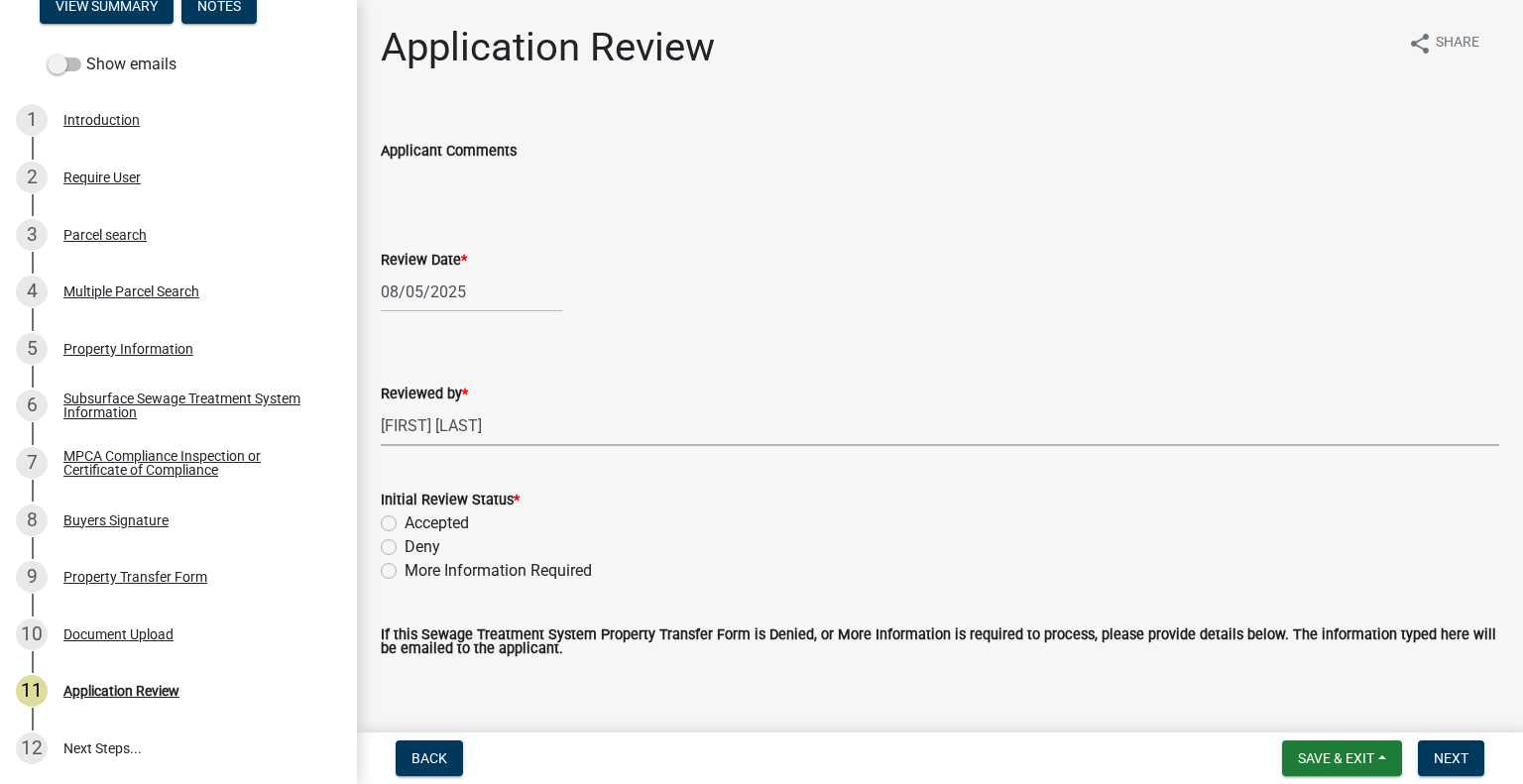 click on "Select Item...   Alexis Newark   Amy Busko   Andrea Perales   Brittany Tollefson   Christopher LeClair   Courtney Roth   Elizabeth Plaster   Emma Swenson   Eric Babolian   Kyle Westergard   Lindsey Hanson   Michelle Jevne   Noah Brenden   Sheila Dahl" at bounding box center [940, 425] 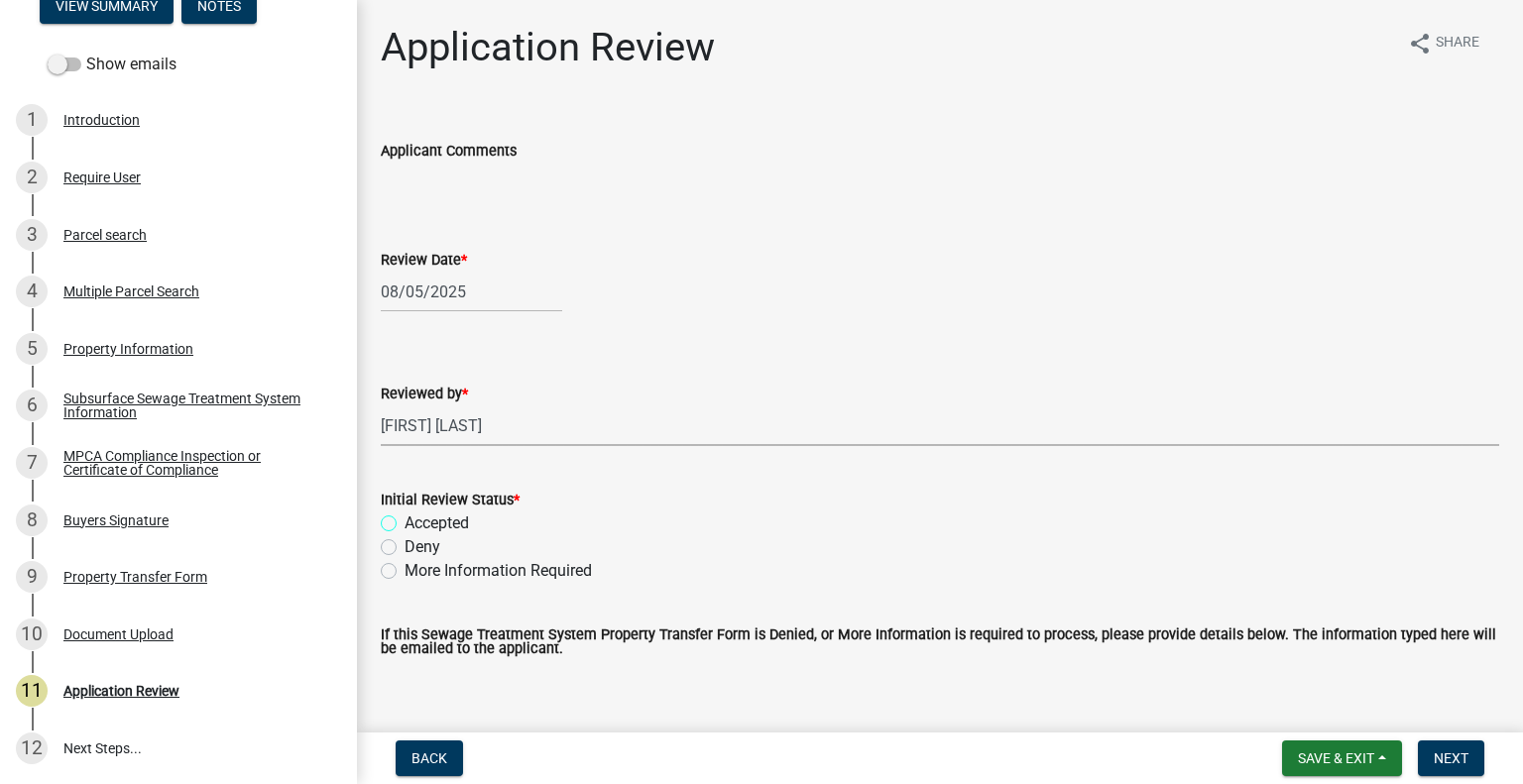 click on "Accepted" at bounding box center (410, 517) 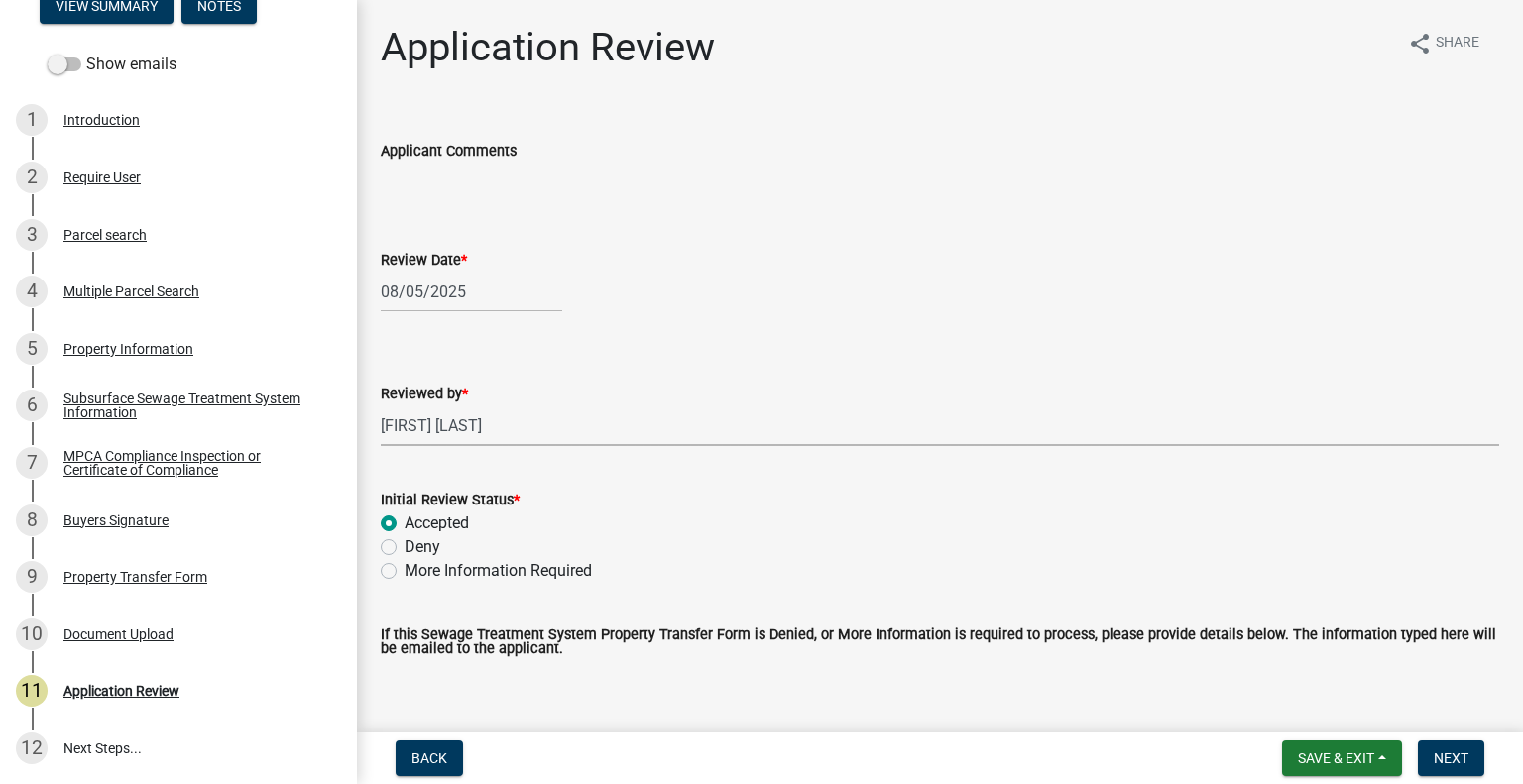 radio on "true" 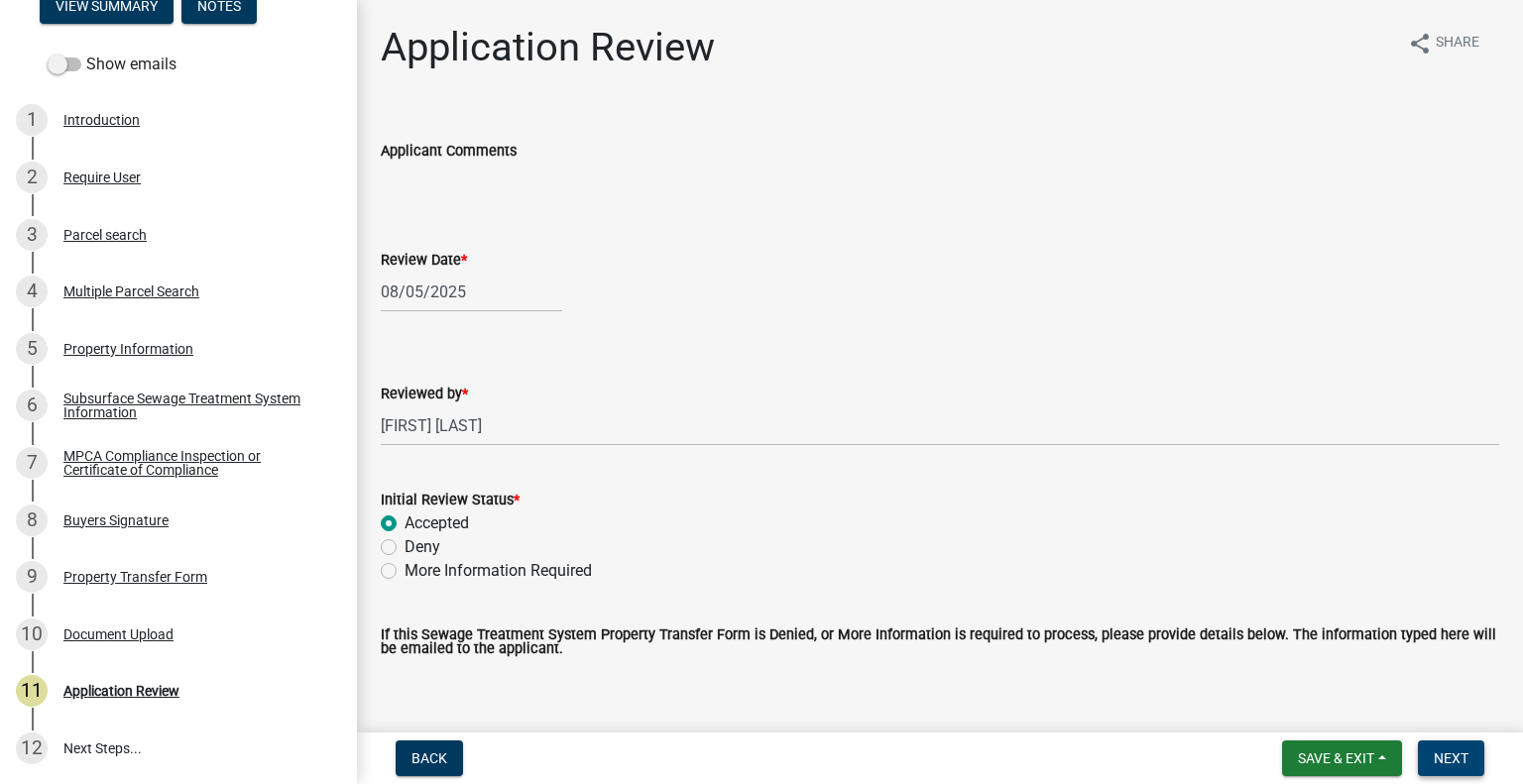 click on "Next" at bounding box center (1451, 758) 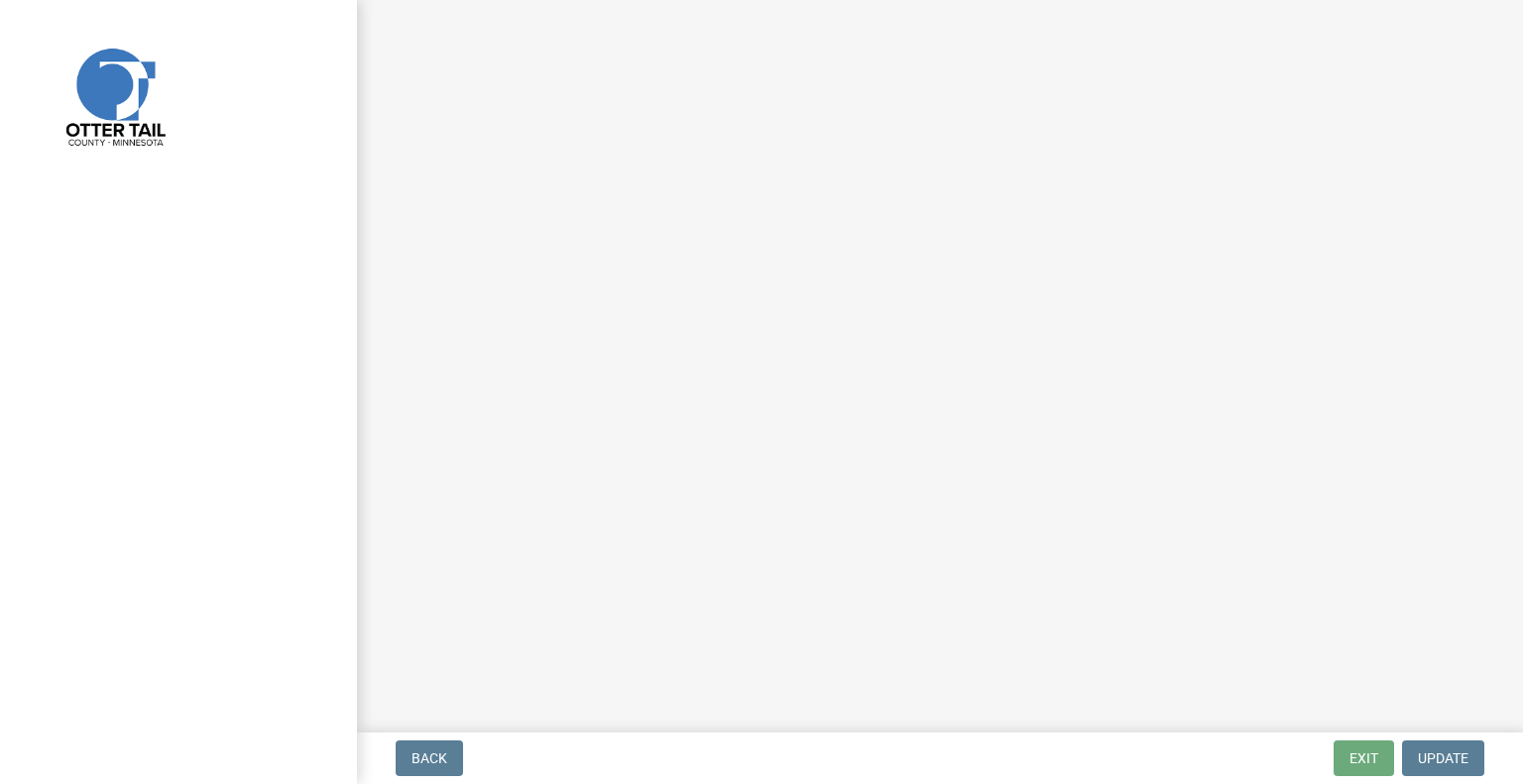 scroll, scrollTop: 0, scrollLeft: 0, axis: both 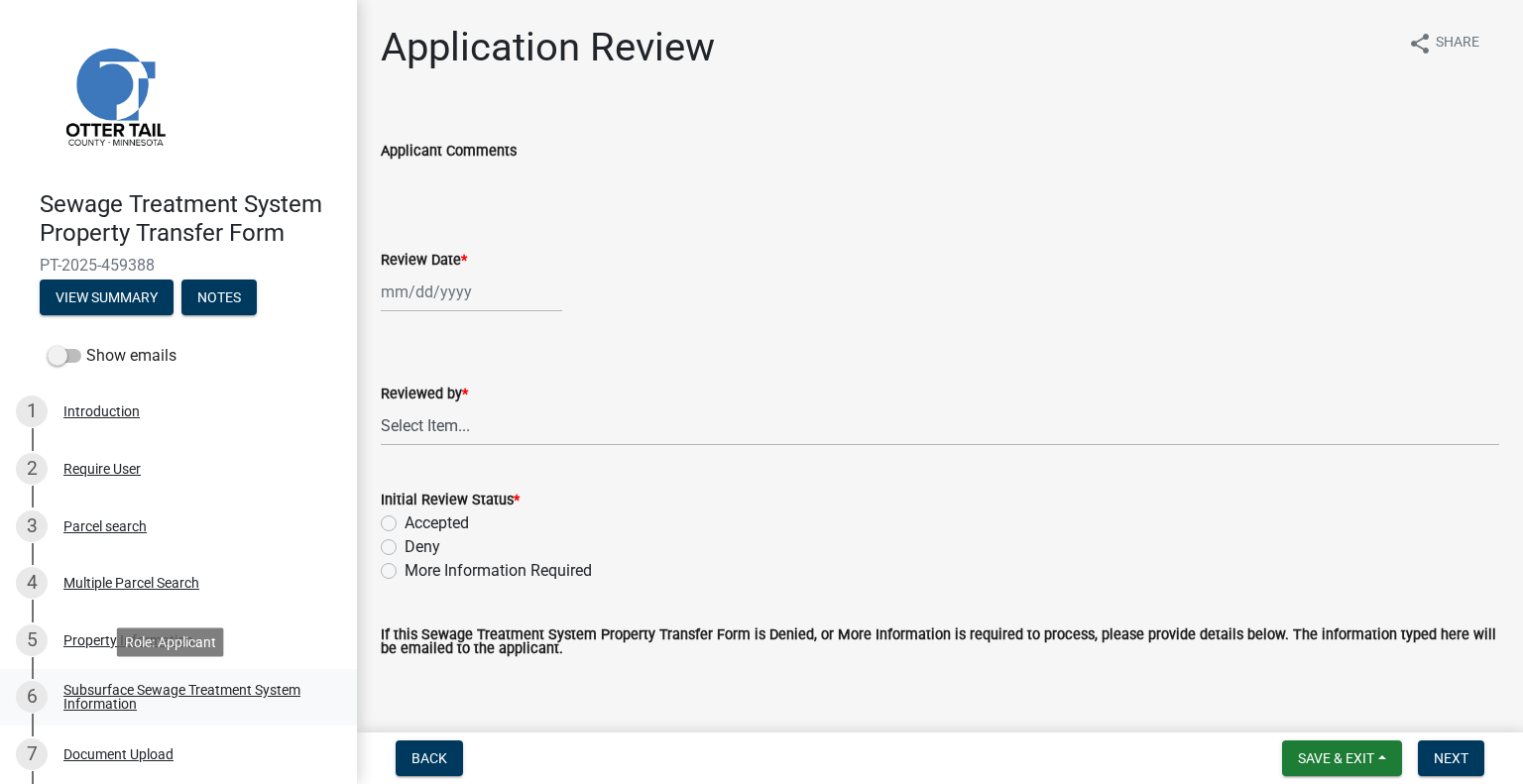 click on "Subsurface Sewage Treatment System Information" at bounding box center [194, 697] 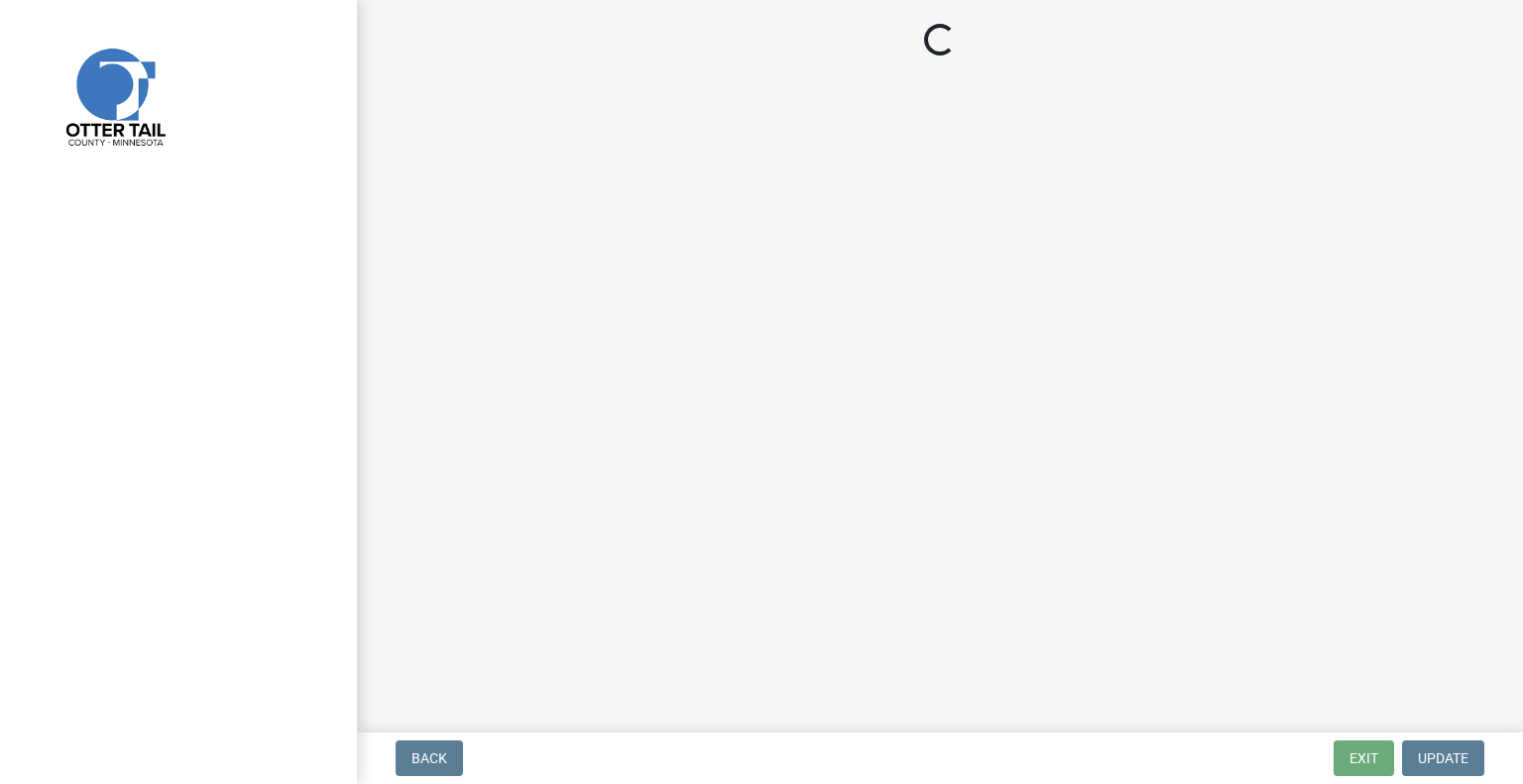 scroll, scrollTop: 0, scrollLeft: 0, axis: both 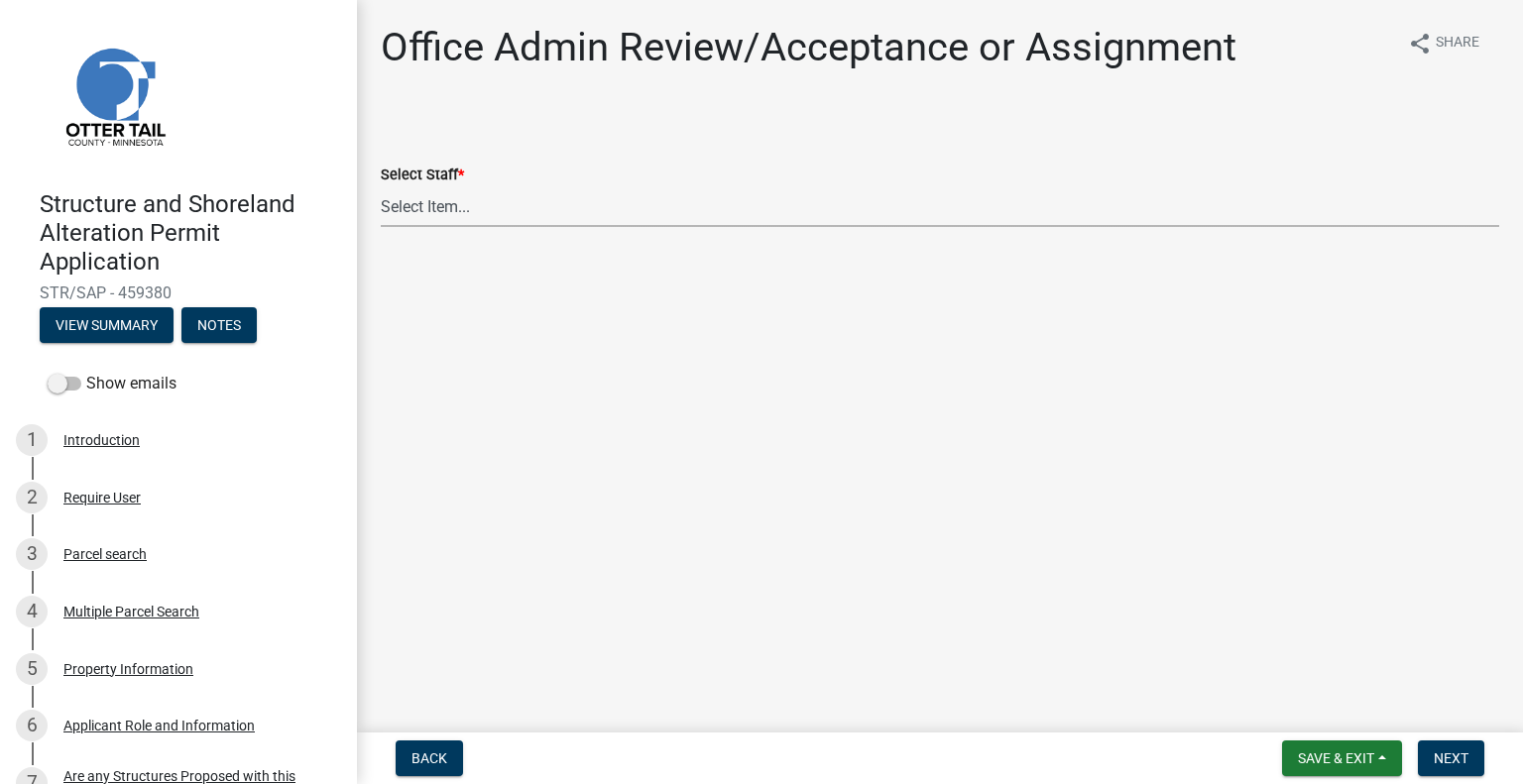 click on "Select Item...   [FIRST] [LAST] ([EMAIL])   [FIRST] [LAST] ([EMAIL])   [FIRST] [LAST] ([EMAIL])   [FIRST] [LAST] ([EMAIL])   [FIRST] [LAST] ([EMAIL])   [FIRST] [LAST] ([EMAIL])   [FIRST] [LAST] ([EMAIL])   [FIRST] [LAST] ([EMAIL])   [FIRST] [LAST] ([EMAIL])   [FIRST] [LAST] ([EMAIL])   [FIRST] [LAST] ([EMAIL])   [FIRST] [LAST] ([EMAIL])   [FIRST] [LAST] ([EMAIL])   [FIRST] [LAST] ([EMAIL])" at bounding box center (940, 206) 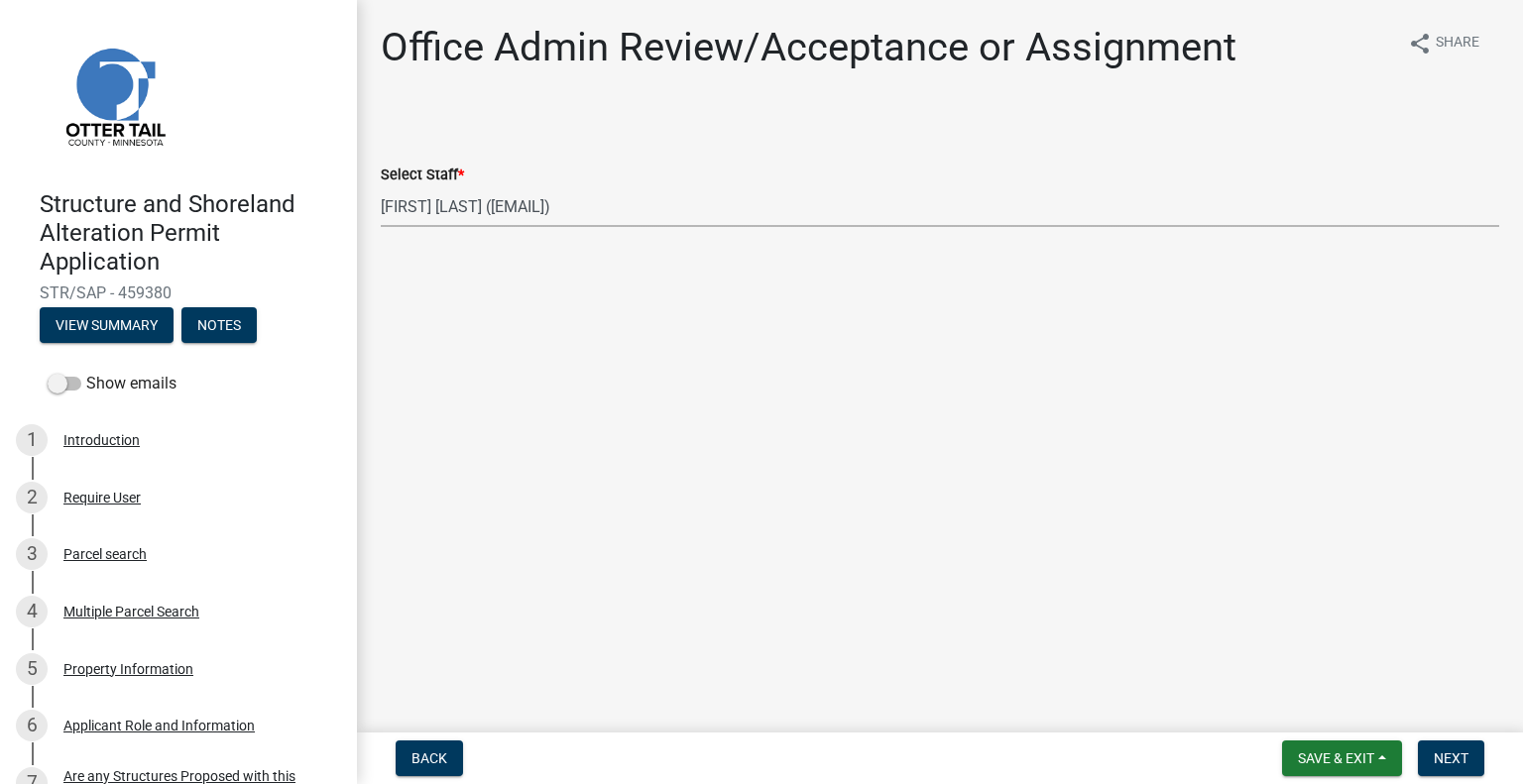 click on "Select Item...   [FIRST] [LAST] ([EMAIL])   [FIRST] [LAST] ([EMAIL])   [FIRST] [LAST] ([EMAIL])   [FIRST] [LAST] ([EMAIL])   [FIRST] [LAST] ([EMAIL])   [FIRST] [LAST] ([EMAIL])   [FIRST] [LAST] ([EMAIL])   [FIRST] [LAST] ([EMAIL])   [FIRST] [LAST] ([EMAIL])   [FIRST] [LAST] ([EMAIL])   [FIRST] [LAST] ([EMAIL])   [FIRST] [LAST] ([EMAIL])   [FIRST] [LAST] ([EMAIL])   [FIRST] [LAST] ([EMAIL])" at bounding box center [940, 206] 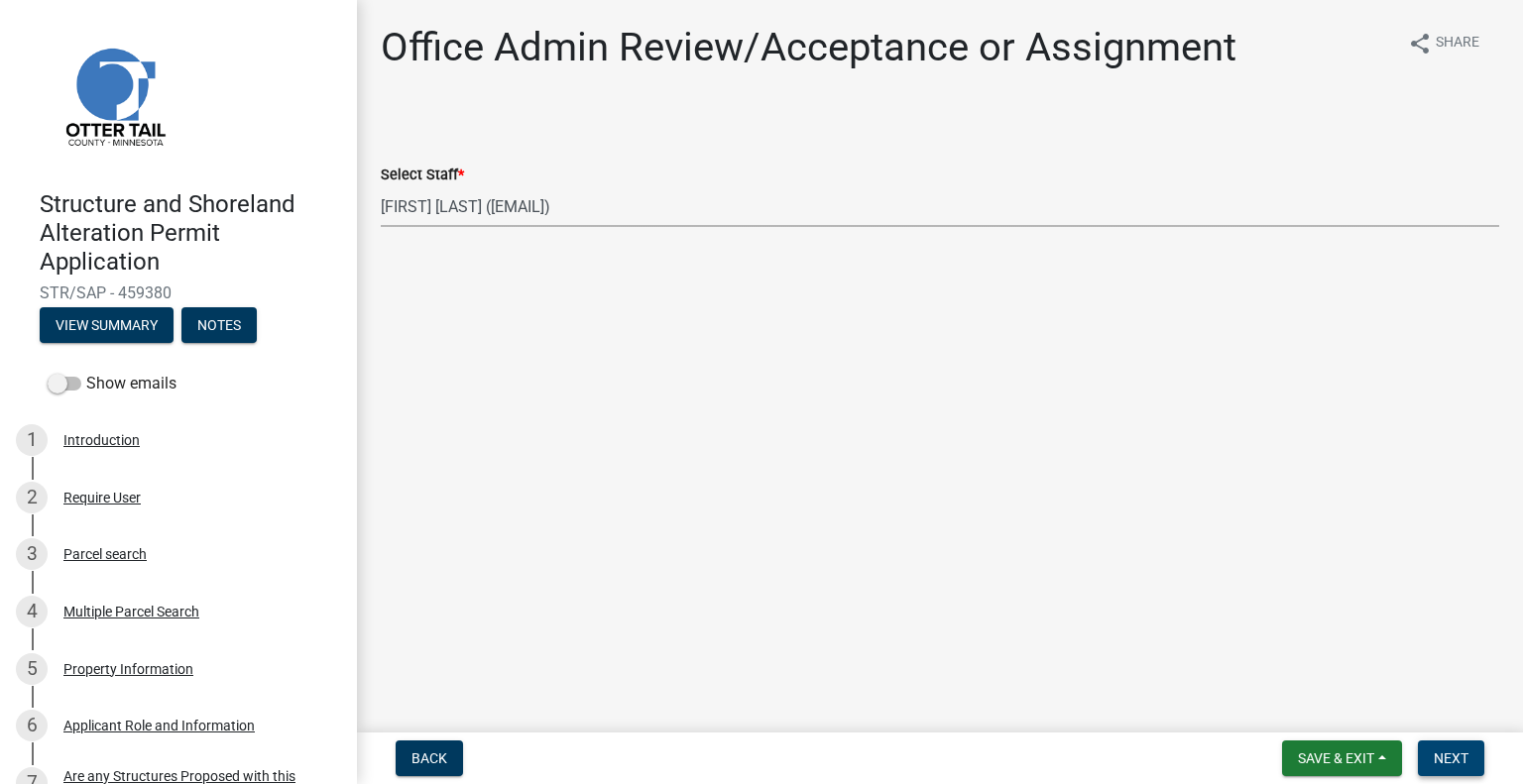 click on "Next" at bounding box center [1451, 758] 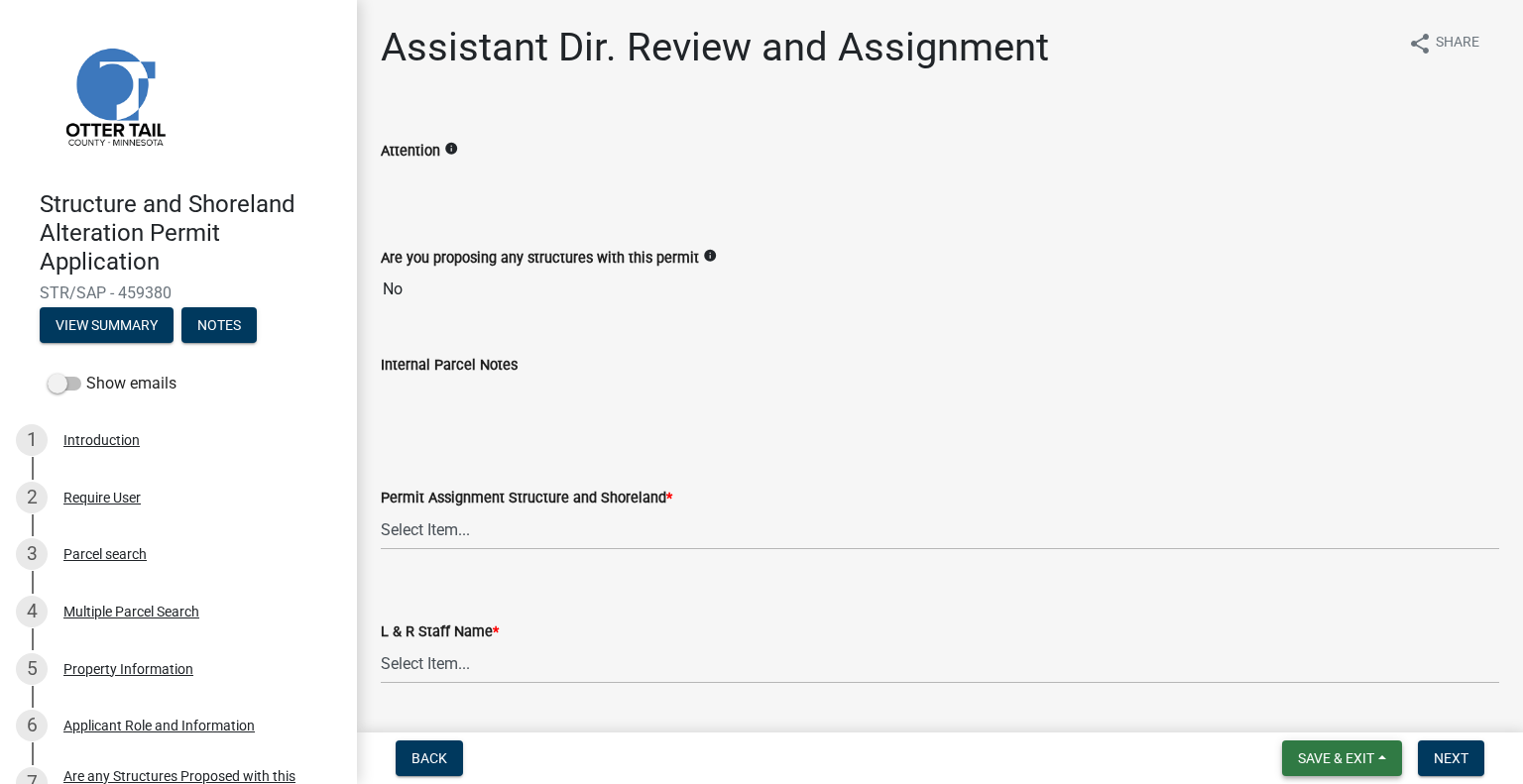 click on "Save & Exit" at bounding box center [1336, 758] 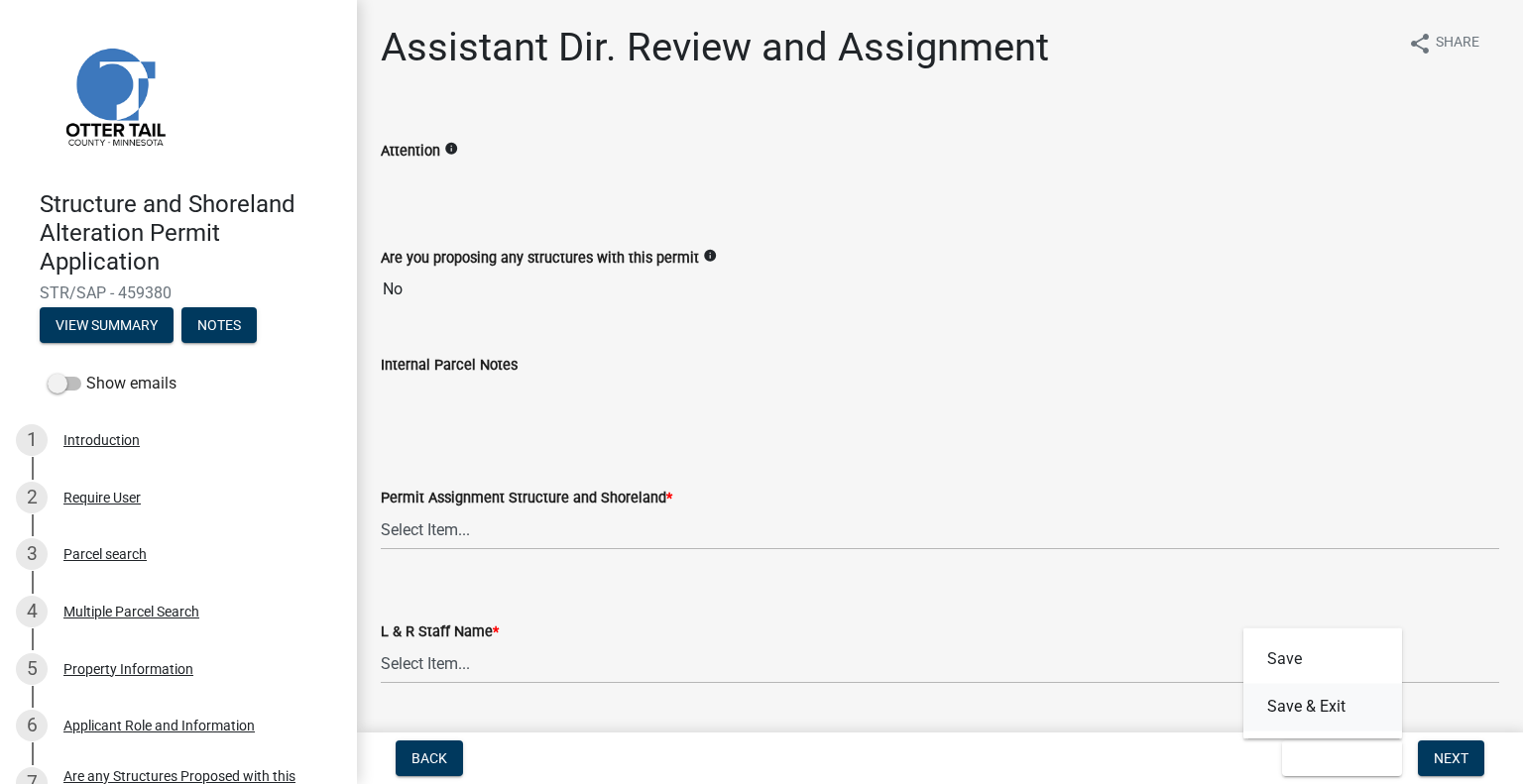 click on "Save & Exit" at bounding box center (1323, 707) 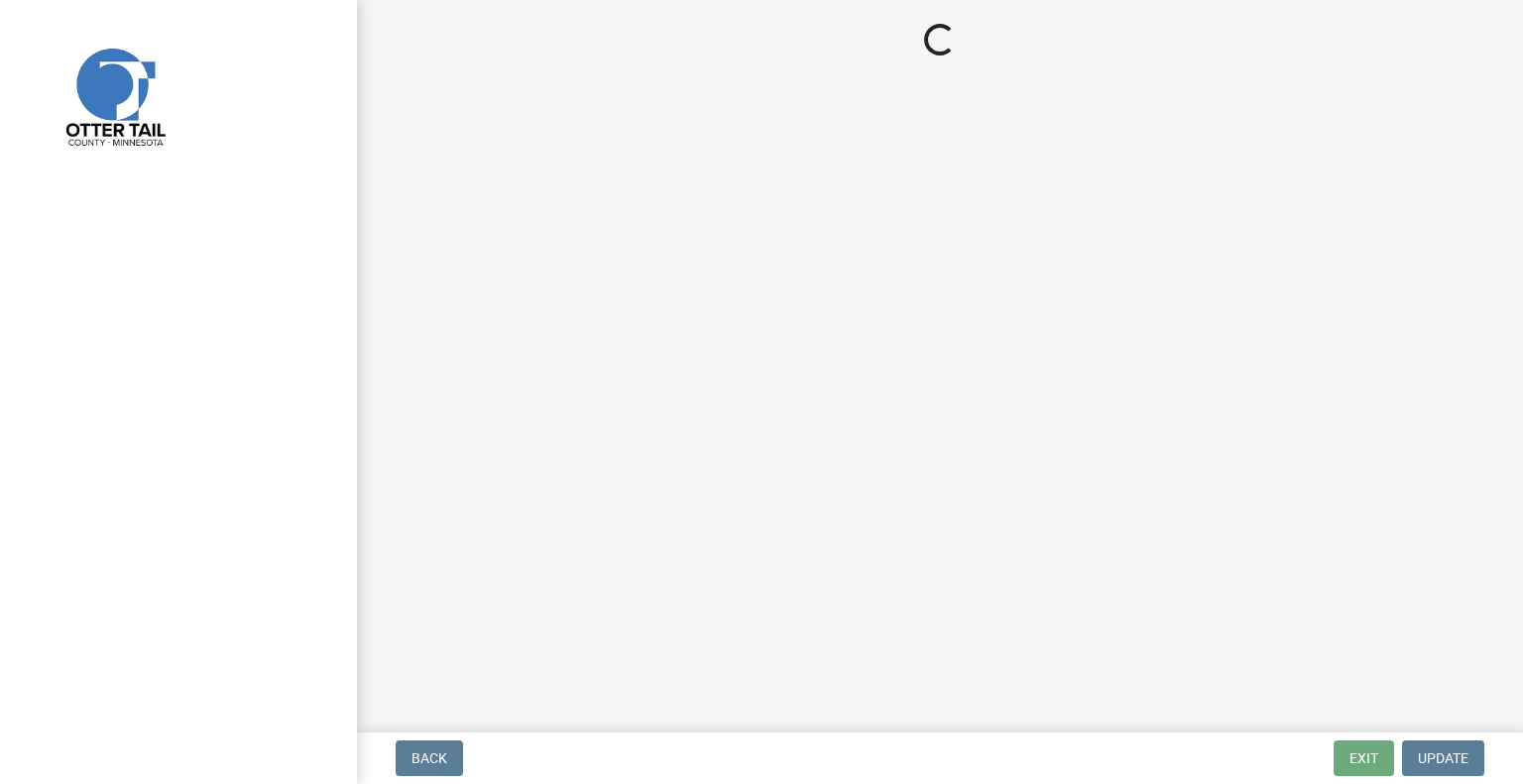 scroll, scrollTop: 0, scrollLeft: 0, axis: both 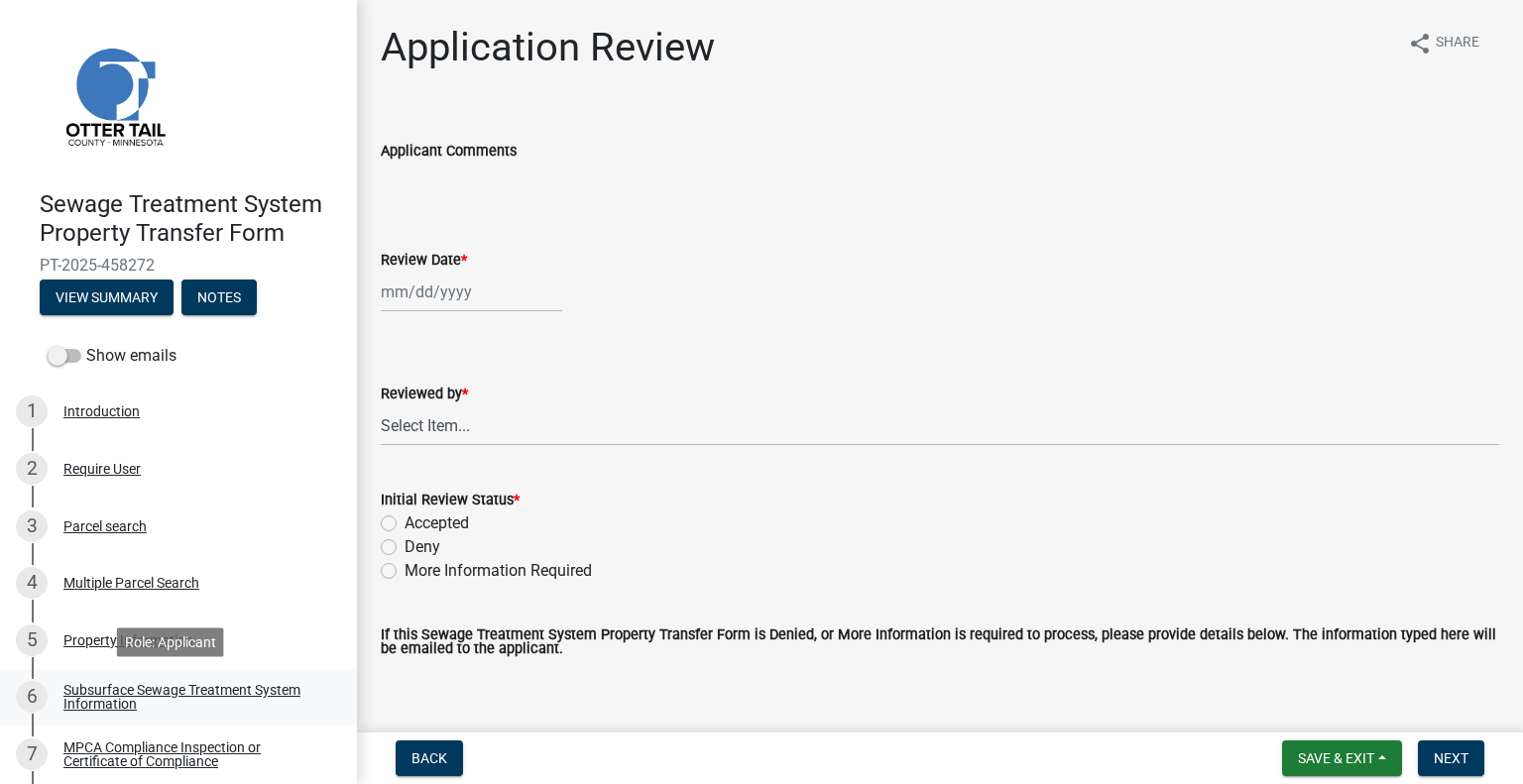click on "Subsurface Sewage Treatment System Information" at bounding box center (194, 697) 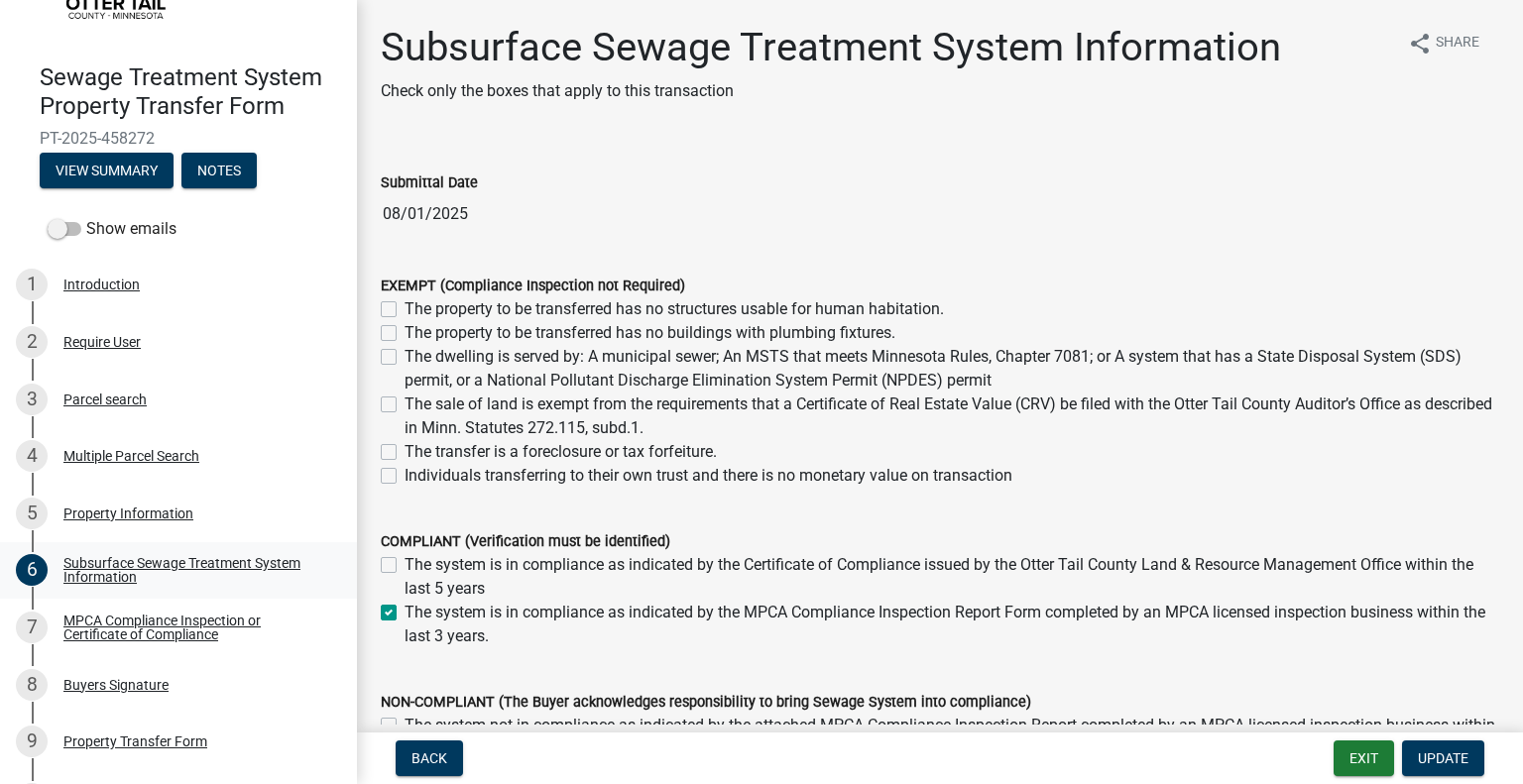 scroll, scrollTop: 130, scrollLeft: 0, axis: vertical 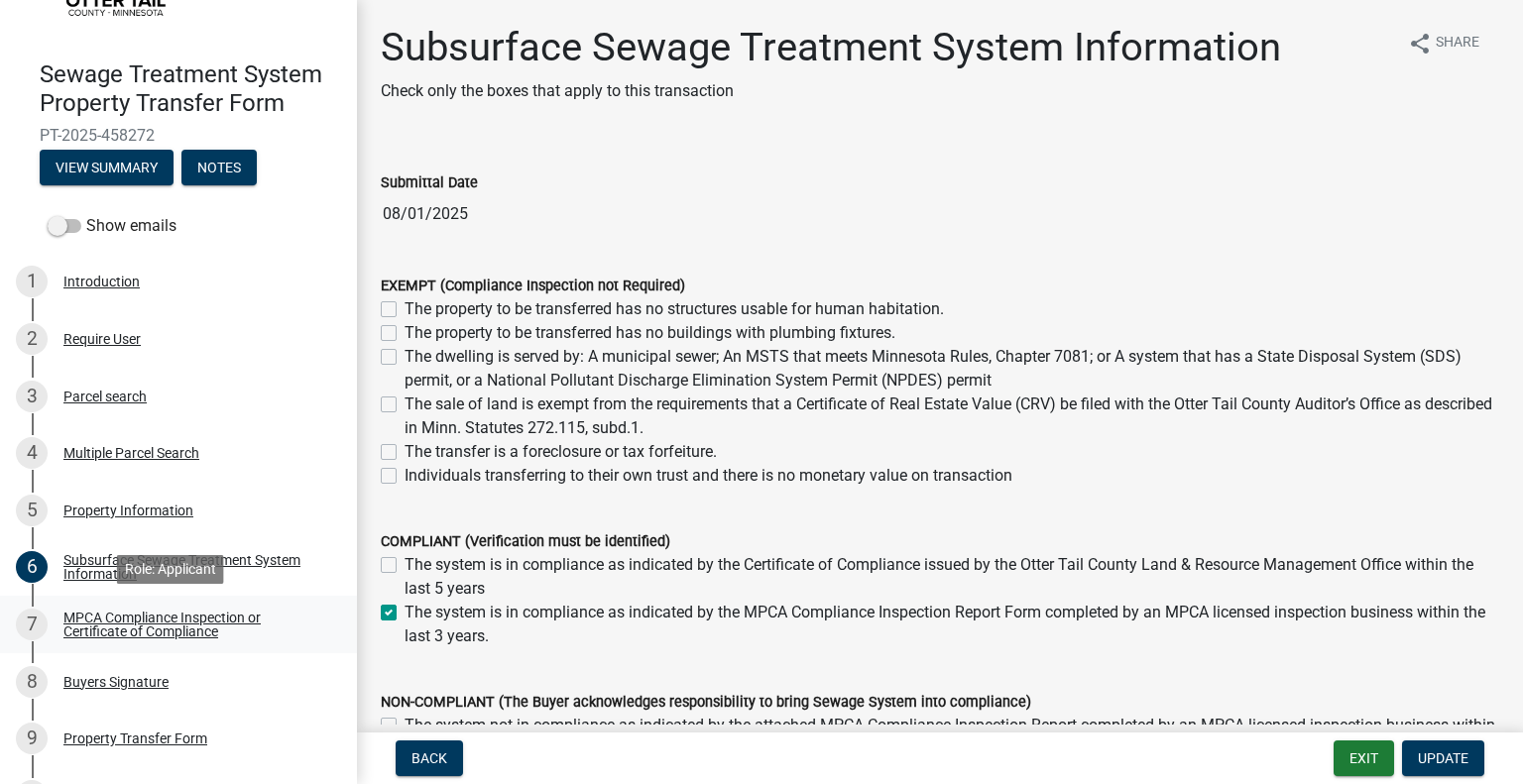click on "MPCA Compliance Inspection  or Certificate of Compliance" at bounding box center [194, 624] 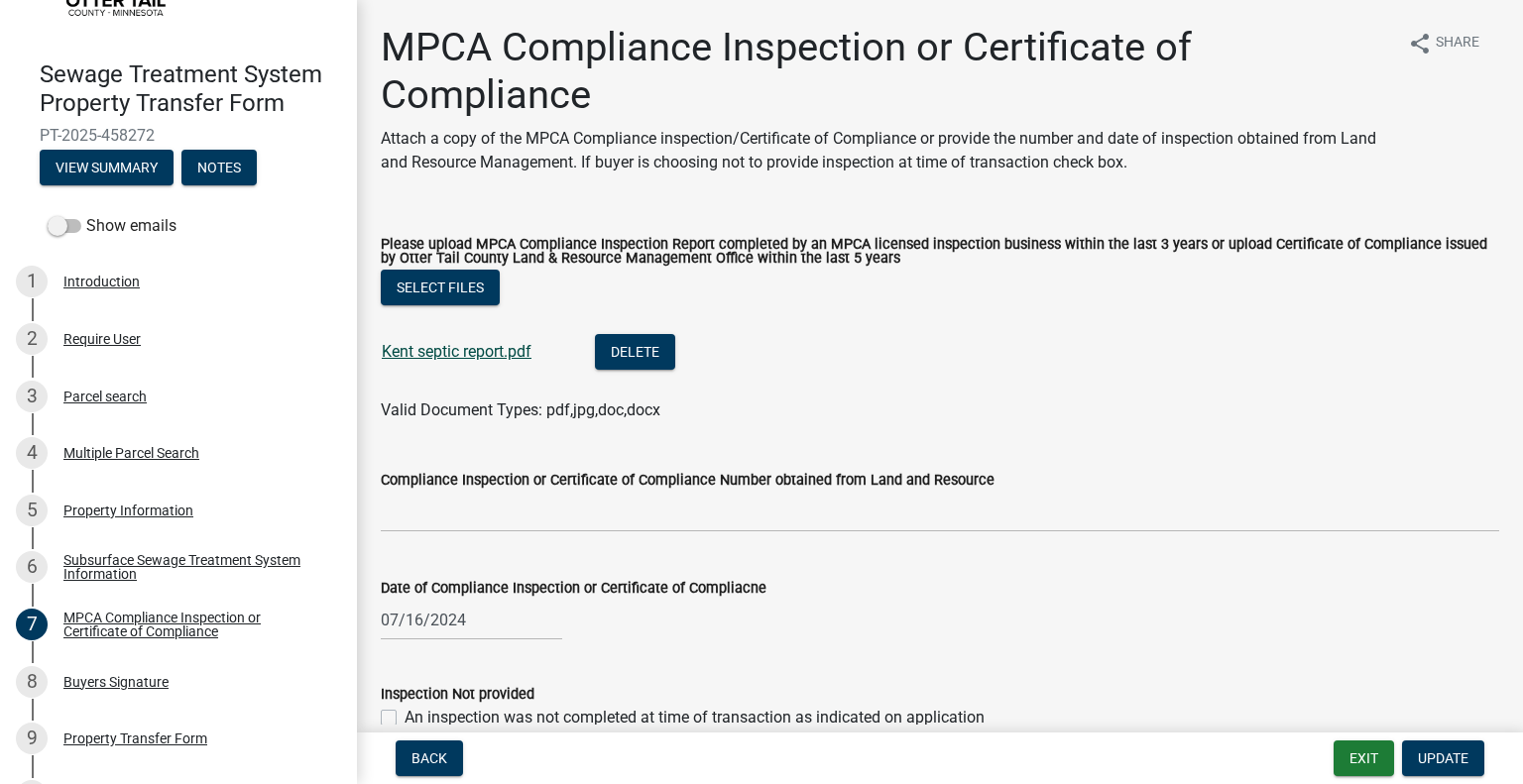 click on "Kent septic report.pdf" 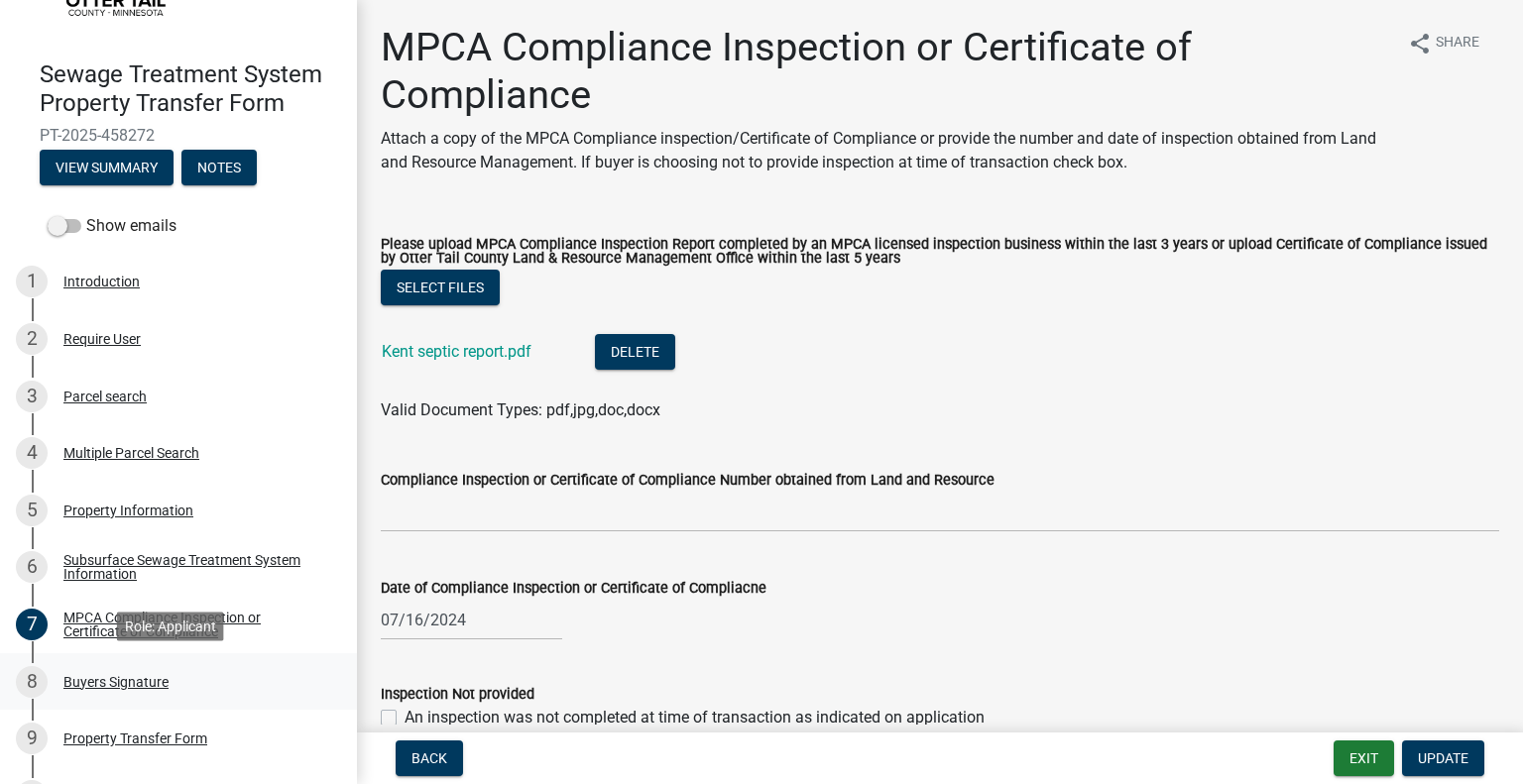 click on "8     Buyers Signature" at bounding box center [171, 682] 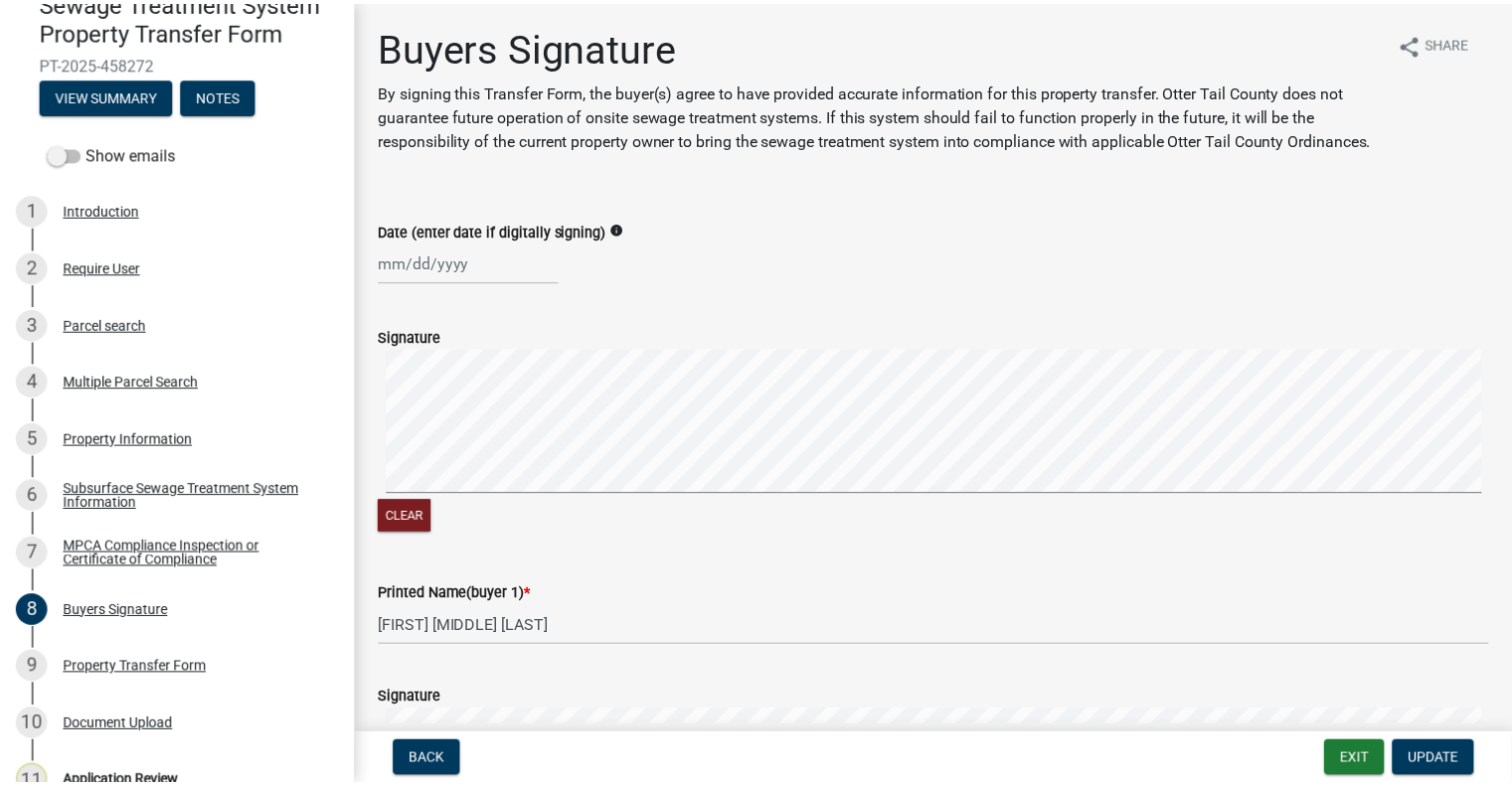 scroll, scrollTop: 292, scrollLeft: 0, axis: vertical 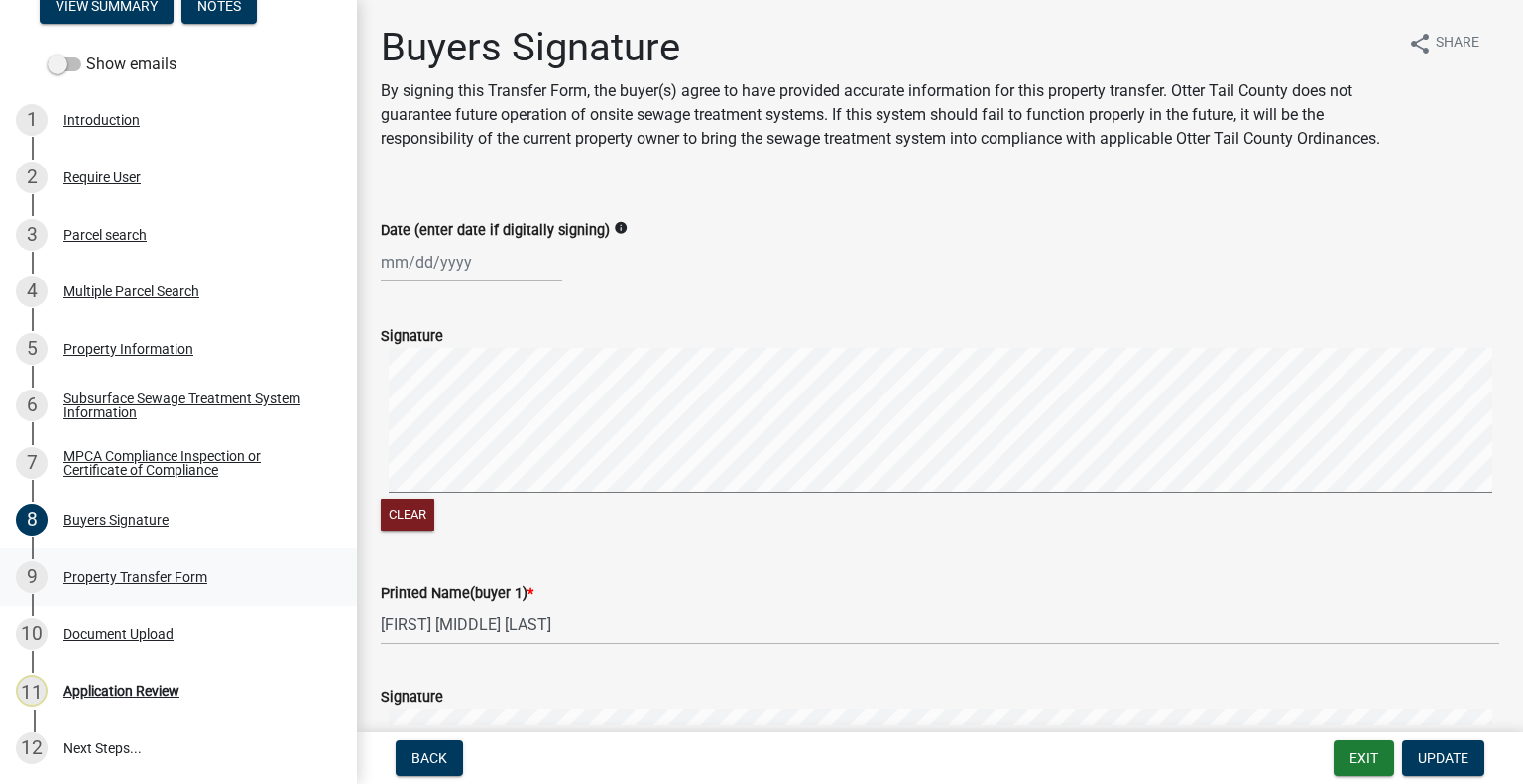 click on "Property Transfer Form" at bounding box center [135, 577] 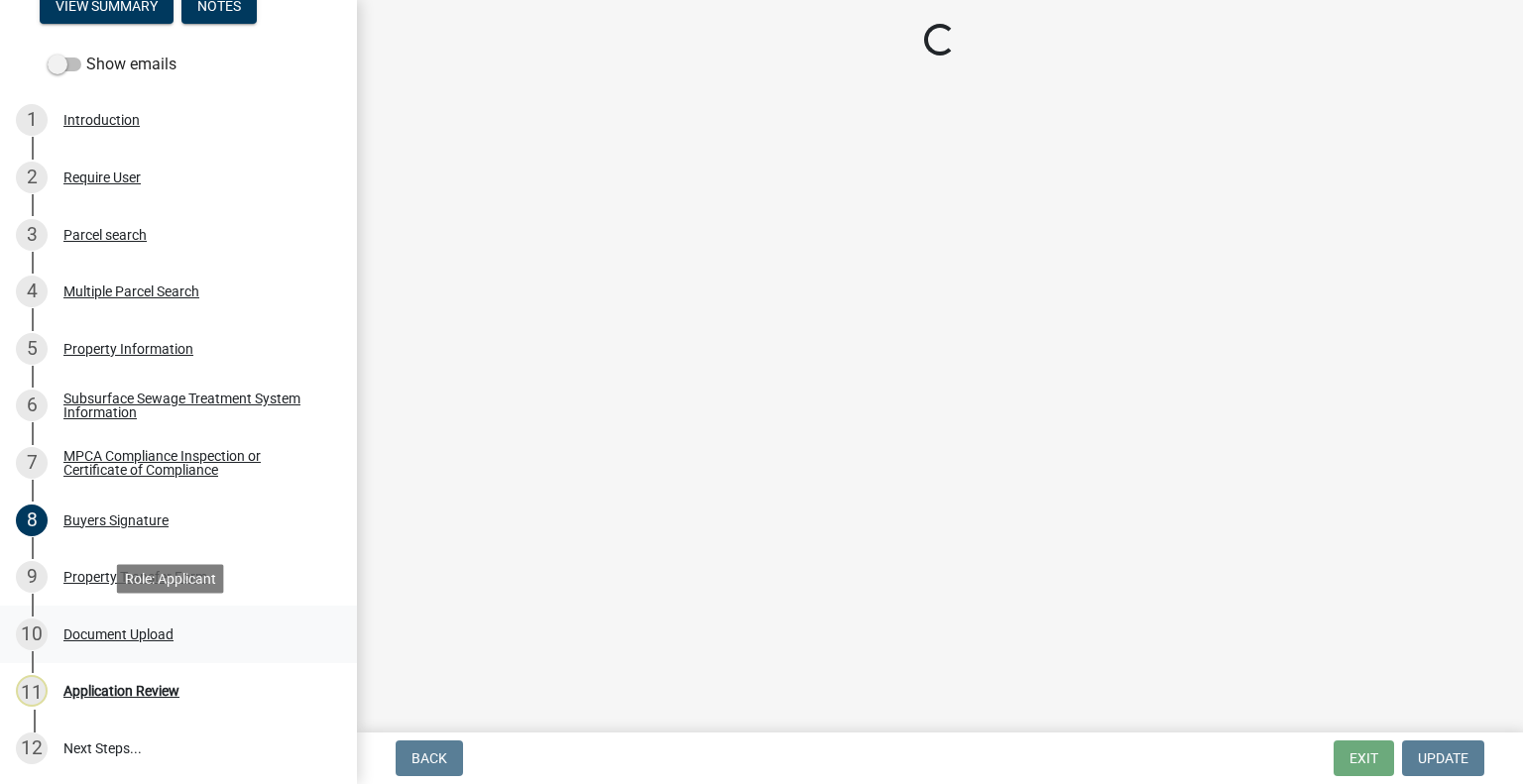 click on "Document Upload" at bounding box center [118, 634] 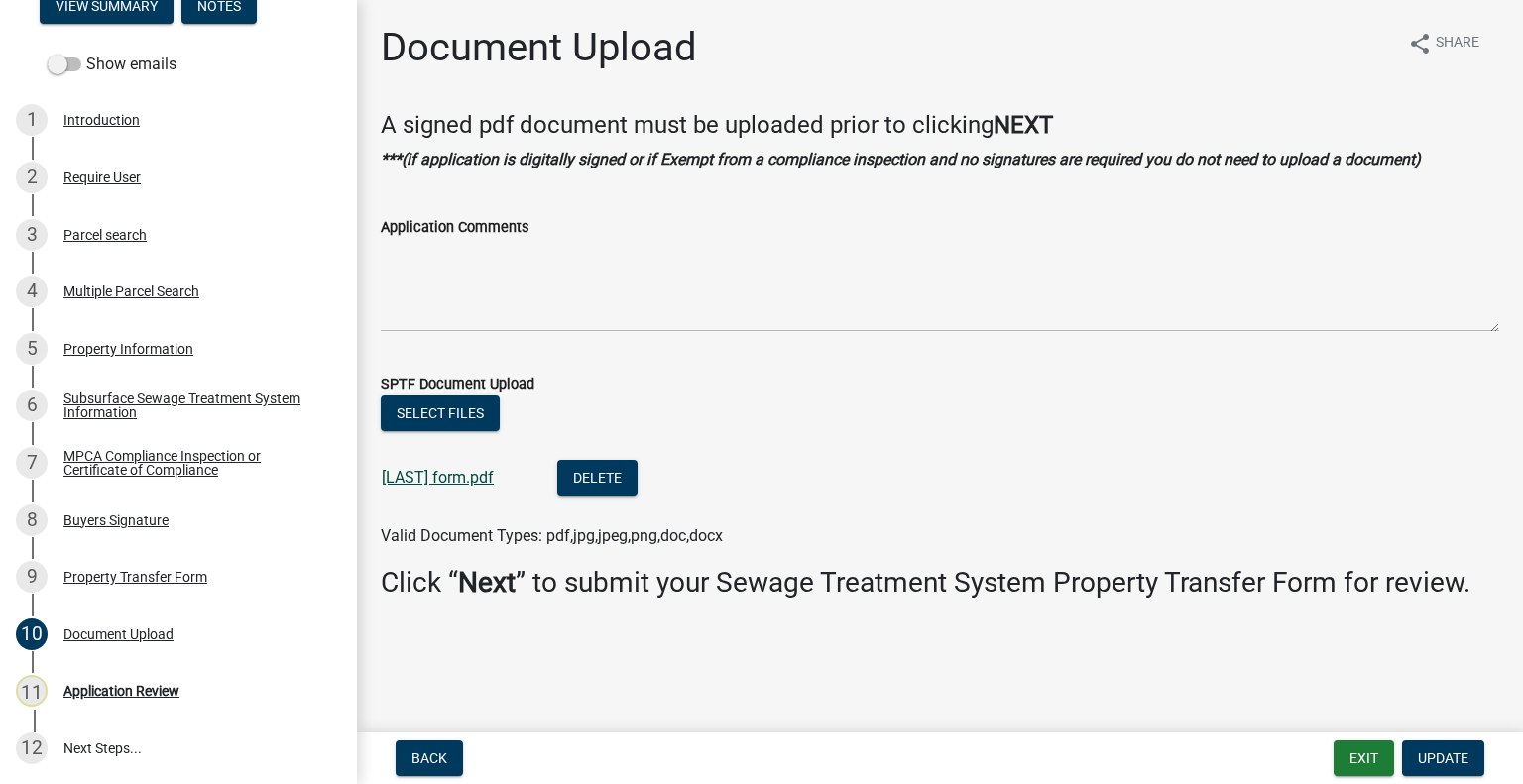 click on "Kent septic form.pdf" 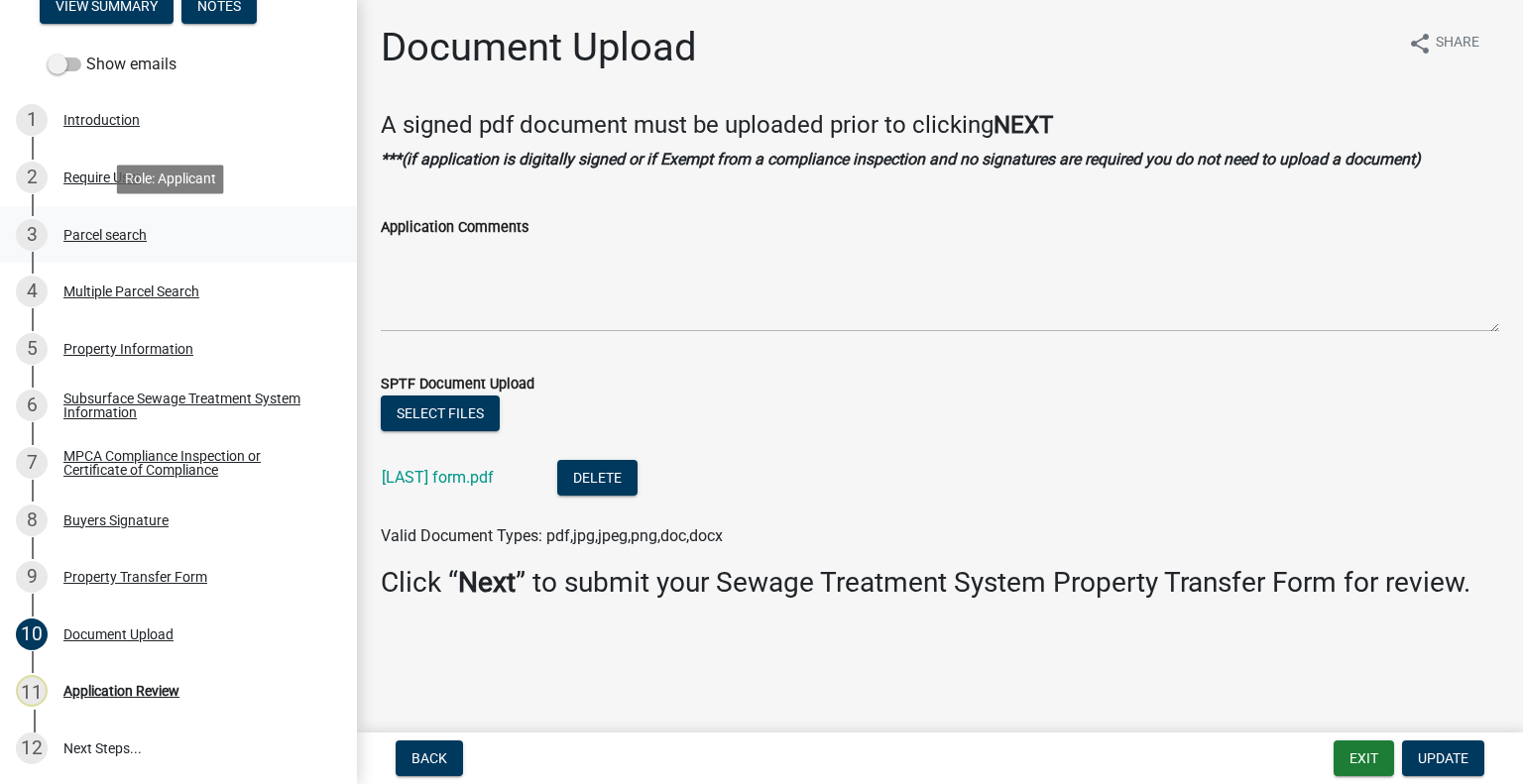 click on "Parcel search" at bounding box center [105, 235] 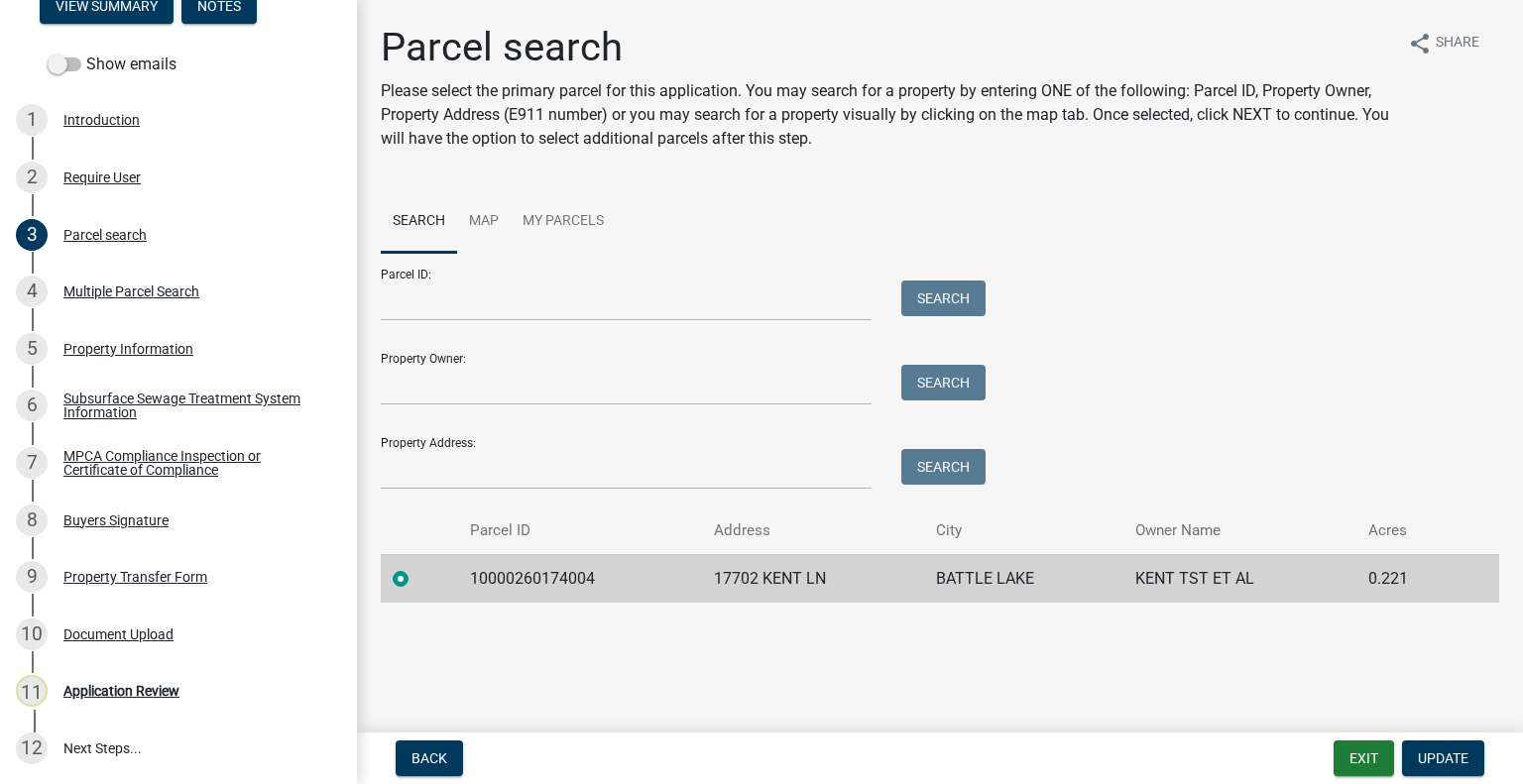 click on "10000260174004" 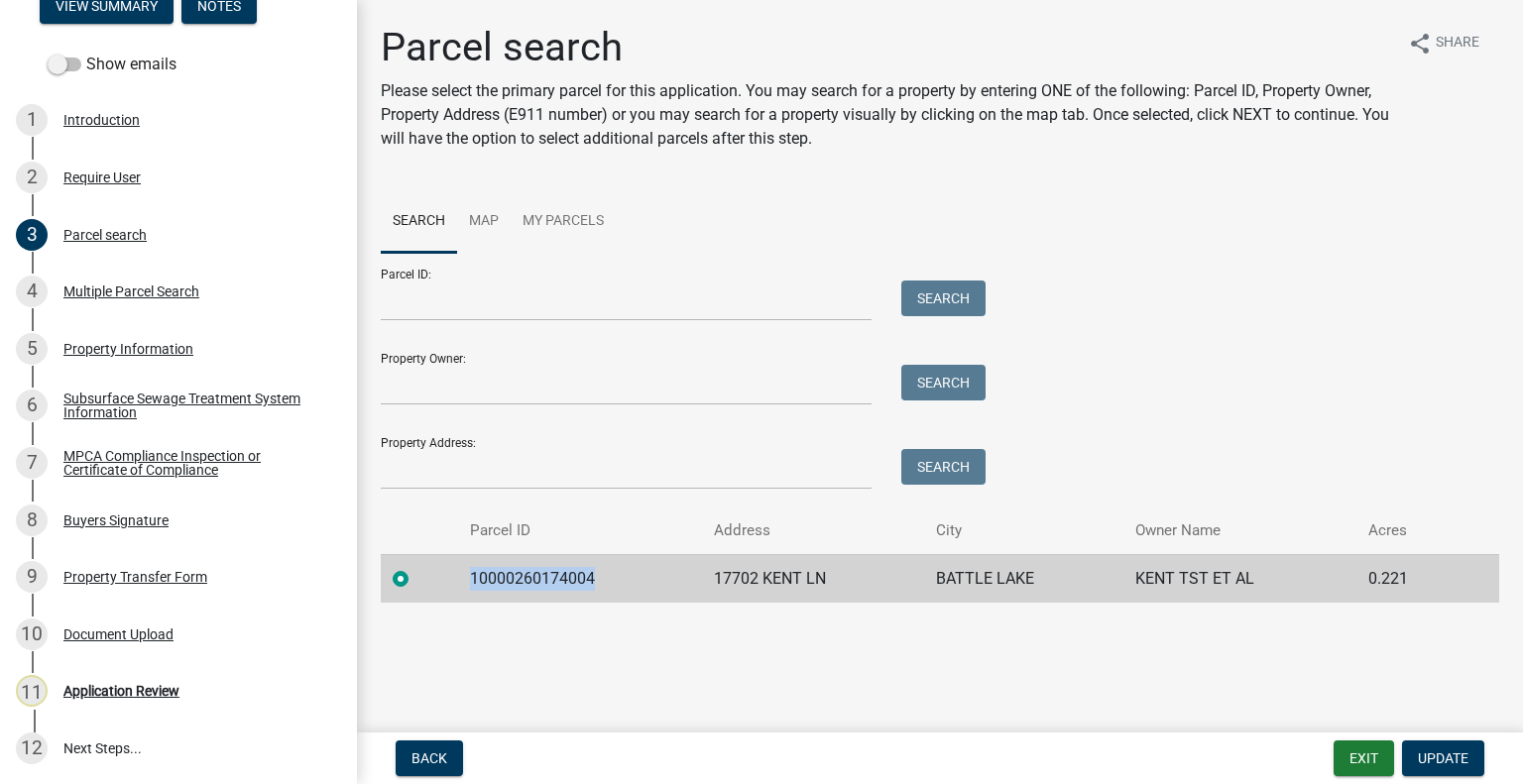 click on "10000260174004" 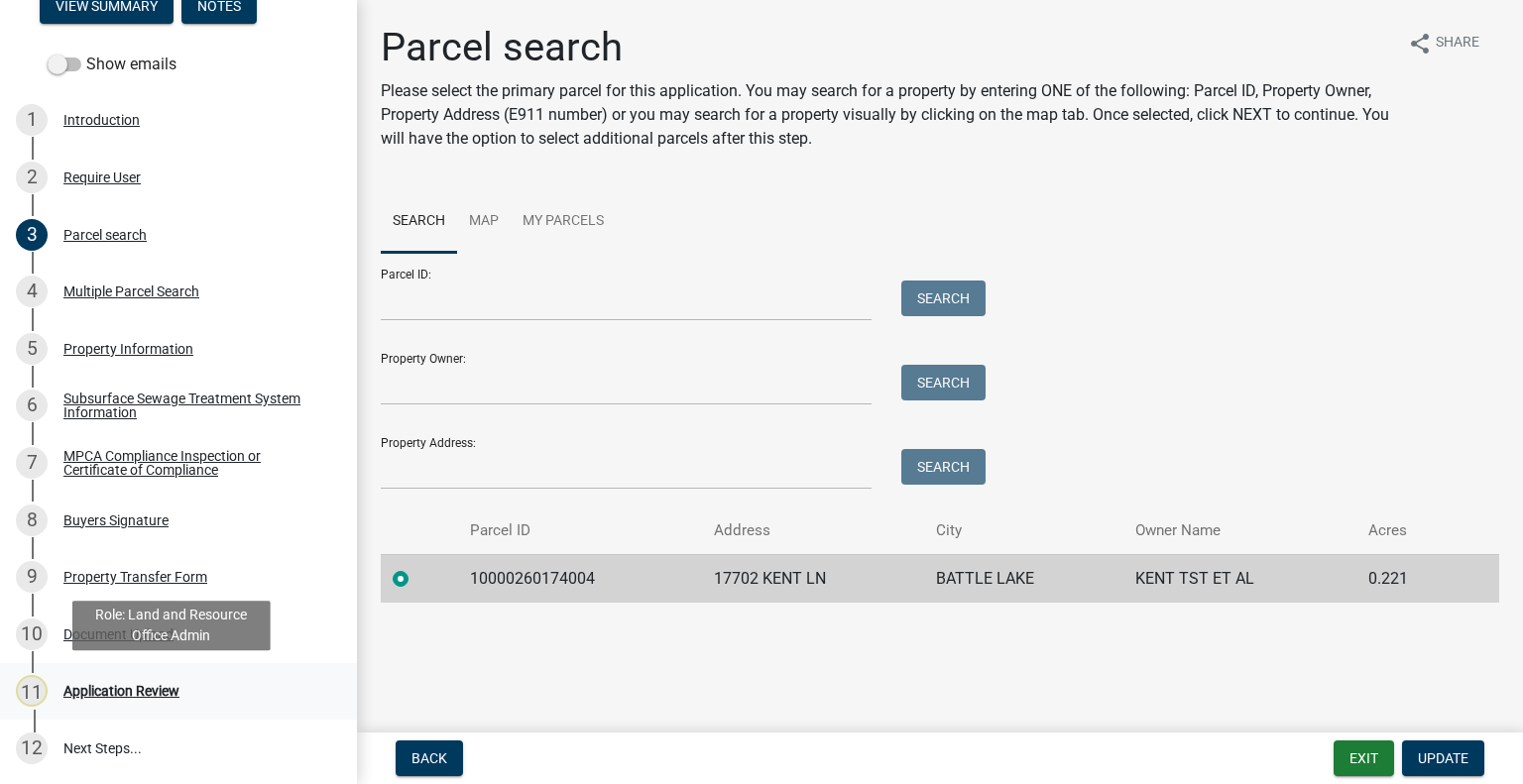 click on "11     Application Review" at bounding box center [171, 691] 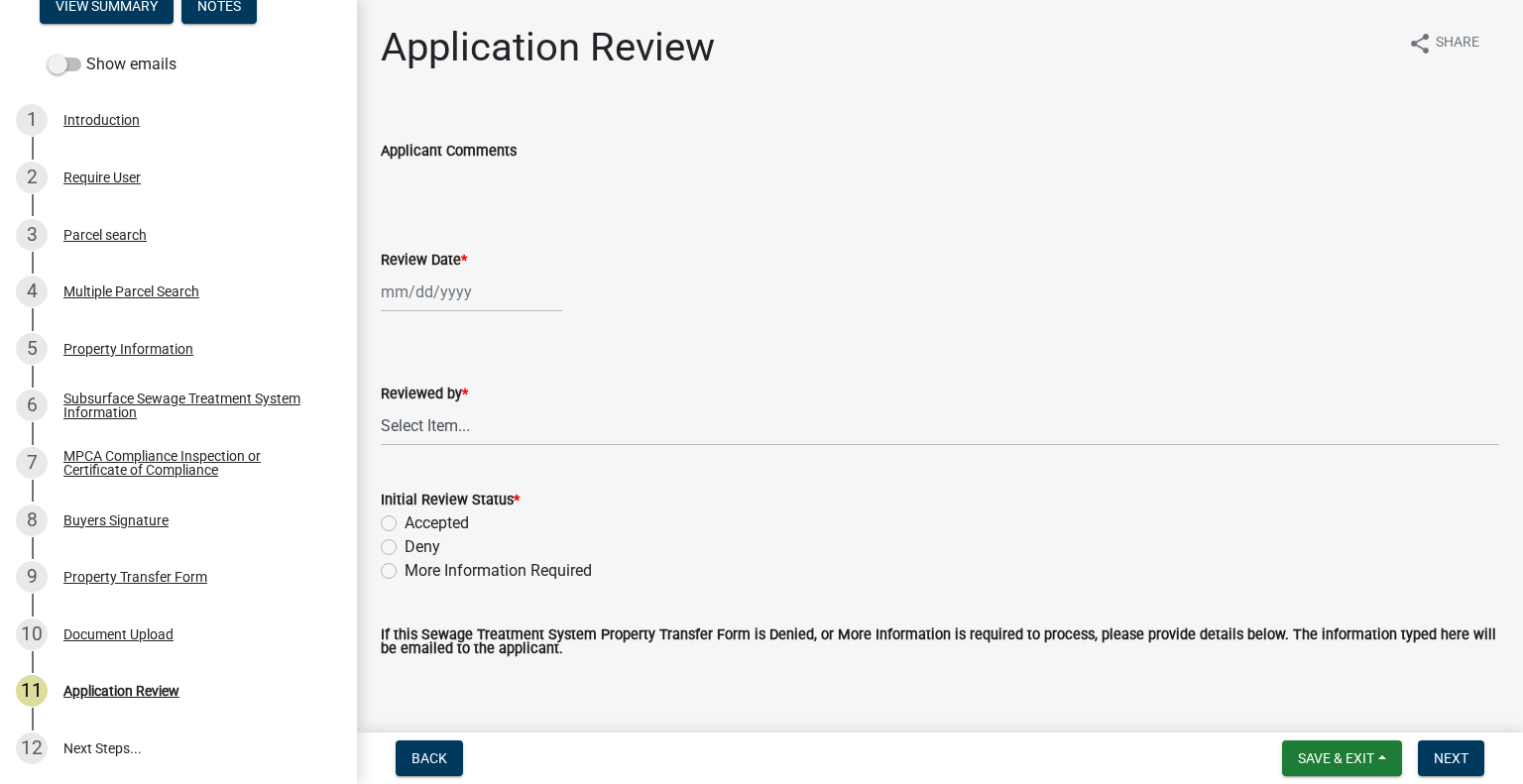 click 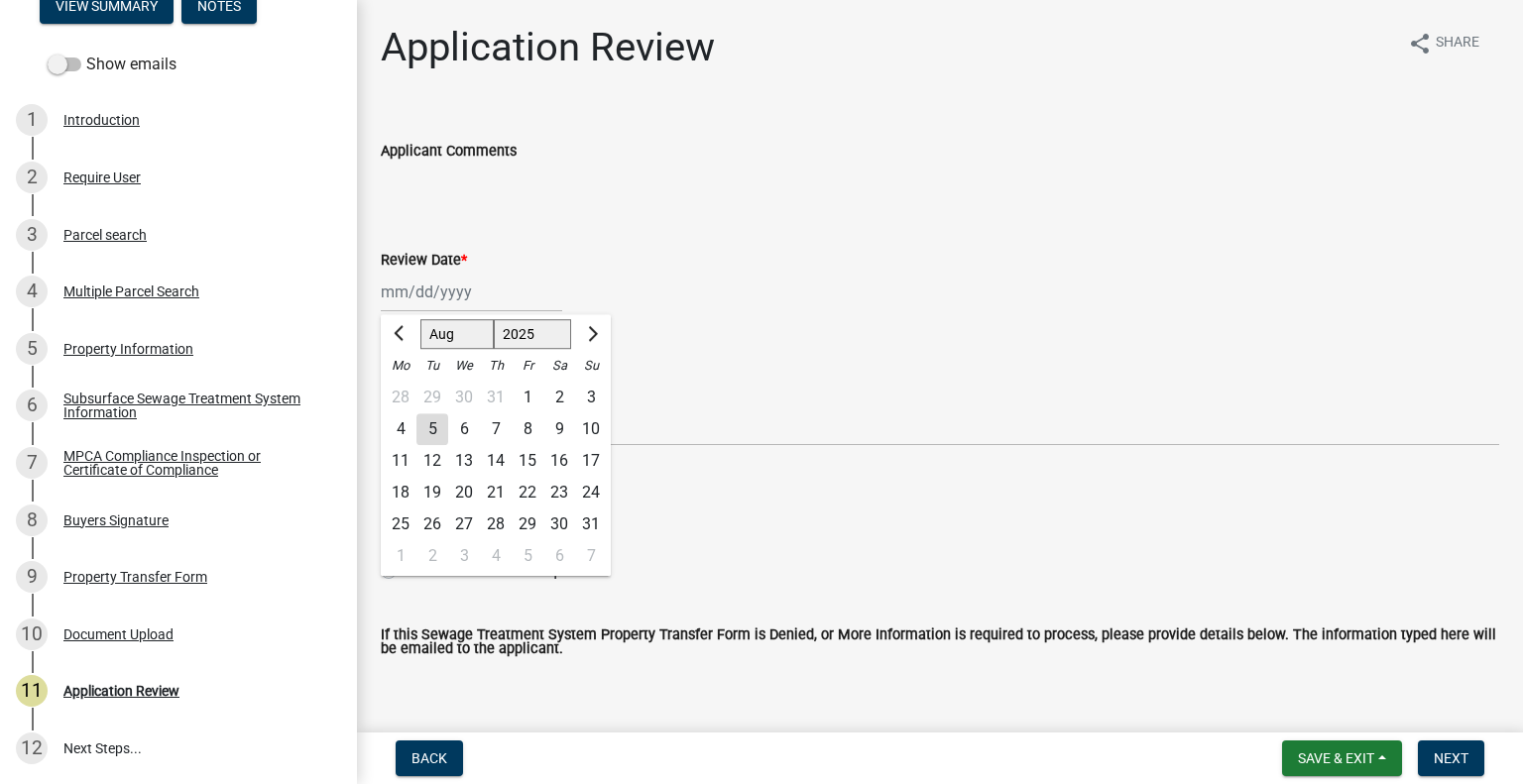 click on "5" 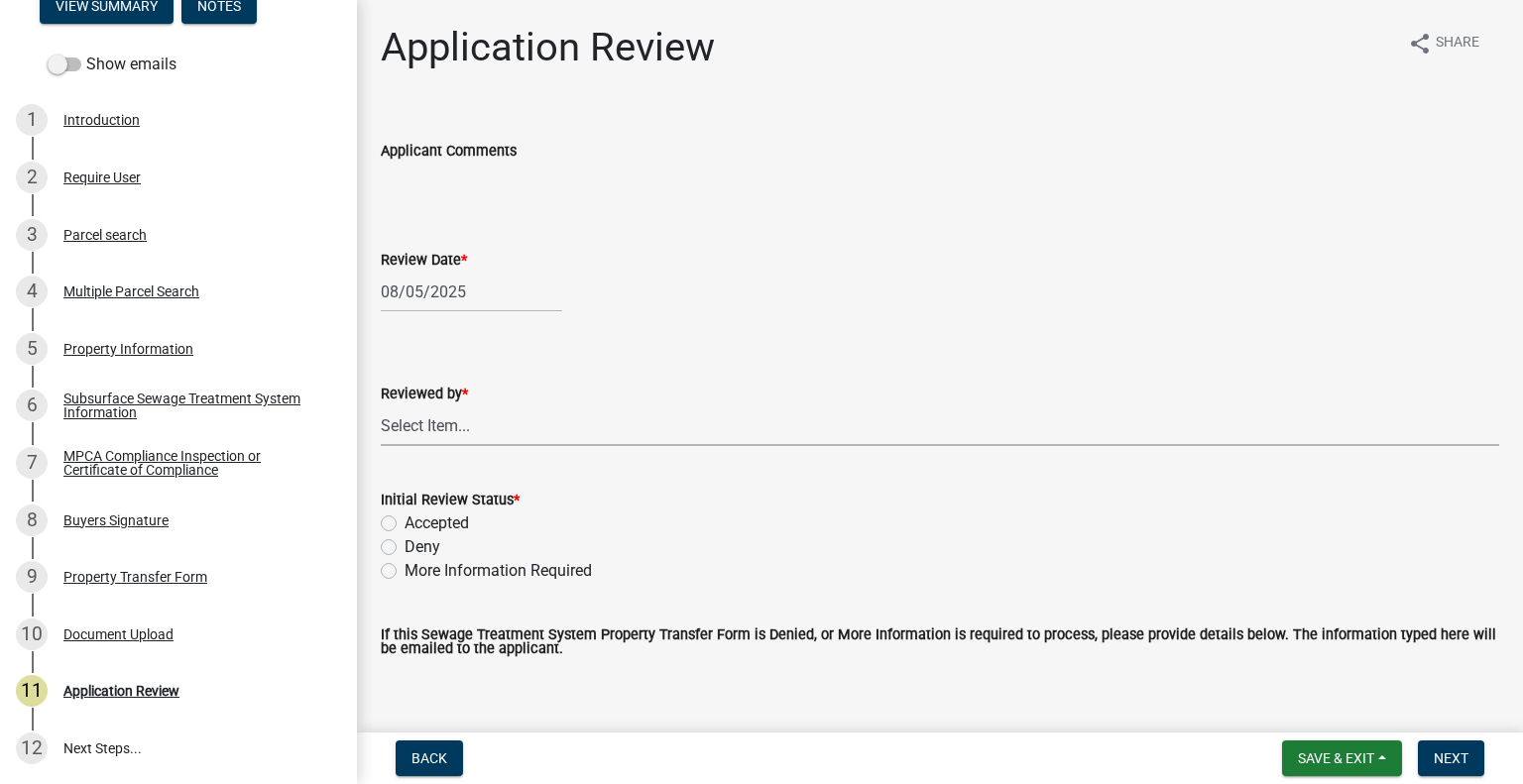 click on "Select Item...   Alexis Newark   Amy Busko   Andrea Perales   Brittany Tollefson   Christopher LeClair   Courtney Roth   Elizabeth Plaster   Emma Swenson   Eric Babolian   Kyle Westergard   Lindsey Hanson   Michelle Jevne   Noah Brenden   Sheila Dahl" at bounding box center (940, 425) 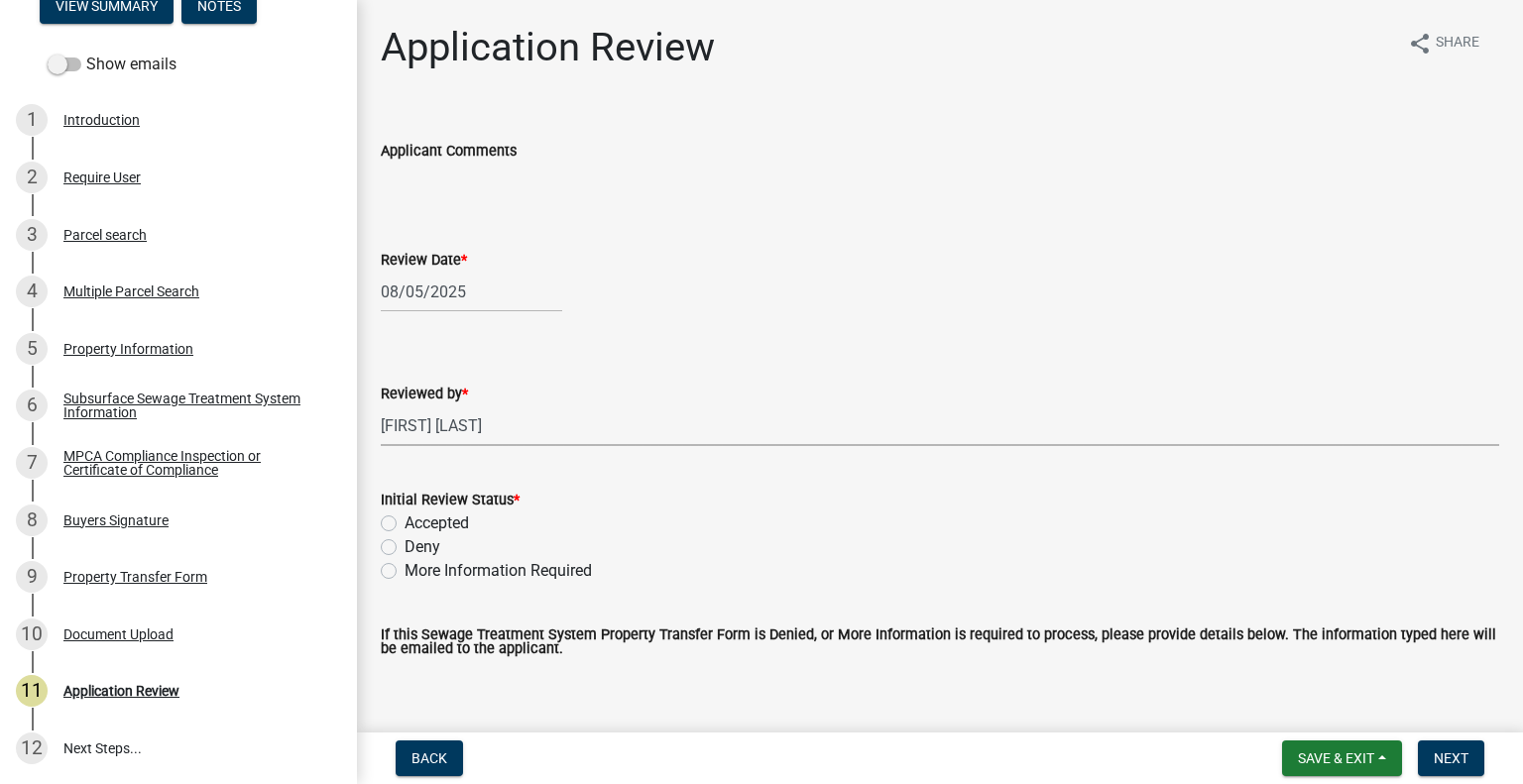 click on "Select Item...   Alexis Newark   Amy Busko   Andrea Perales   Brittany Tollefson   Christopher LeClair   Courtney Roth   Elizabeth Plaster   Emma Swenson   Eric Babolian   Kyle Westergard   Lindsey Hanson   Michelle Jevne   Noah Brenden   Sheila Dahl" at bounding box center (940, 425) 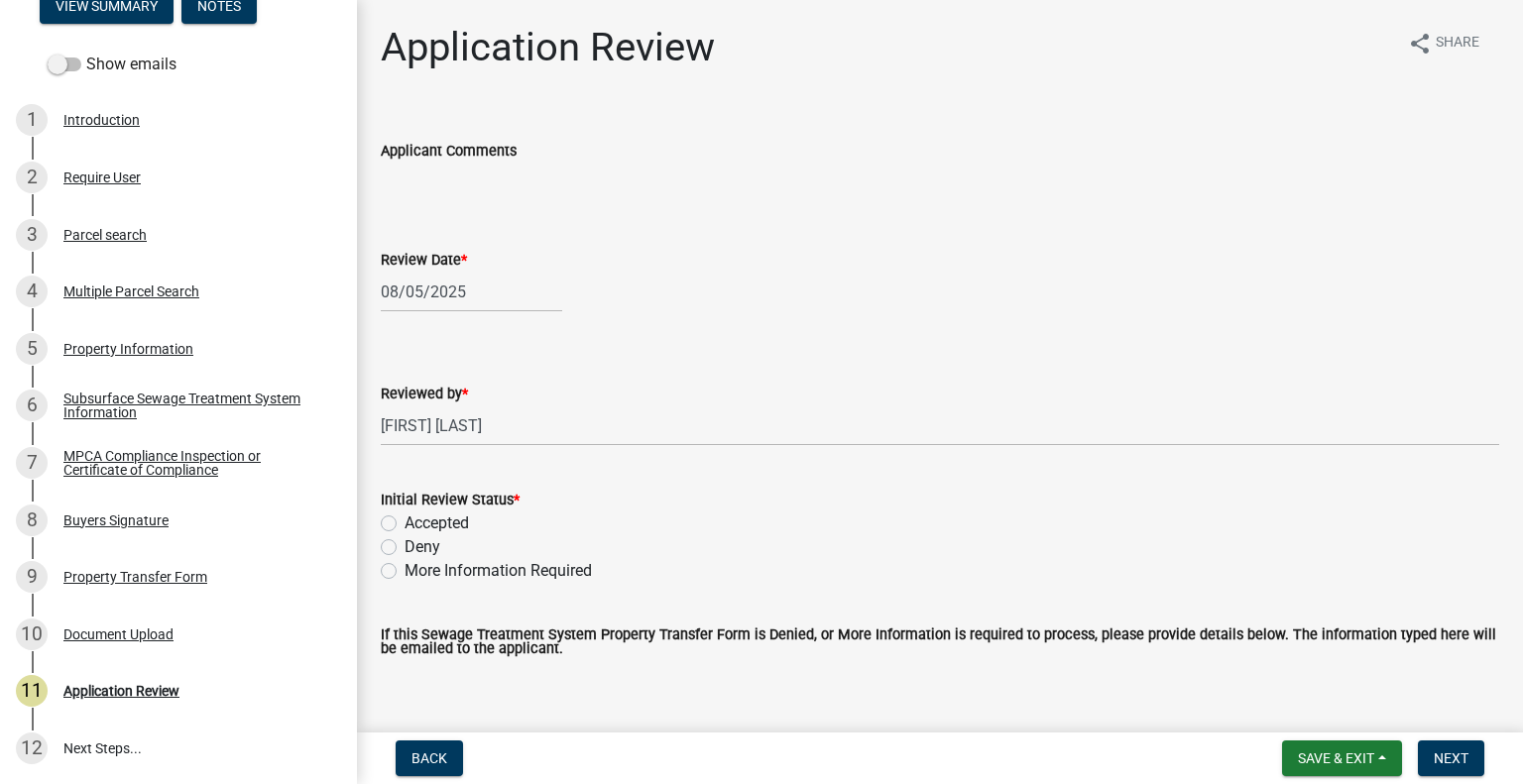 click on "Accepted" 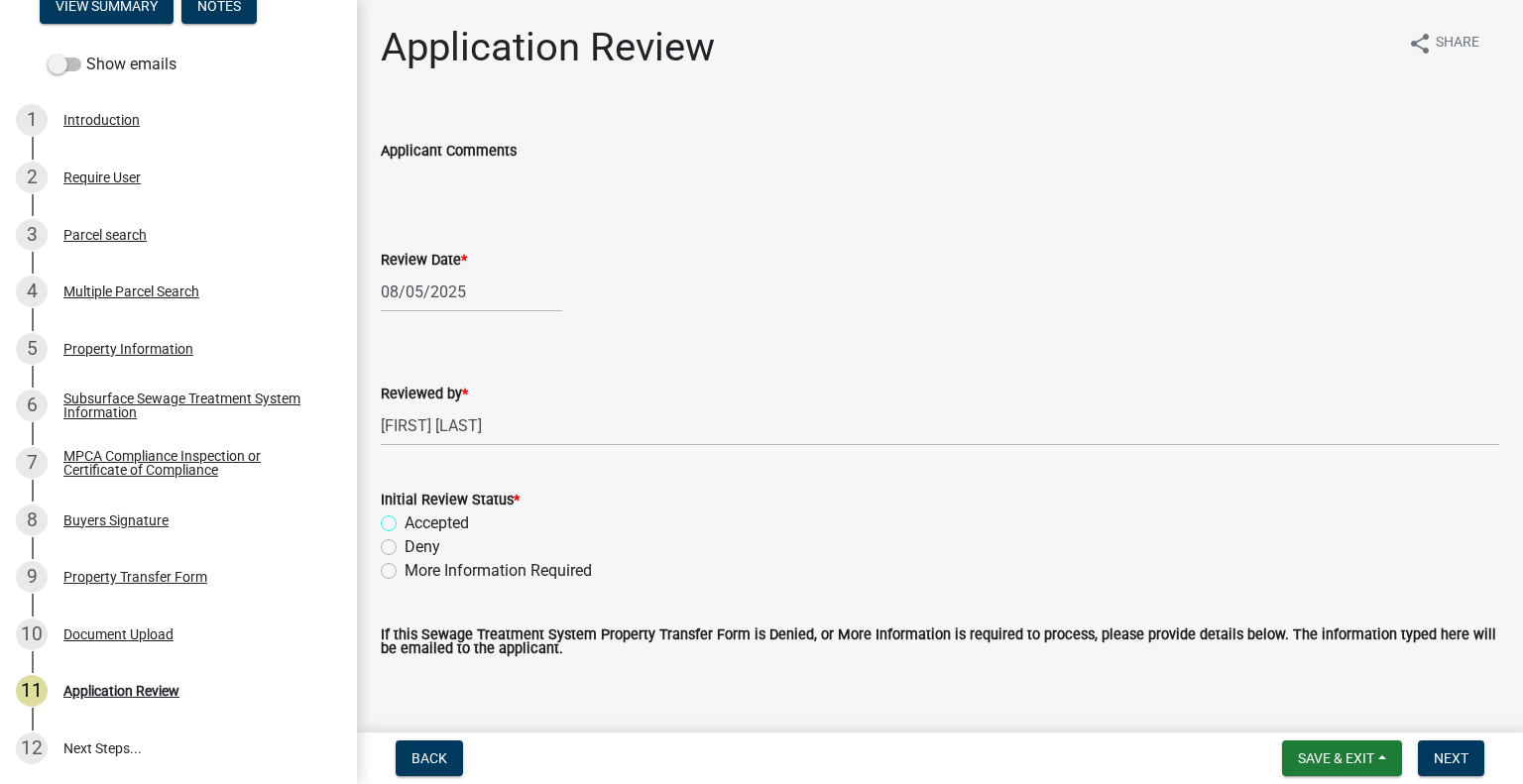 click on "Accepted" at bounding box center (410, 517) 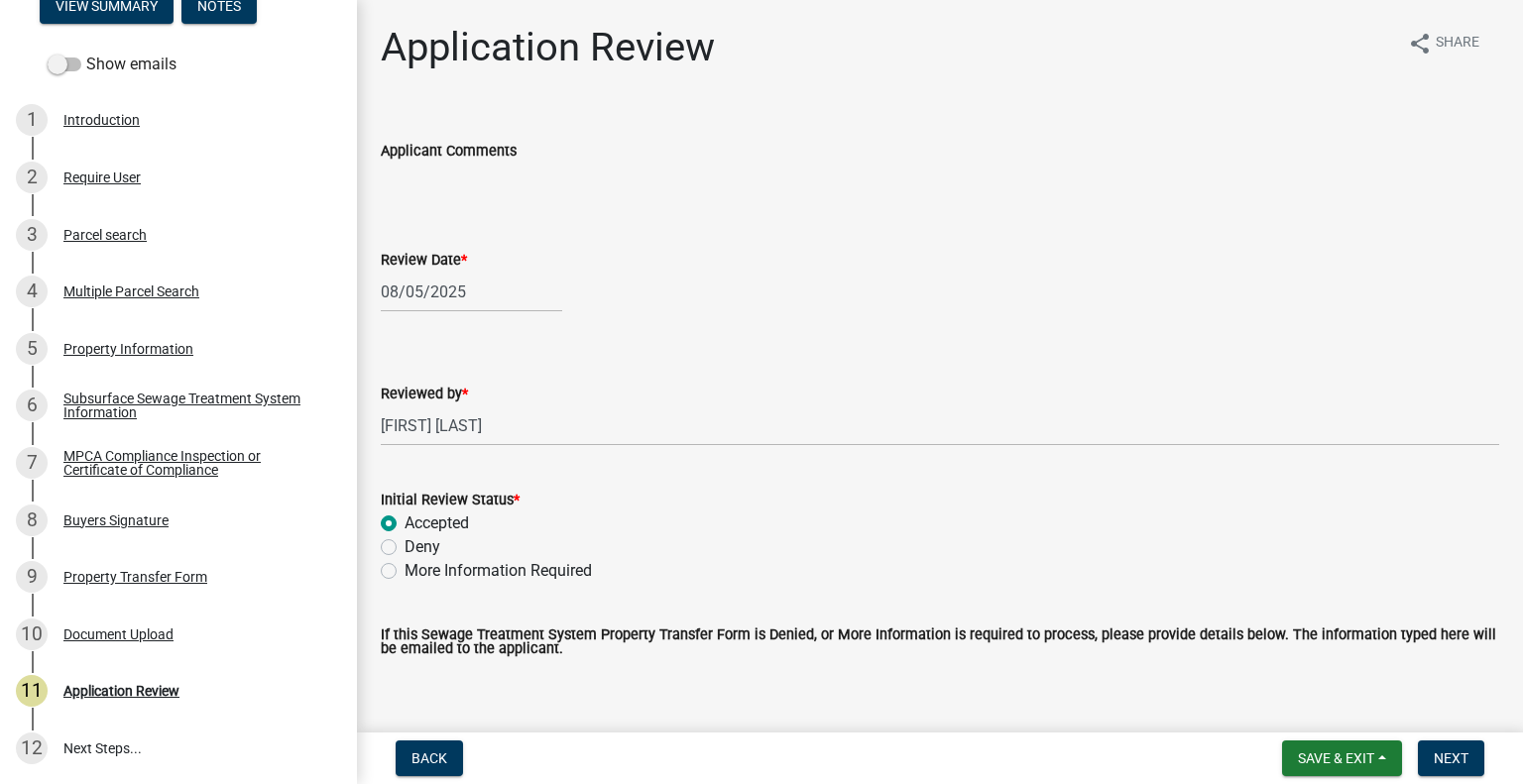 radio on "true" 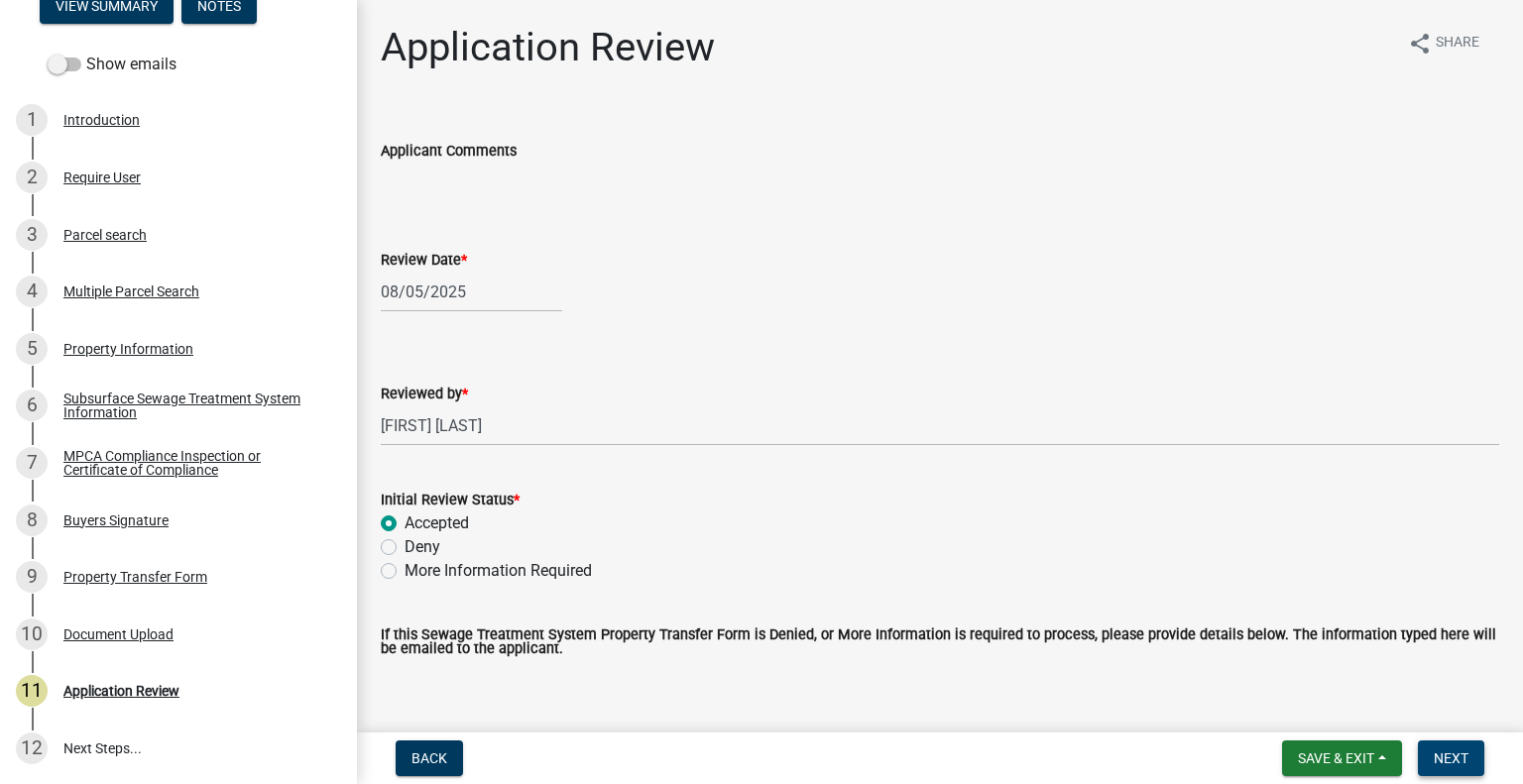 click on "Next" at bounding box center (1451, 758) 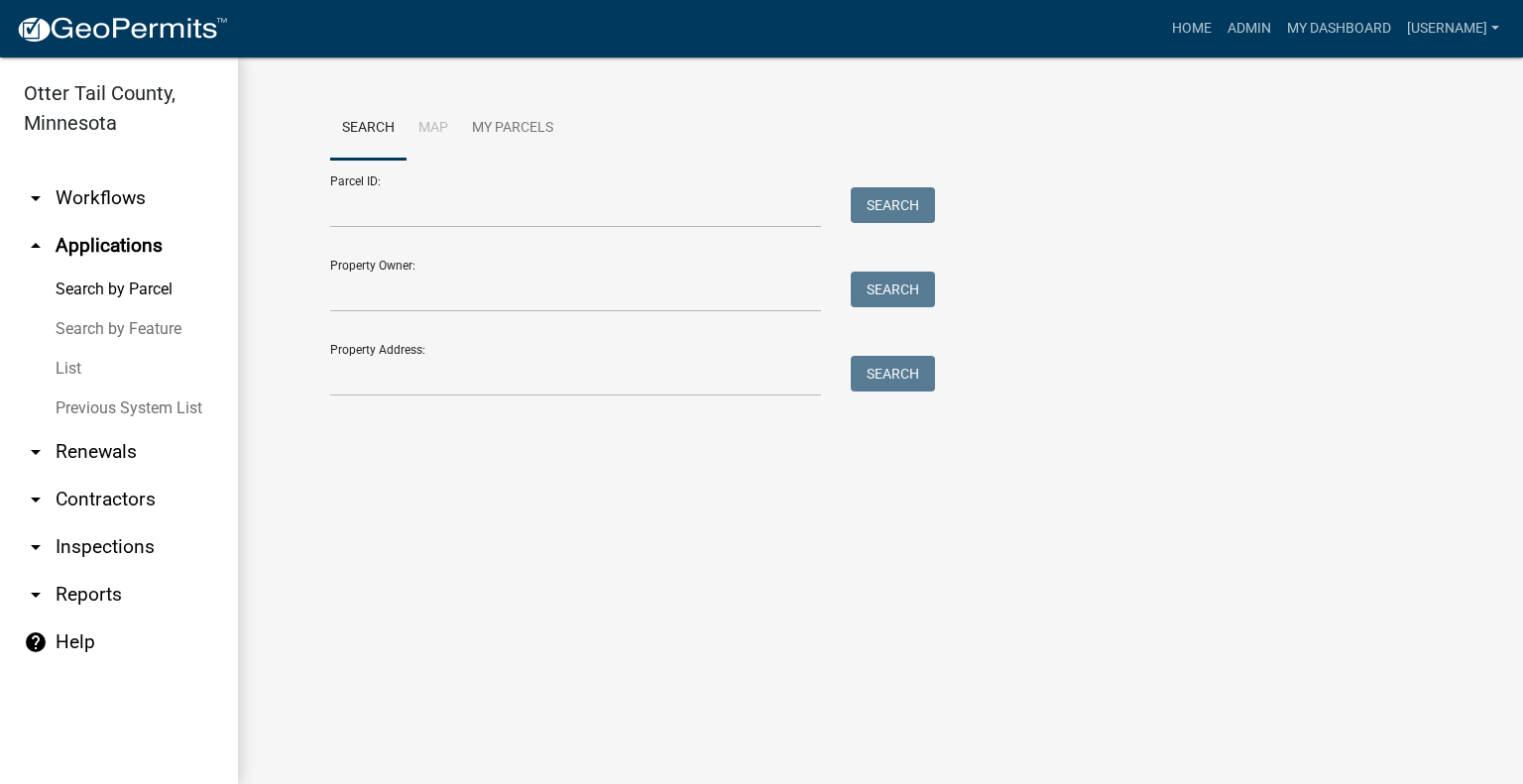 scroll, scrollTop: 0, scrollLeft: 0, axis: both 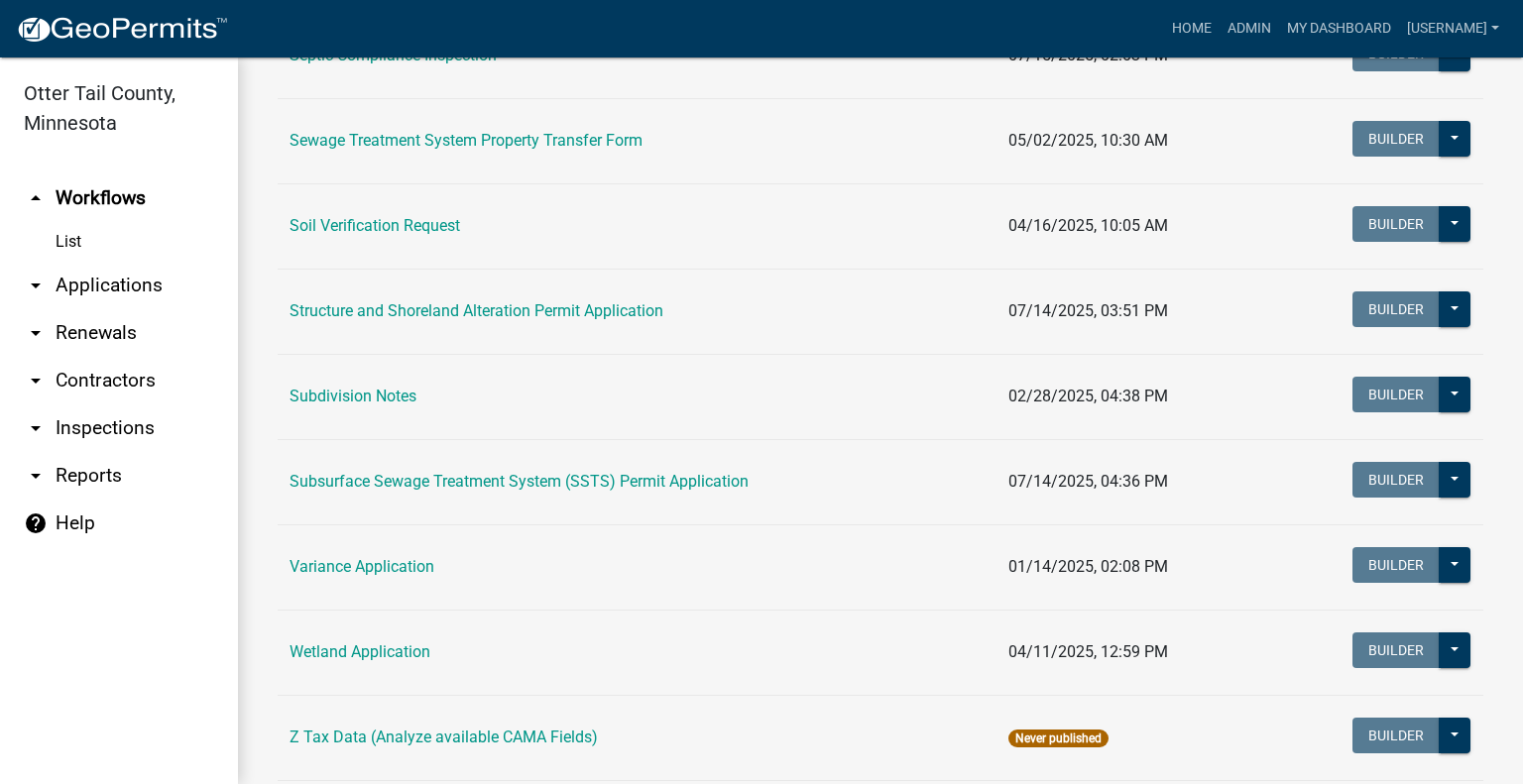 drag, startPoint x: 660, startPoint y: 479, endPoint x: 703, endPoint y: 471, distance: 43.737855 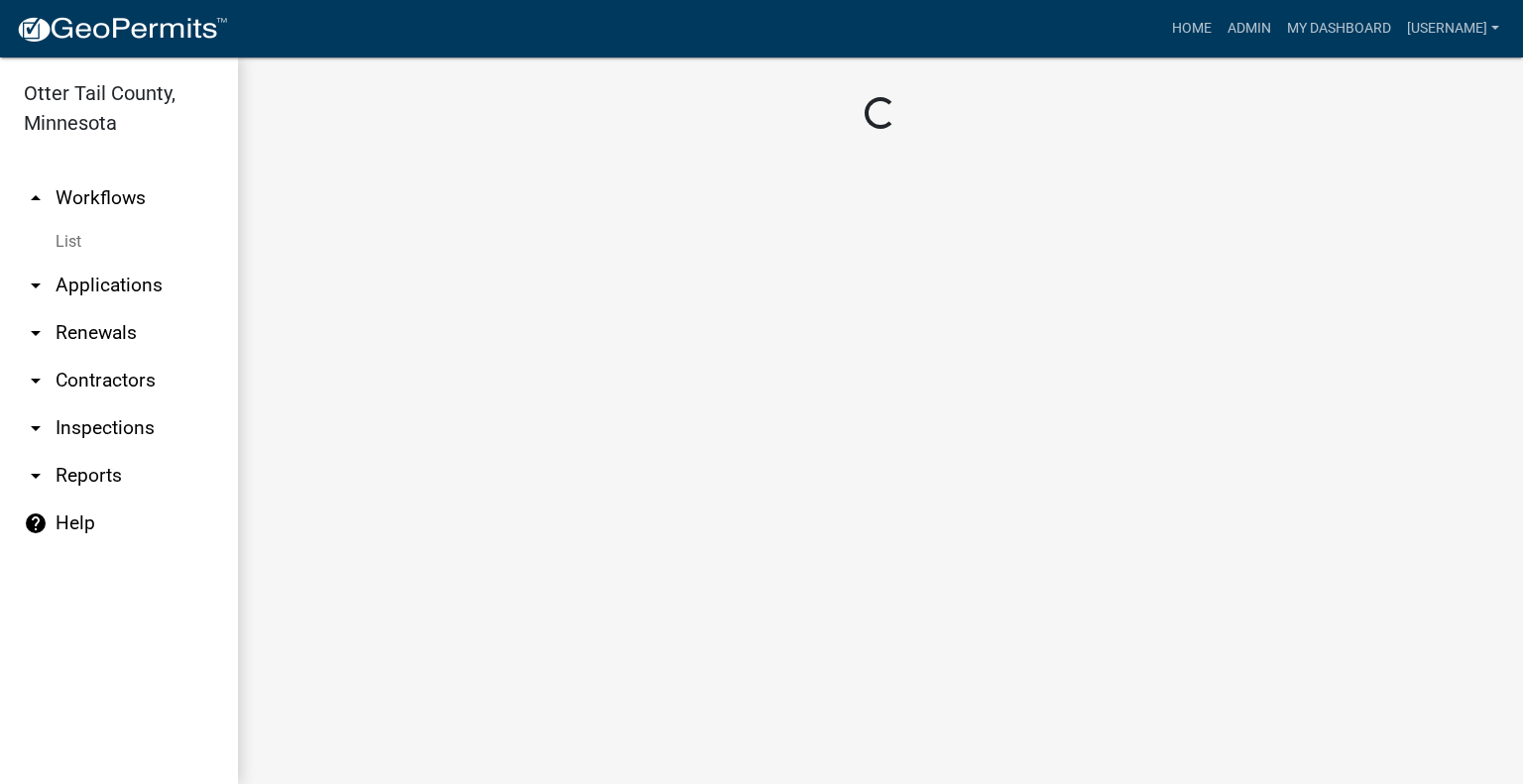 scroll, scrollTop: 0, scrollLeft: 0, axis: both 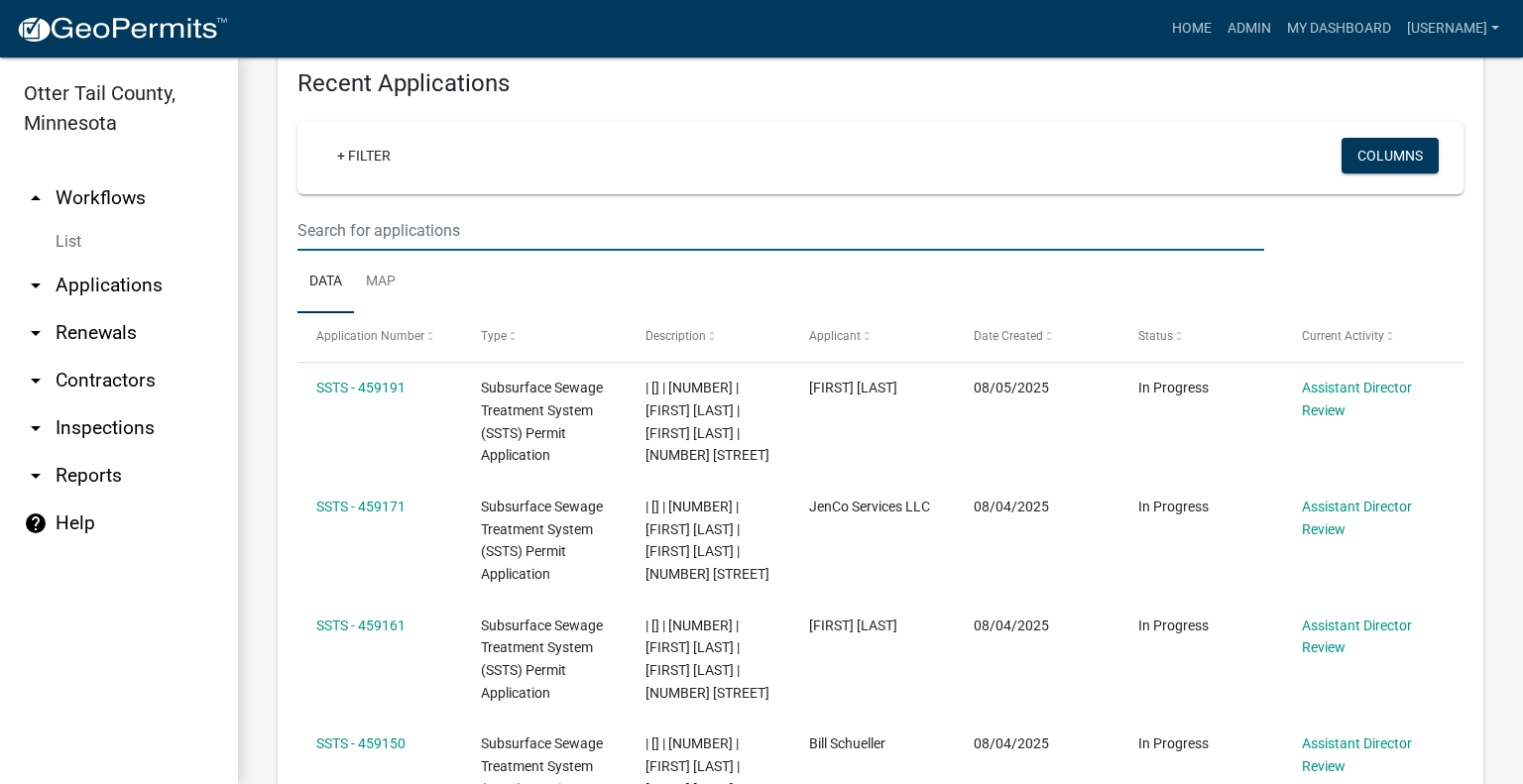 click at bounding box center (780, -1514) 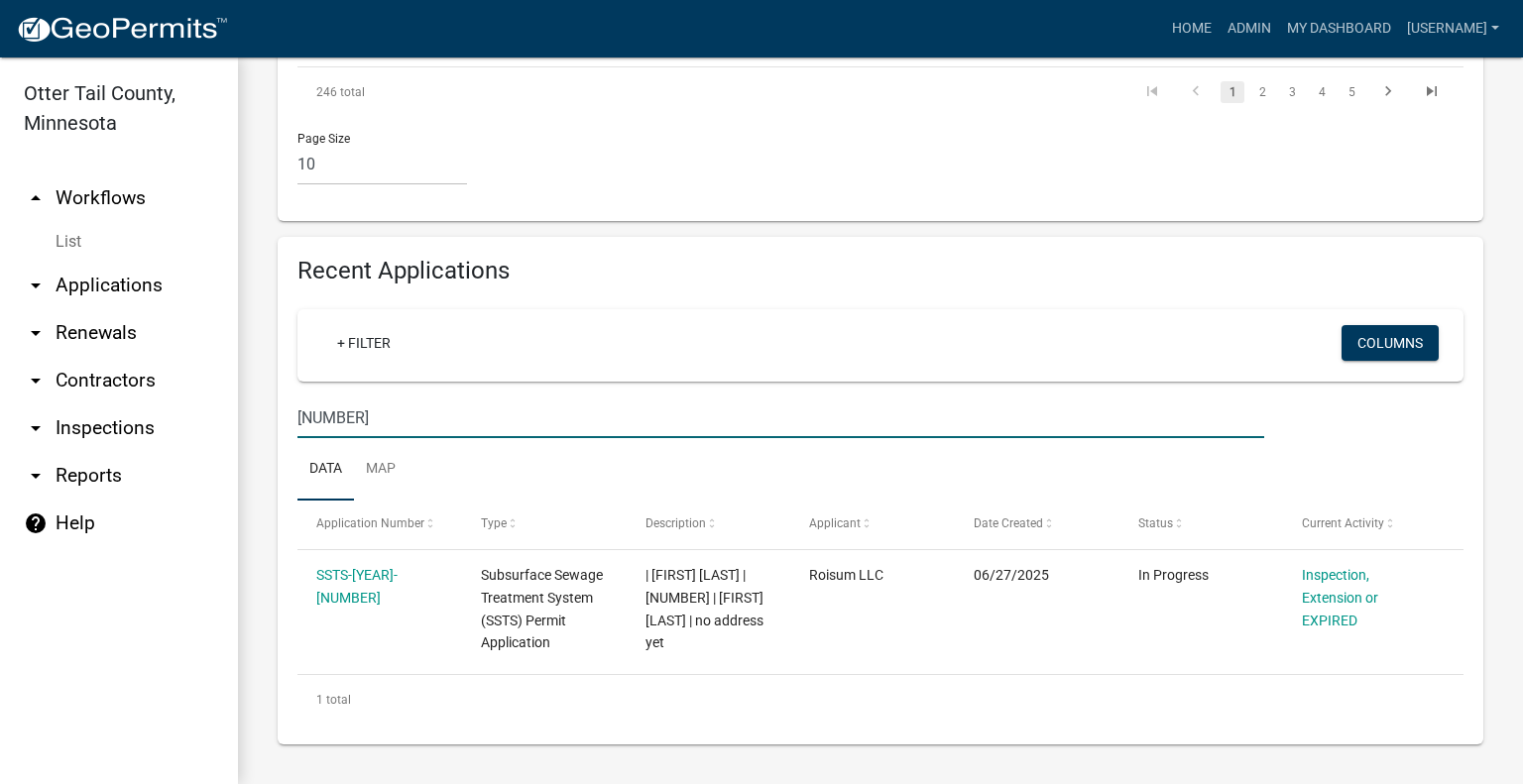 type on "2025-209" 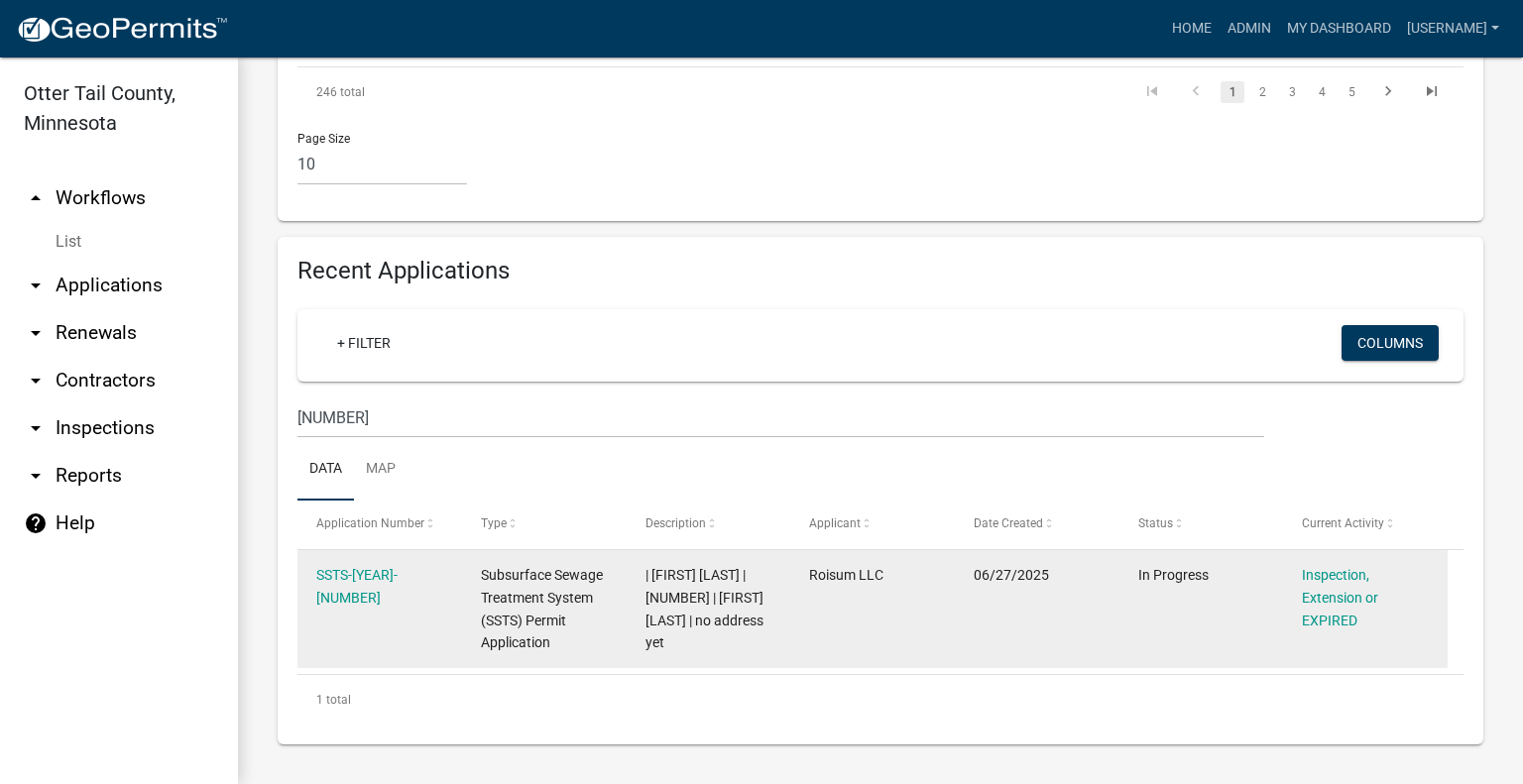 drag, startPoint x: 388, startPoint y: 594, endPoint x: 473, endPoint y: 585, distance: 85.47514 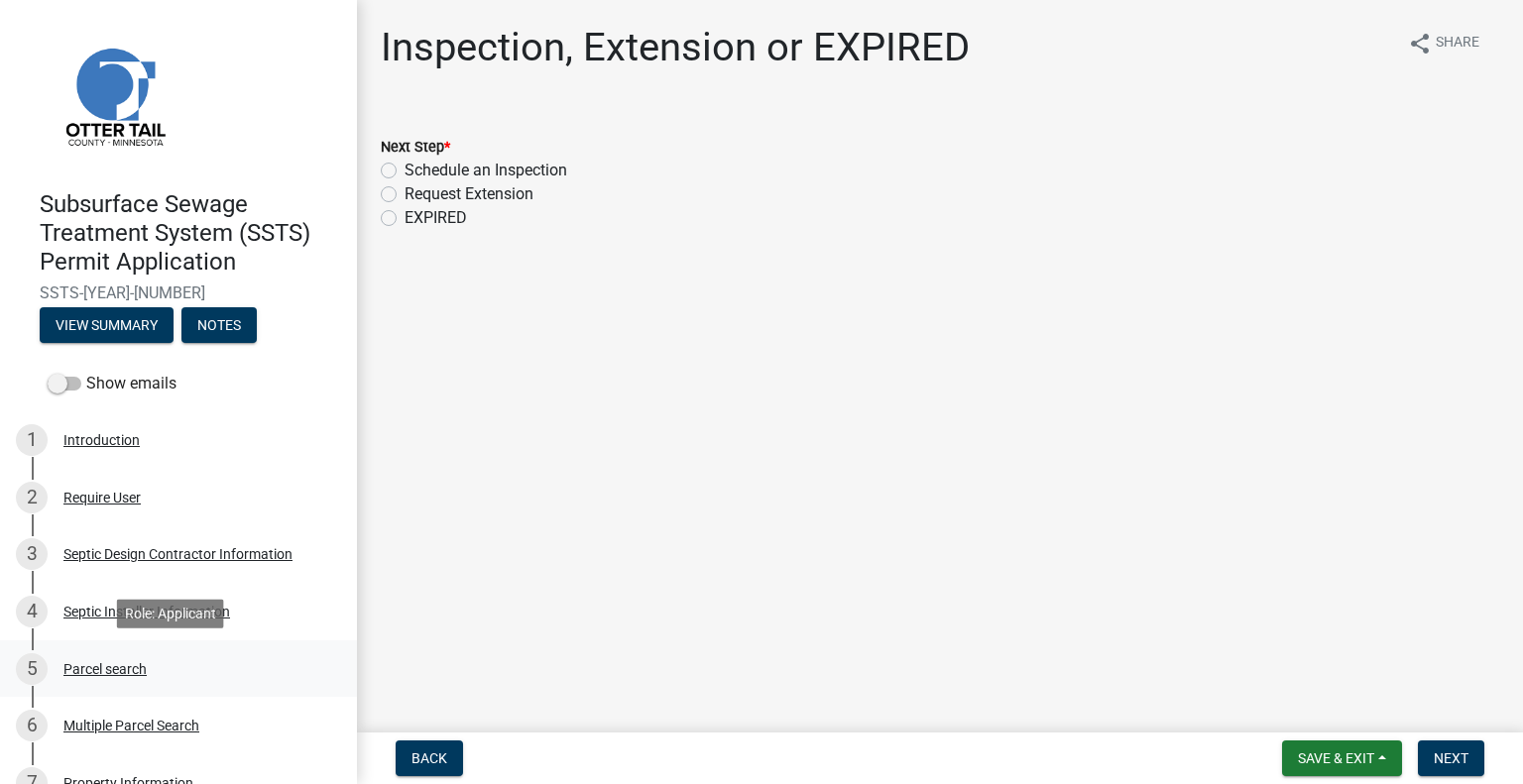 click on "Parcel search" at bounding box center (105, 669) 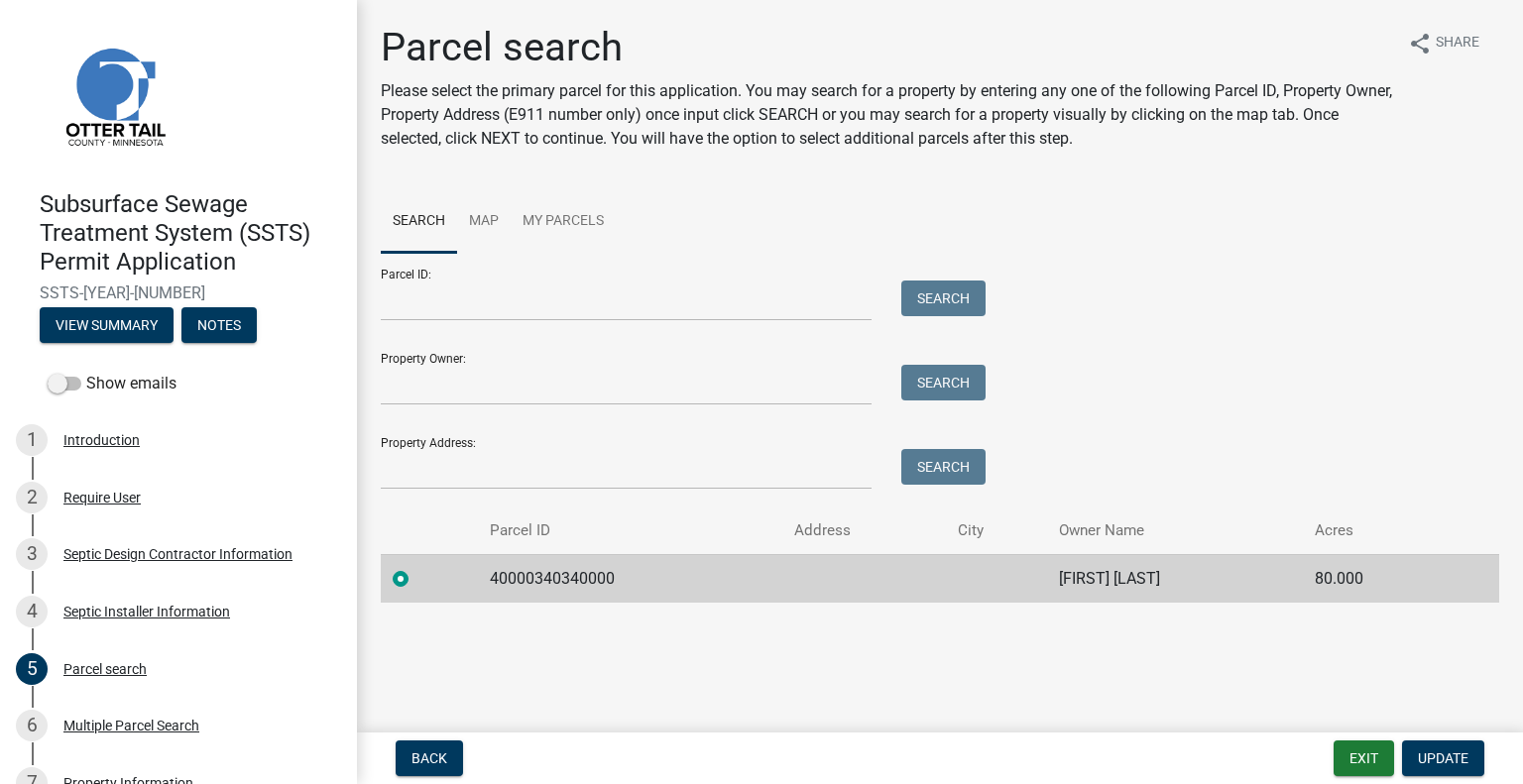 click on "40000340340000" 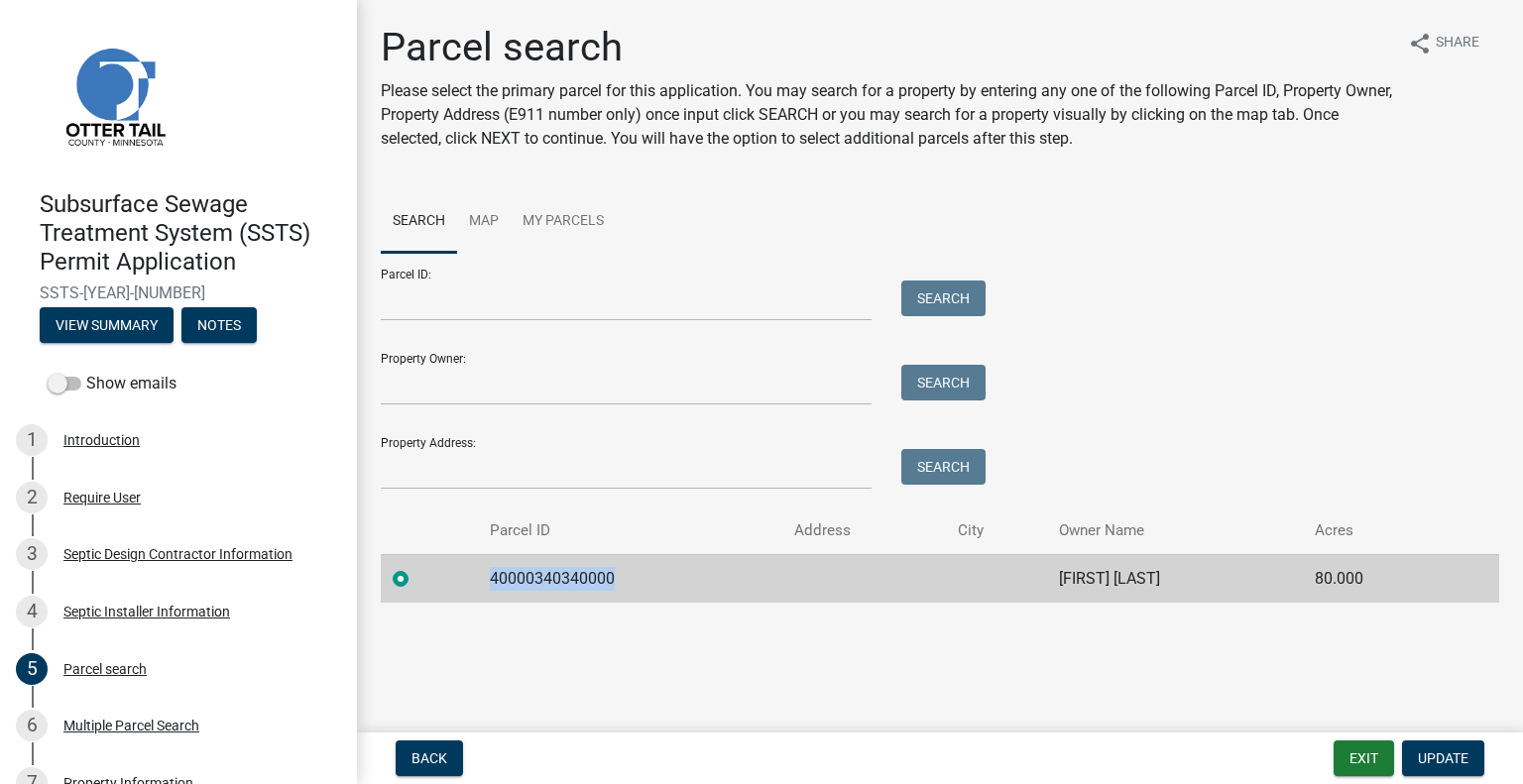 click on "40000340340000" 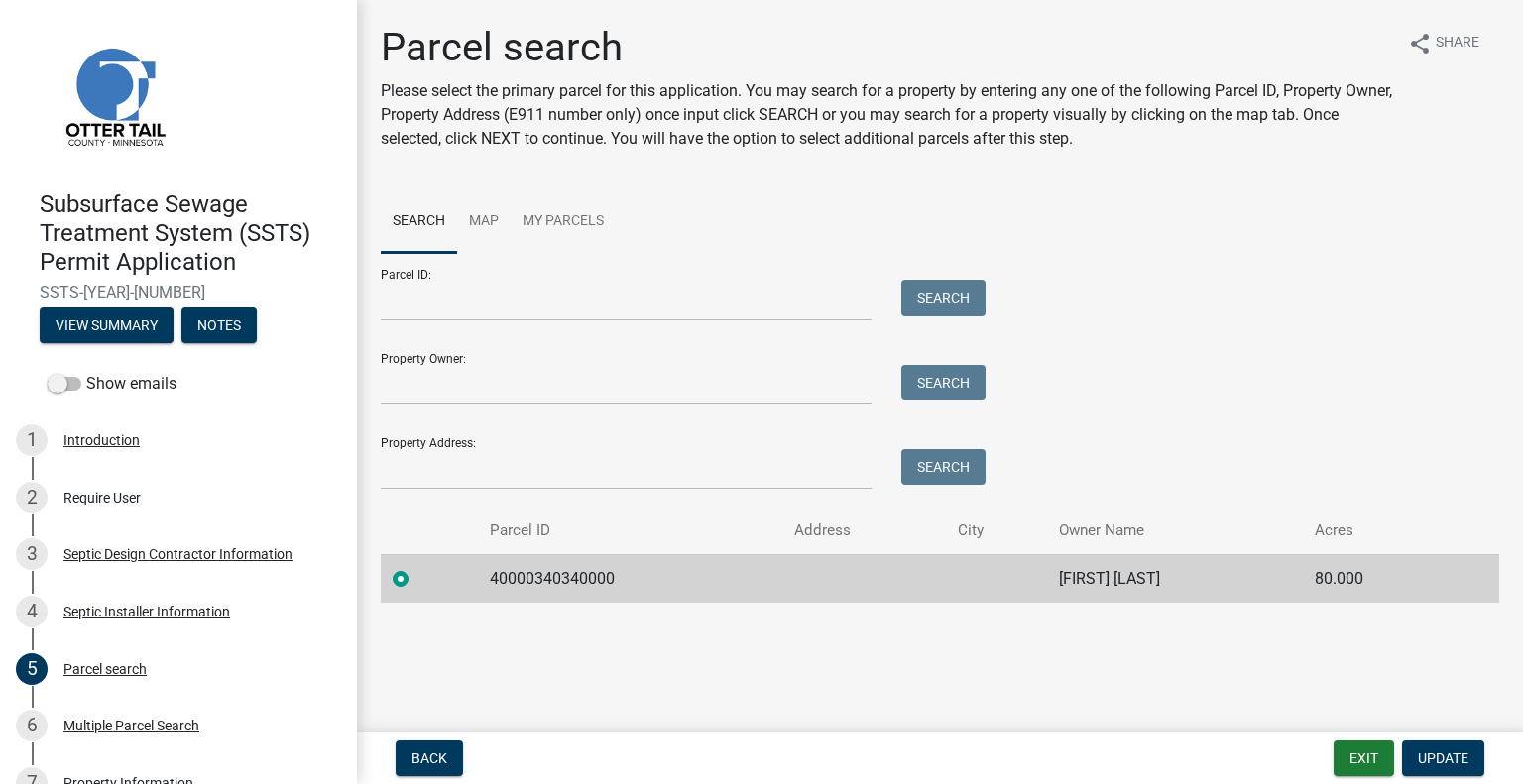 click on "JUSTIN LEADERBRAND" 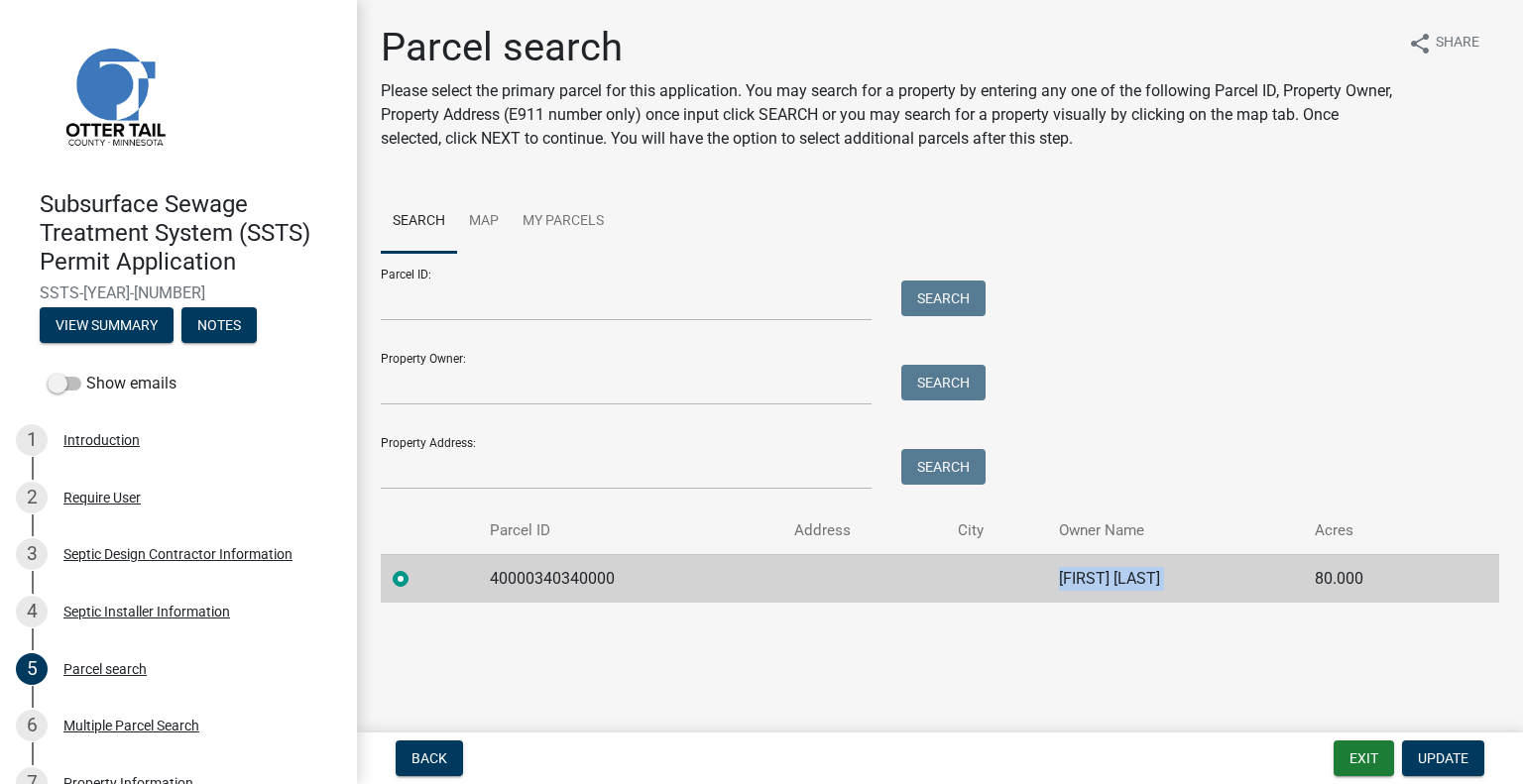 click on "JUSTIN LEADERBRAND" 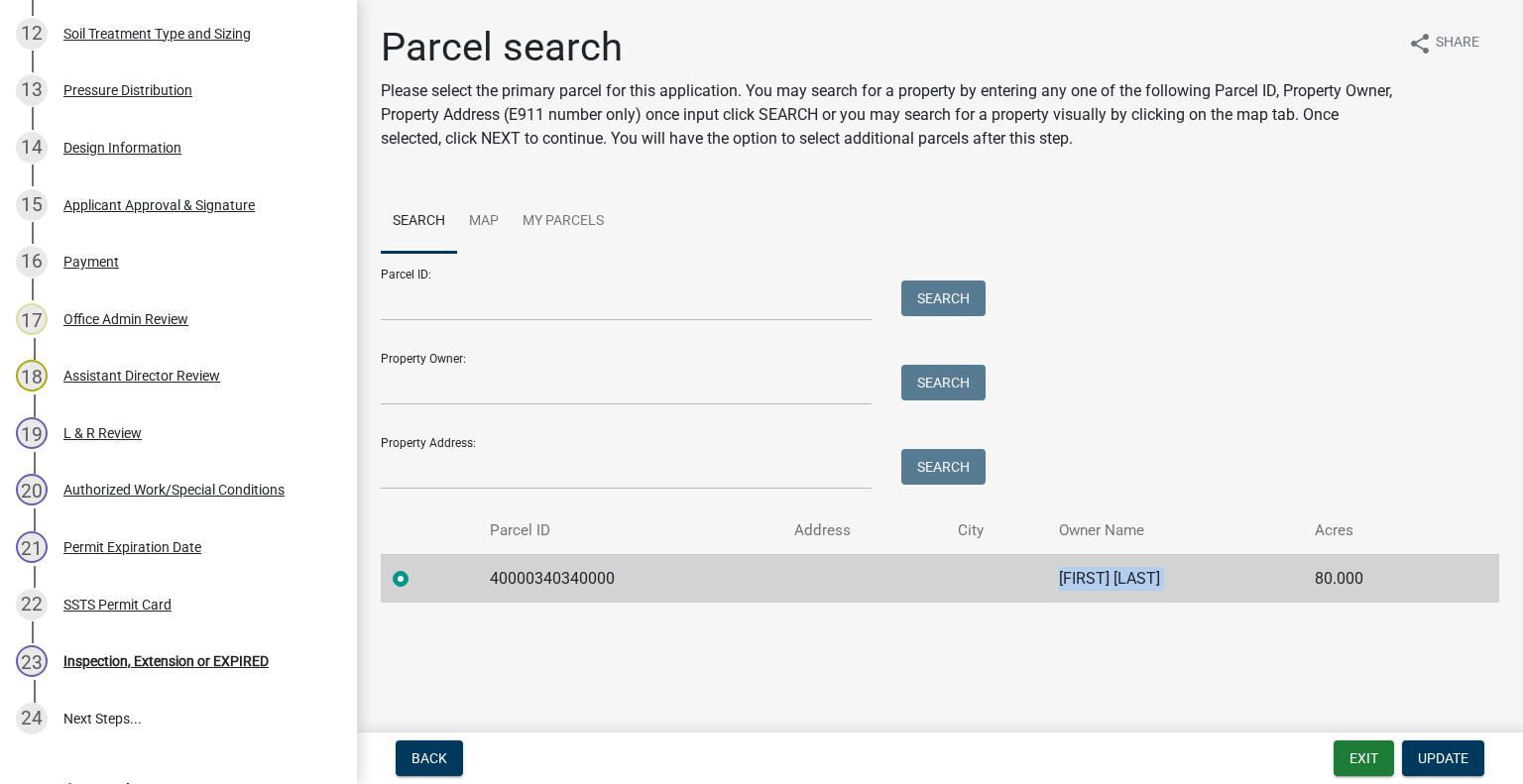 scroll, scrollTop: 1181, scrollLeft: 0, axis: vertical 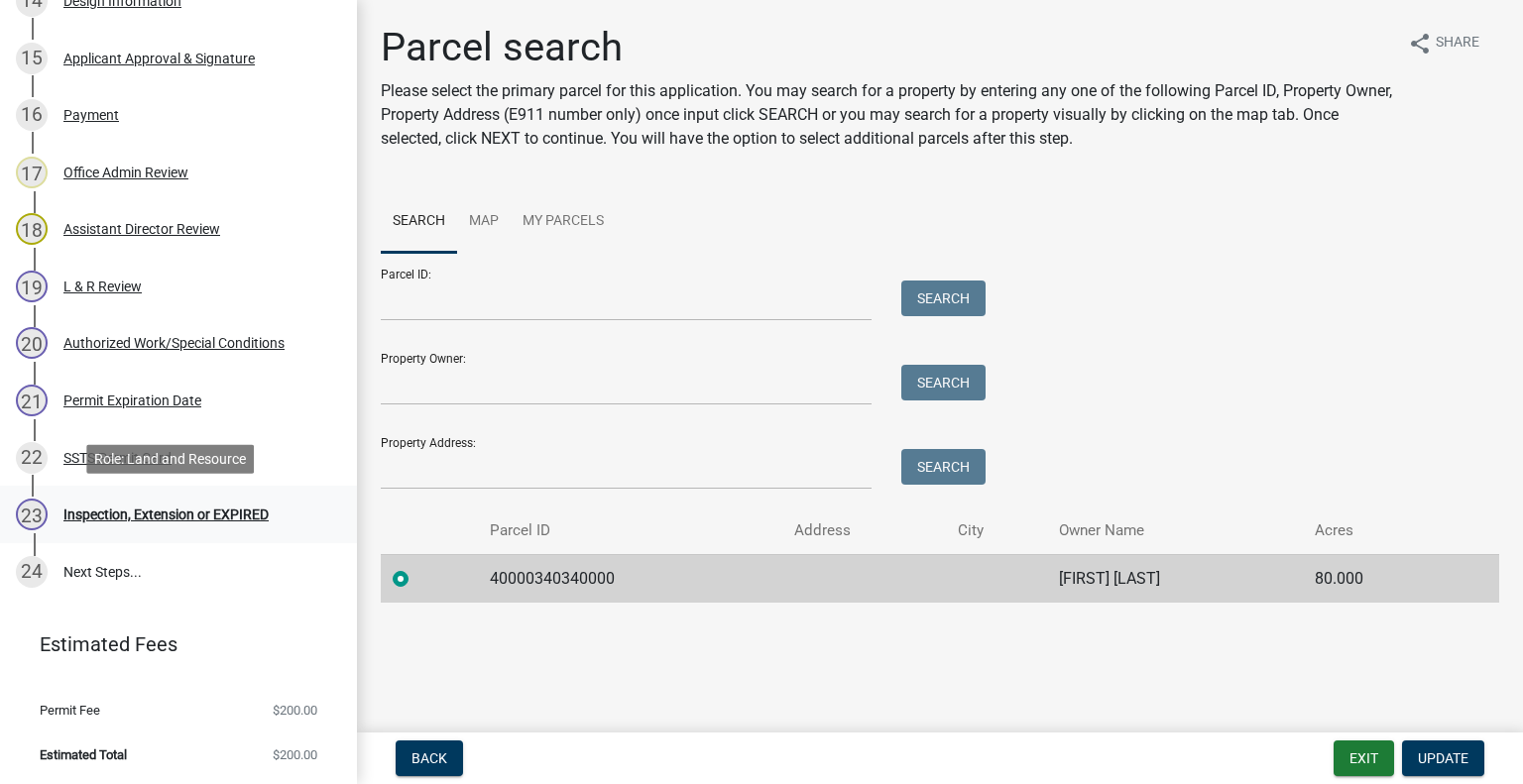 click on "23     Inspection, Extension or EXPIRED" at bounding box center [171, 514] 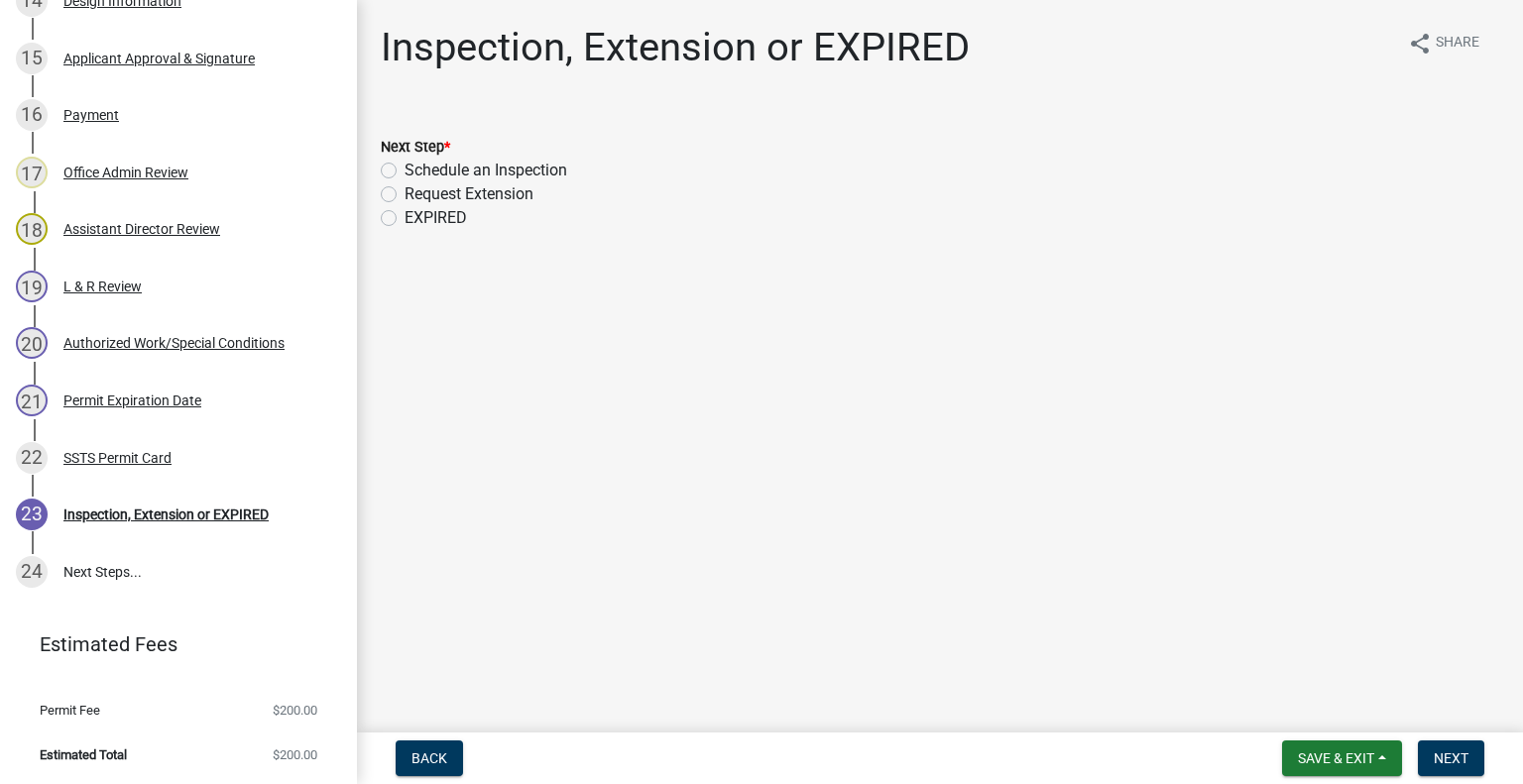 click on "Schedule an Inspection" 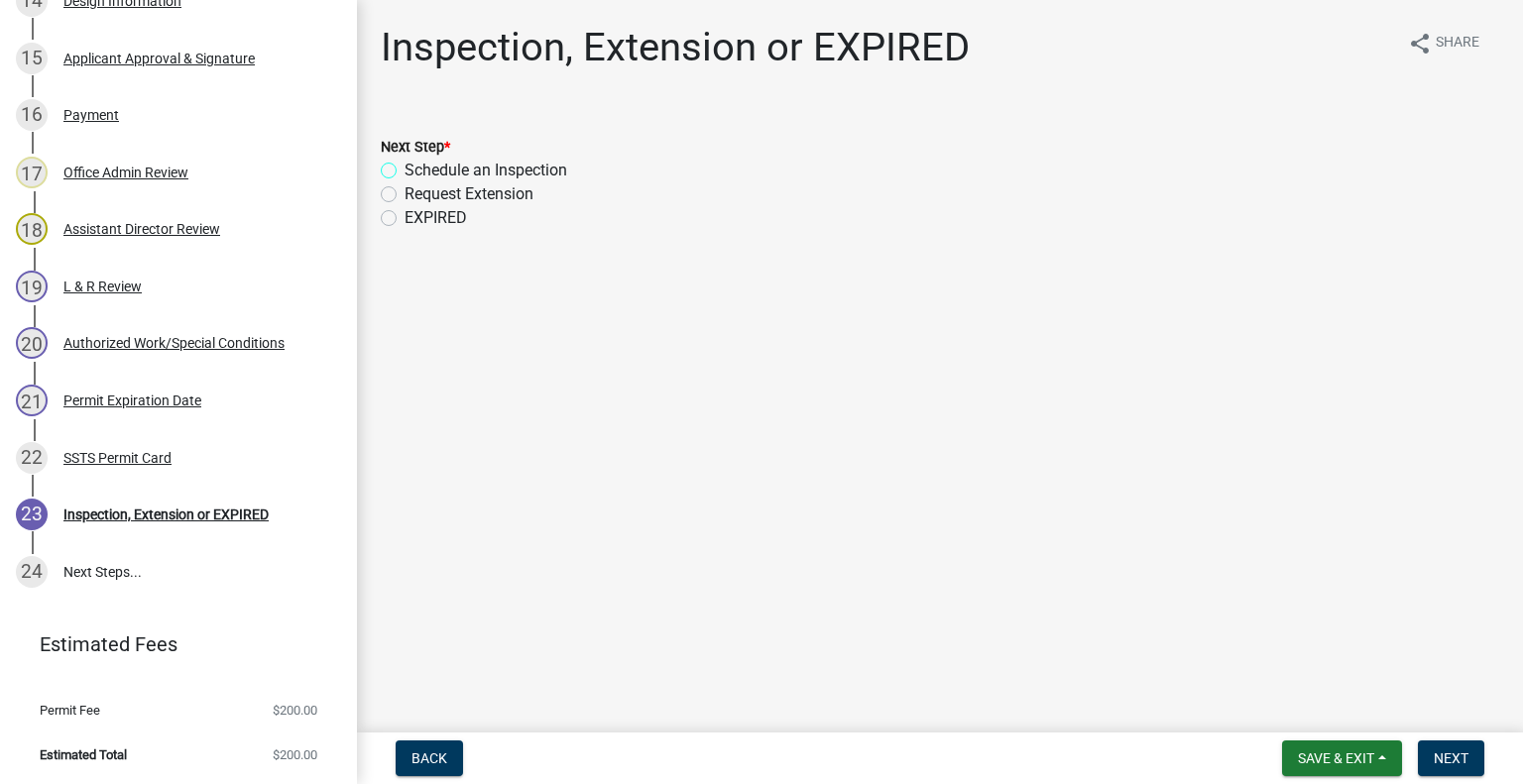 click on "Schedule an Inspection" at bounding box center [410, 165] 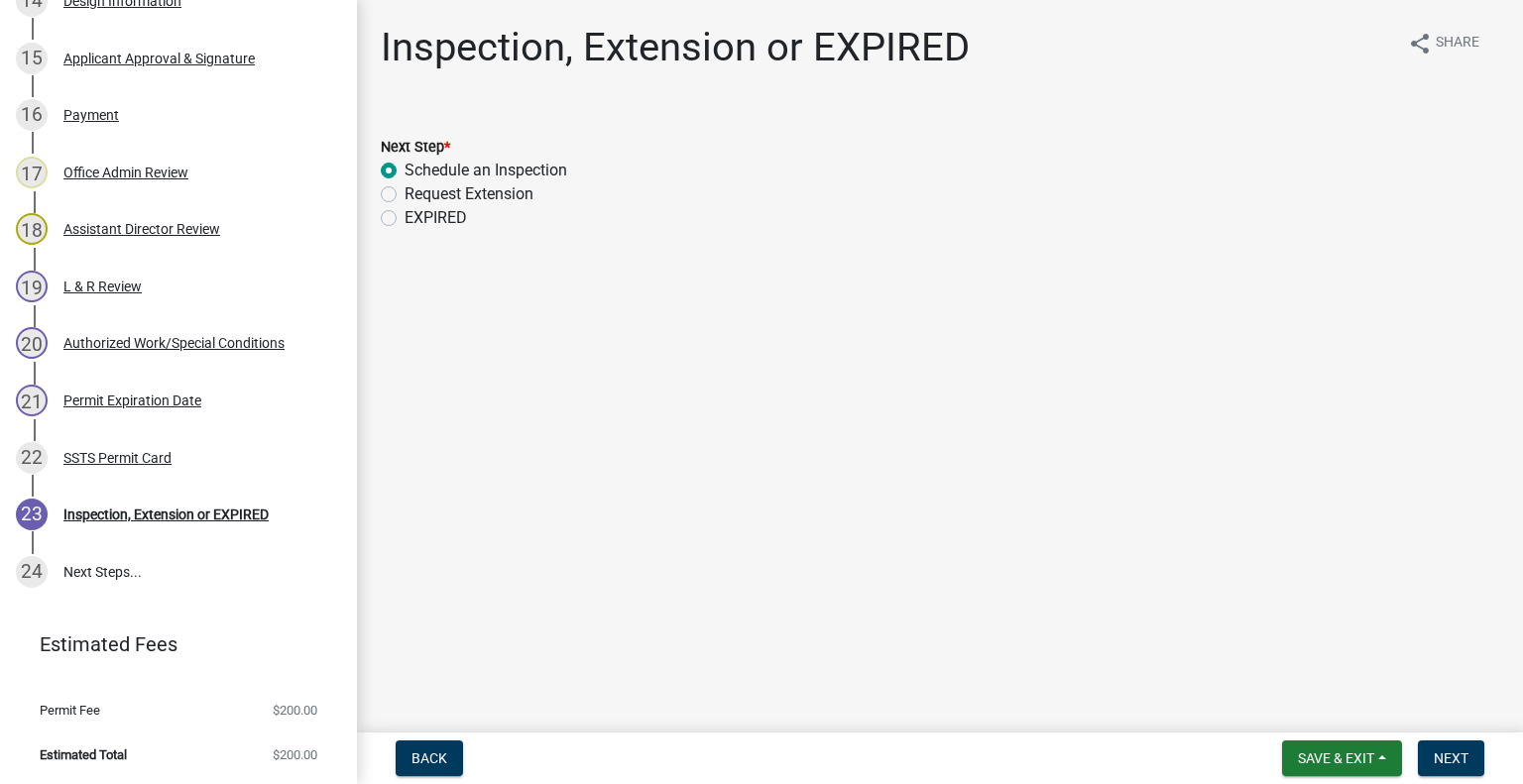 radio on "true" 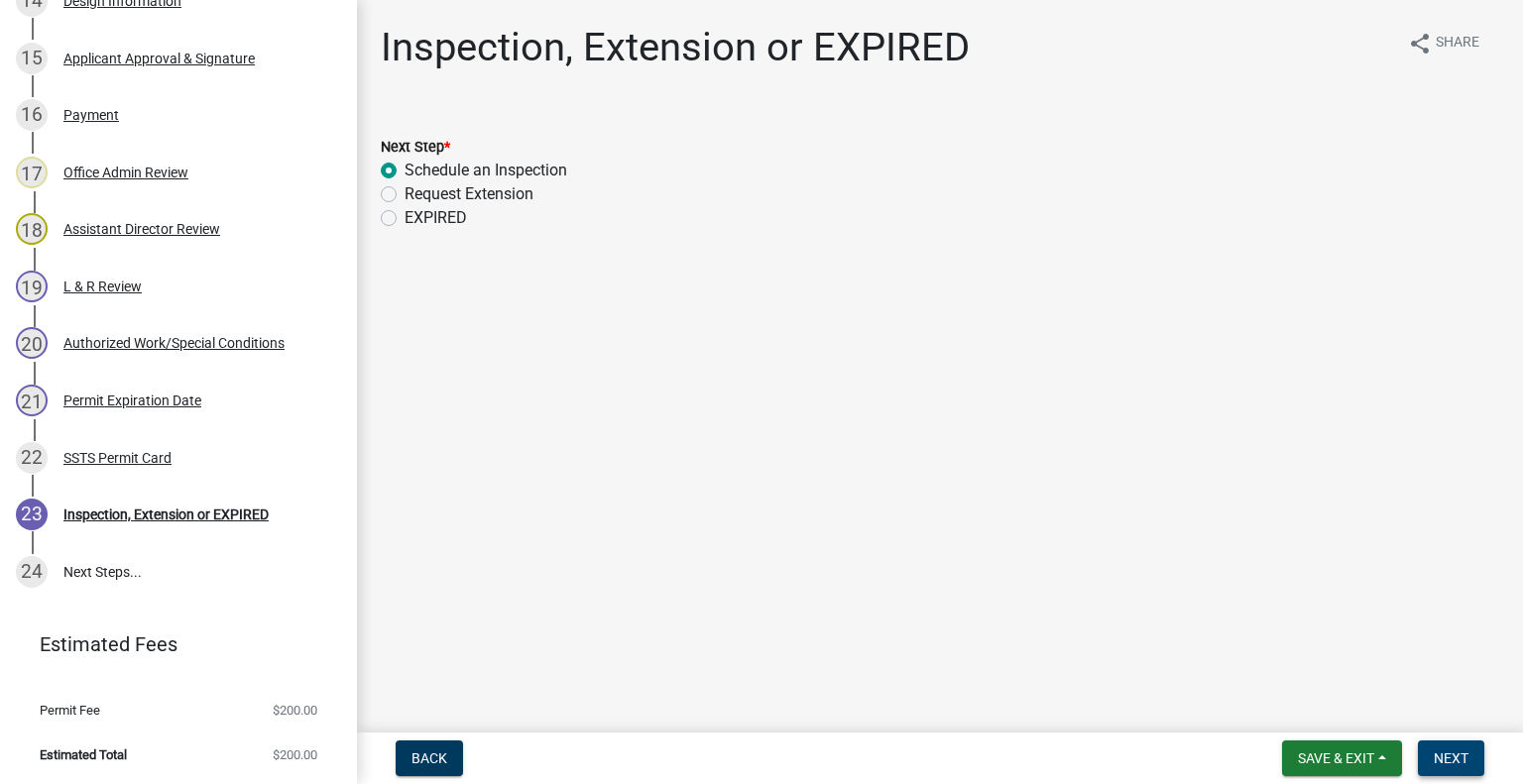 click on "Next" at bounding box center (1451, 758) 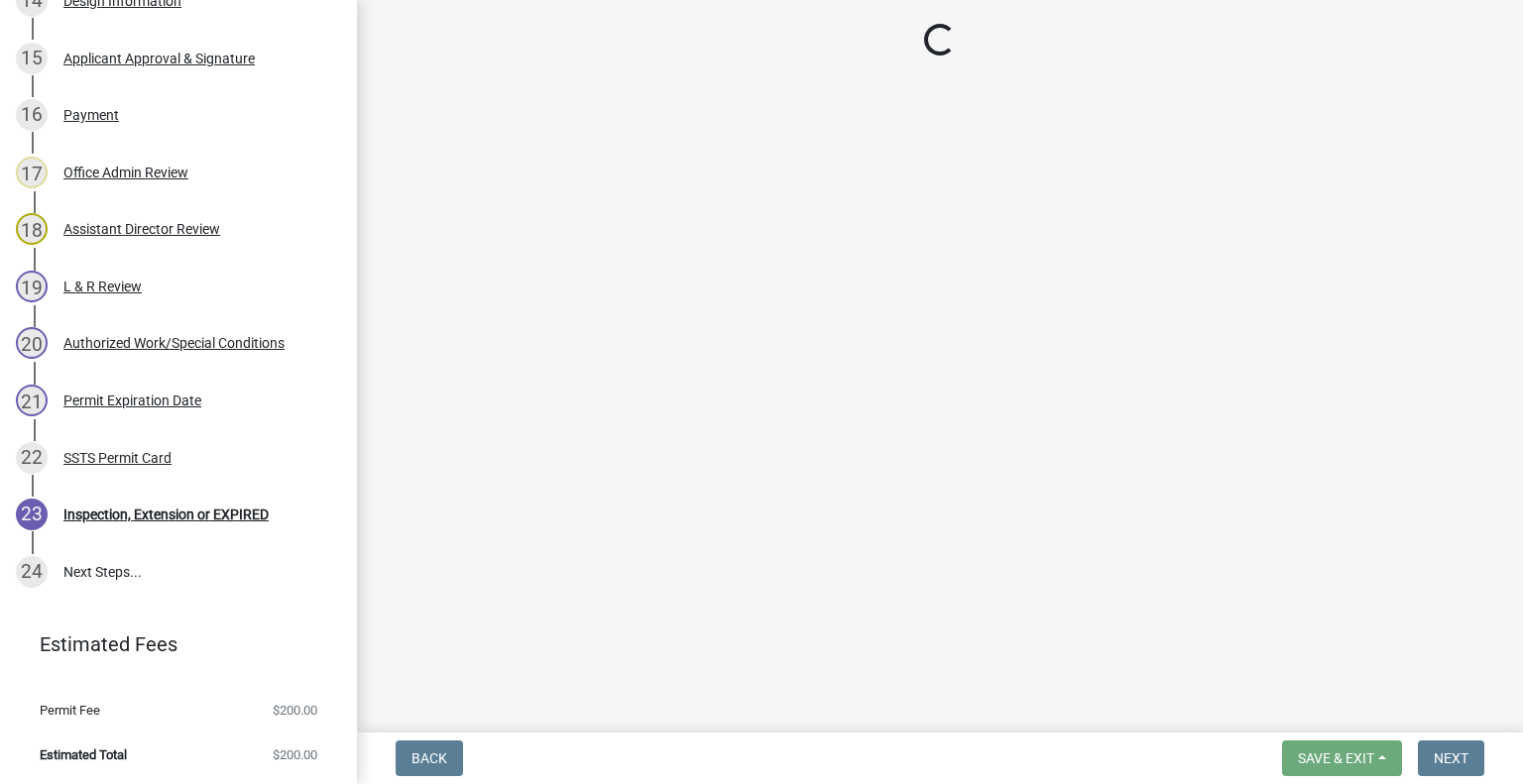 scroll, scrollTop: 1239, scrollLeft: 0, axis: vertical 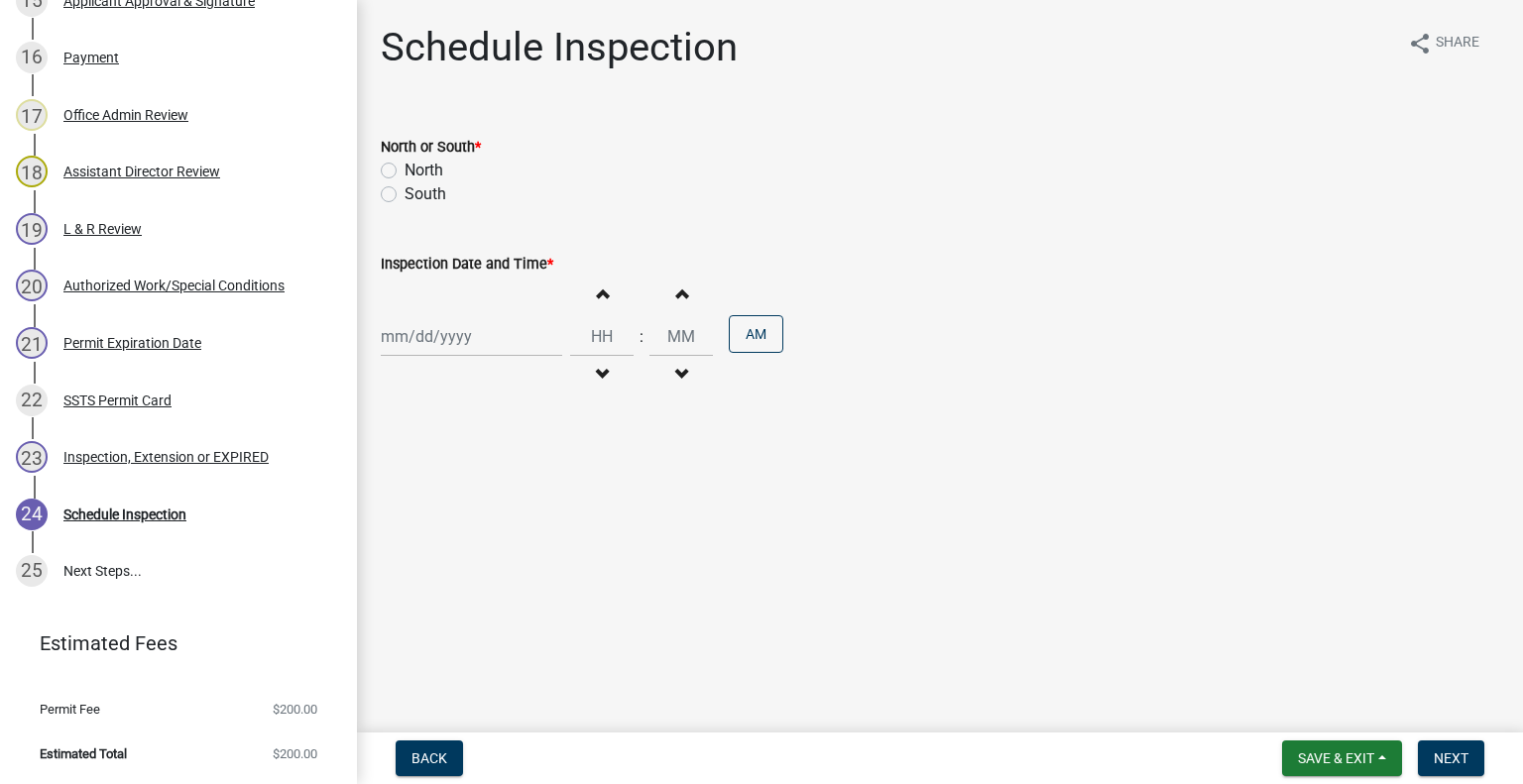 click on "North" 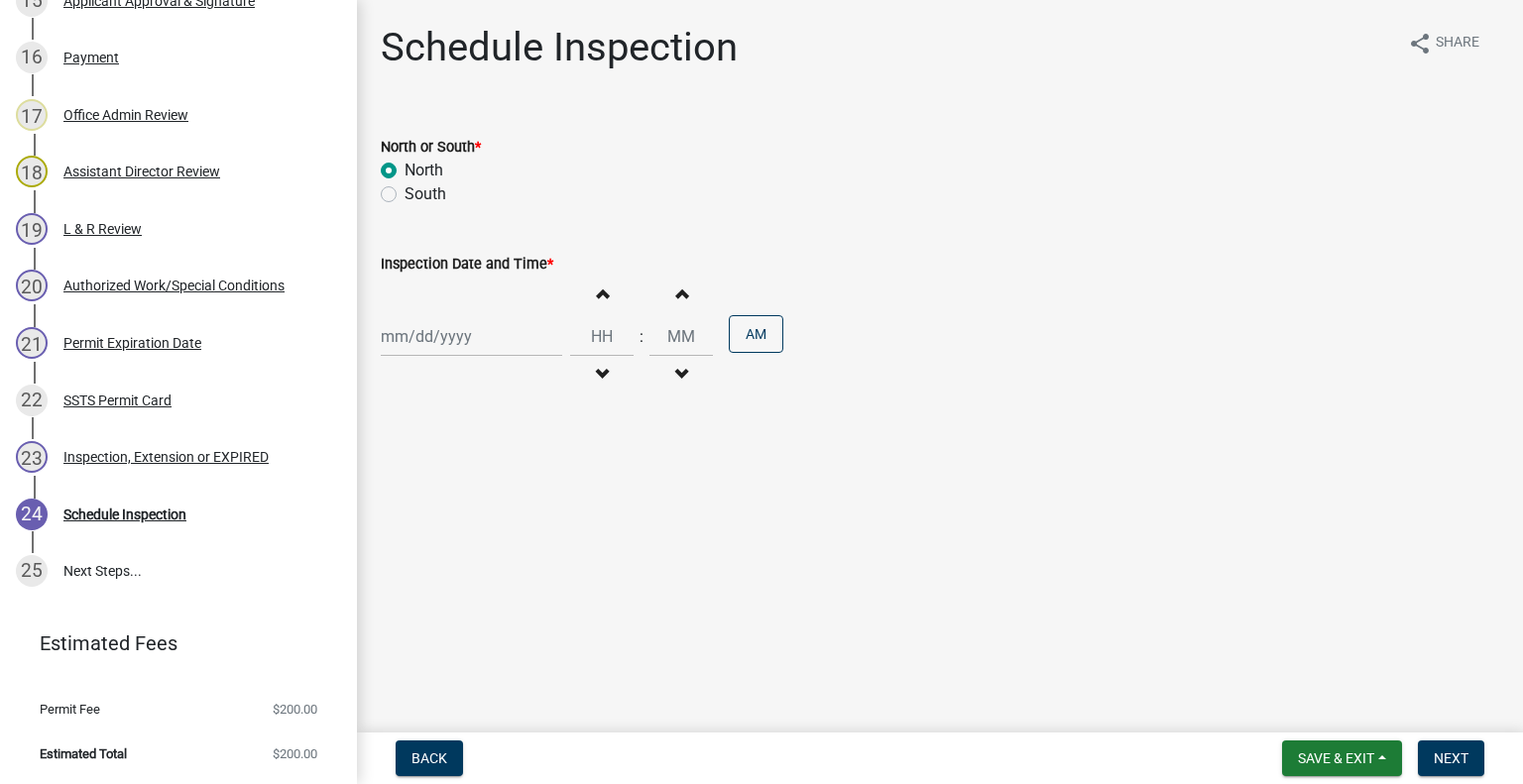 radio on "true" 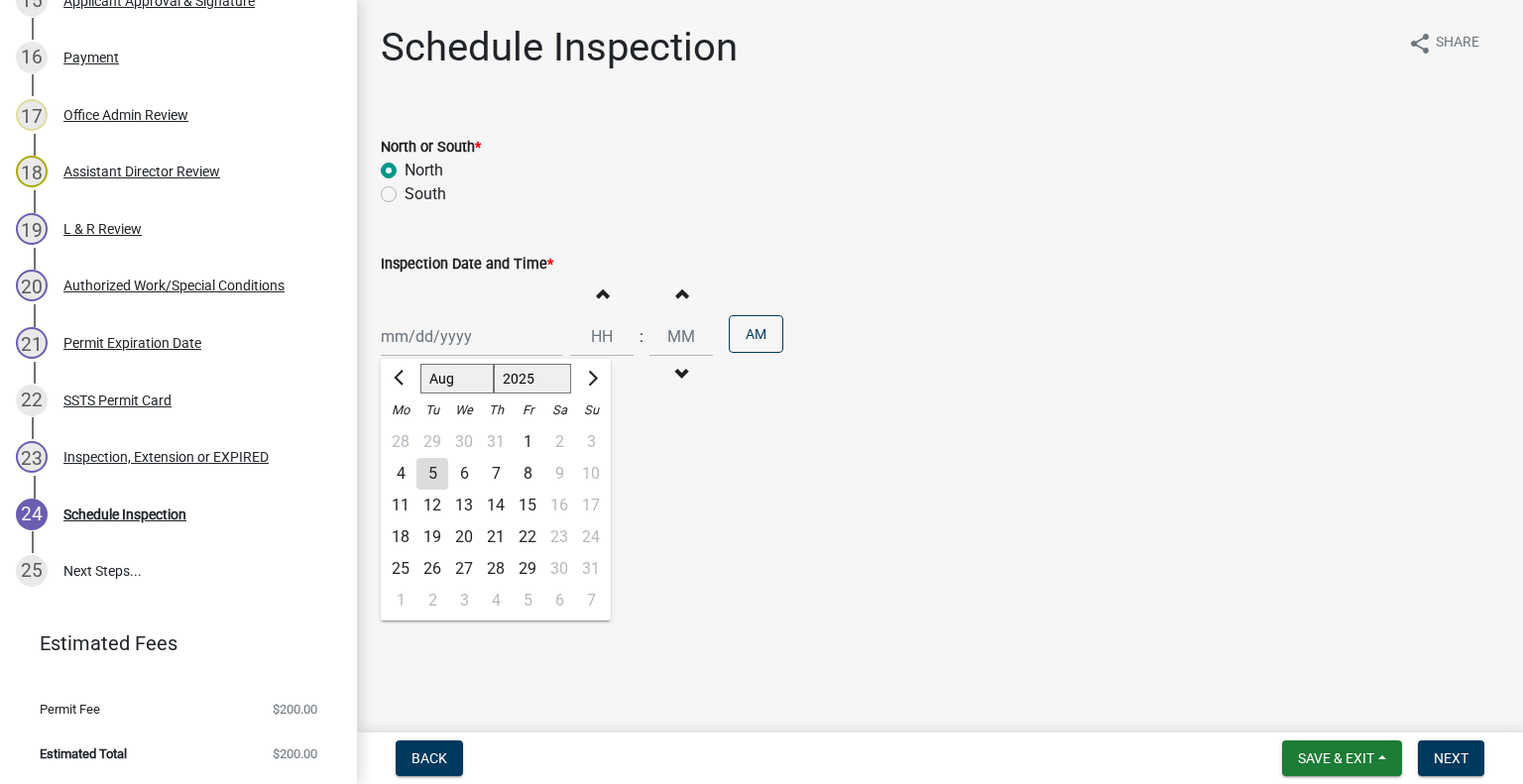 drag, startPoint x: 447, startPoint y: 344, endPoint x: 445, endPoint y: 355, distance: 11.18034 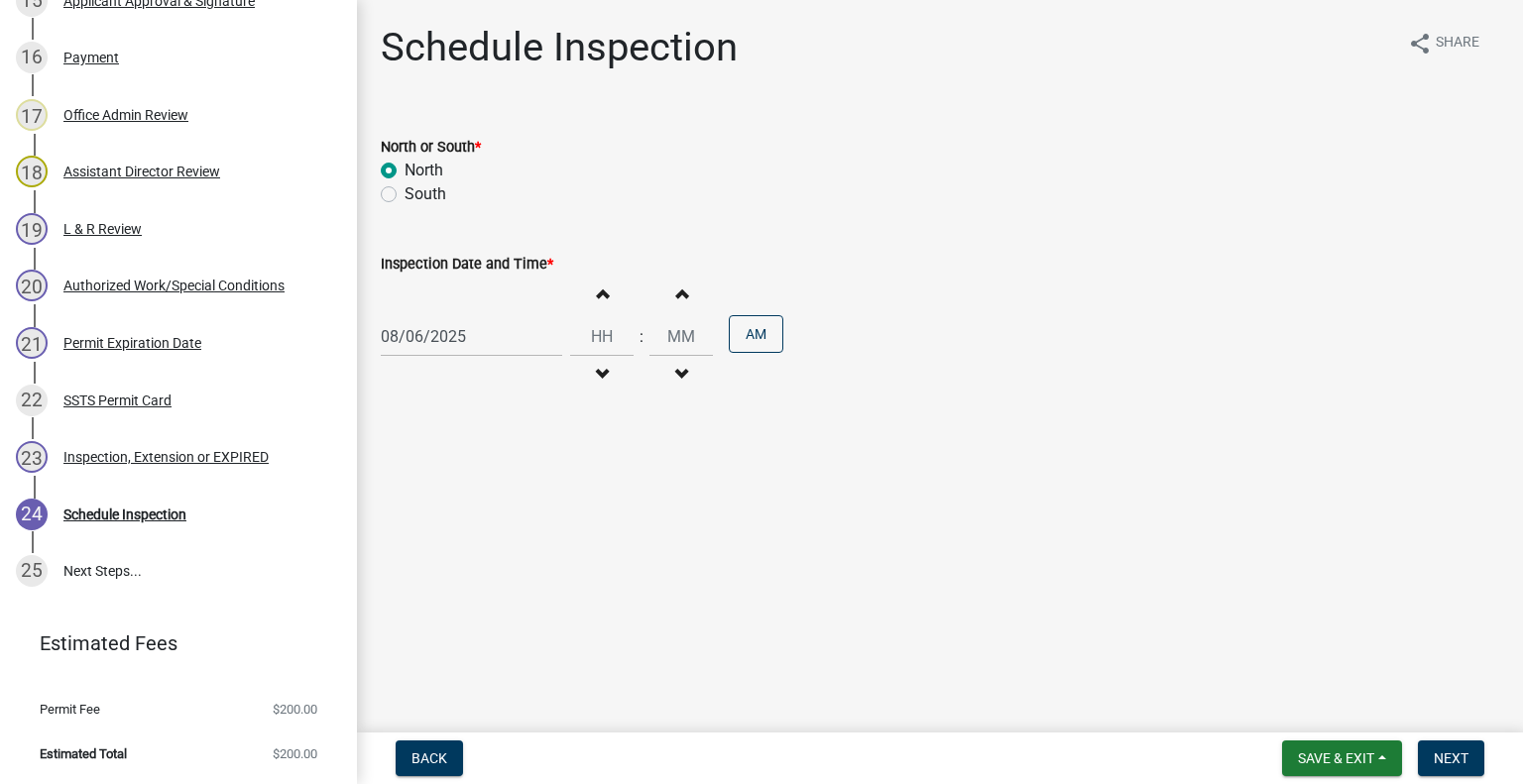 click on "Decrement hours" at bounding box center [602, 375] 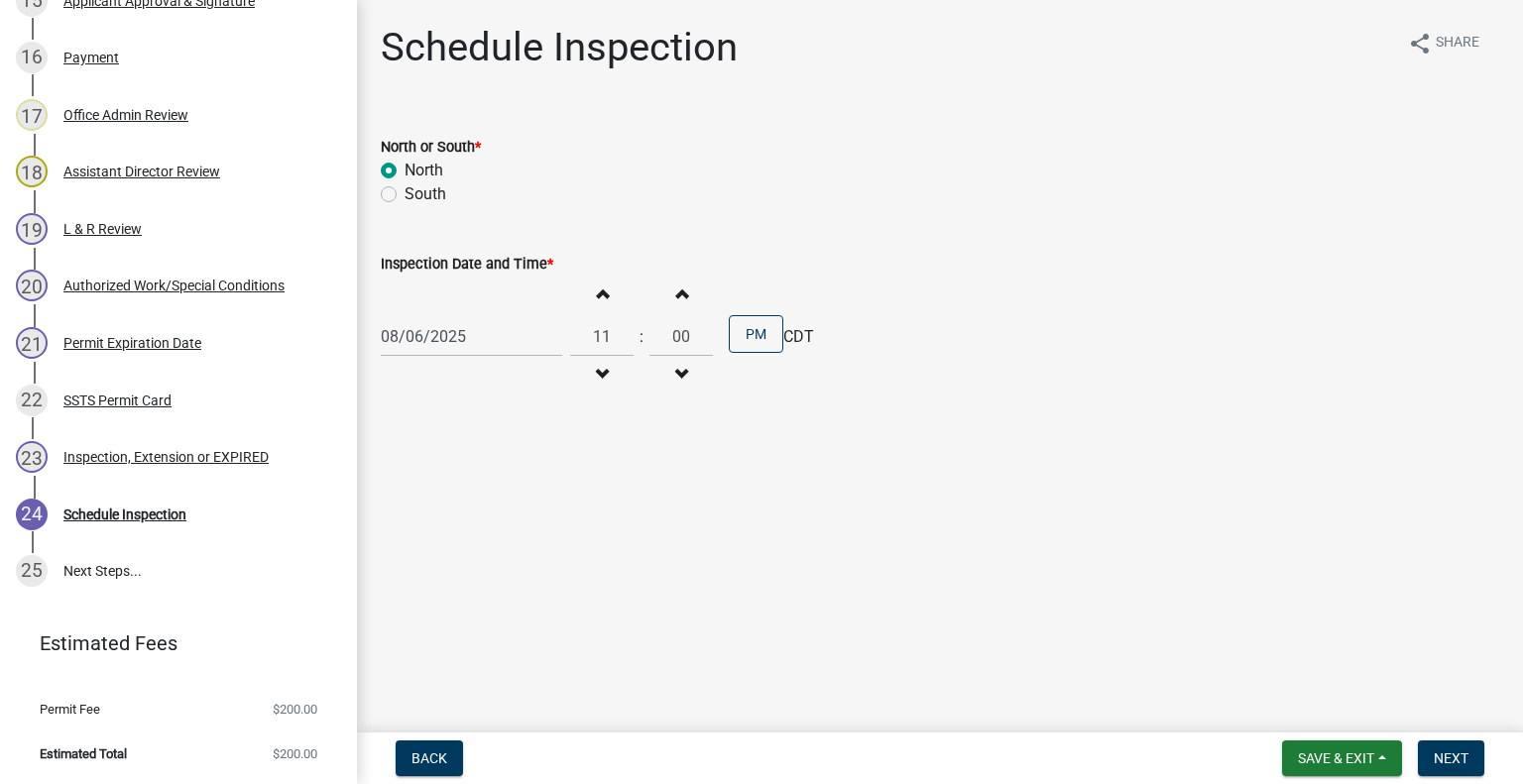 click on "Increment hours" at bounding box center (602, 293) 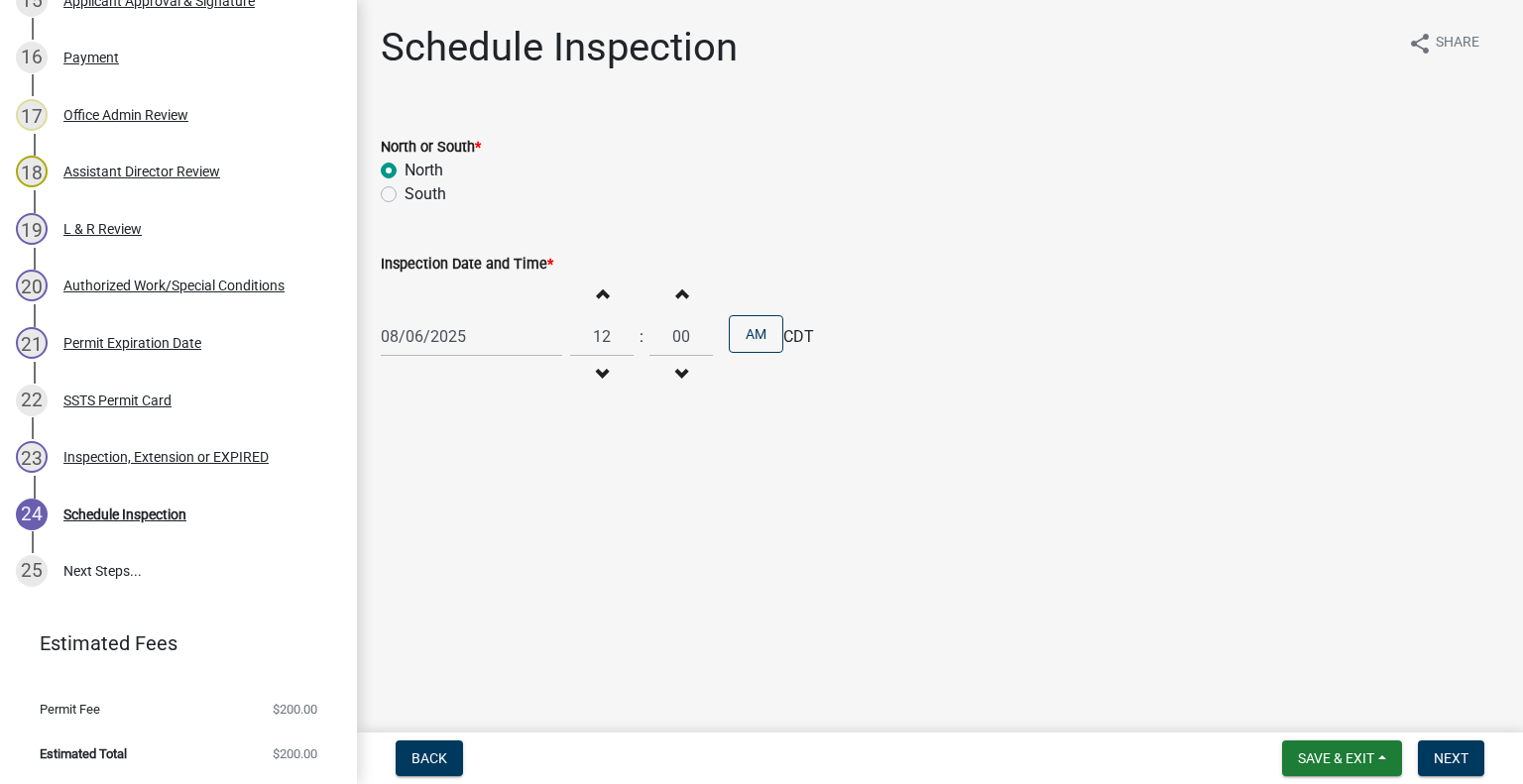 click on "Increment hours" at bounding box center (602, 293) 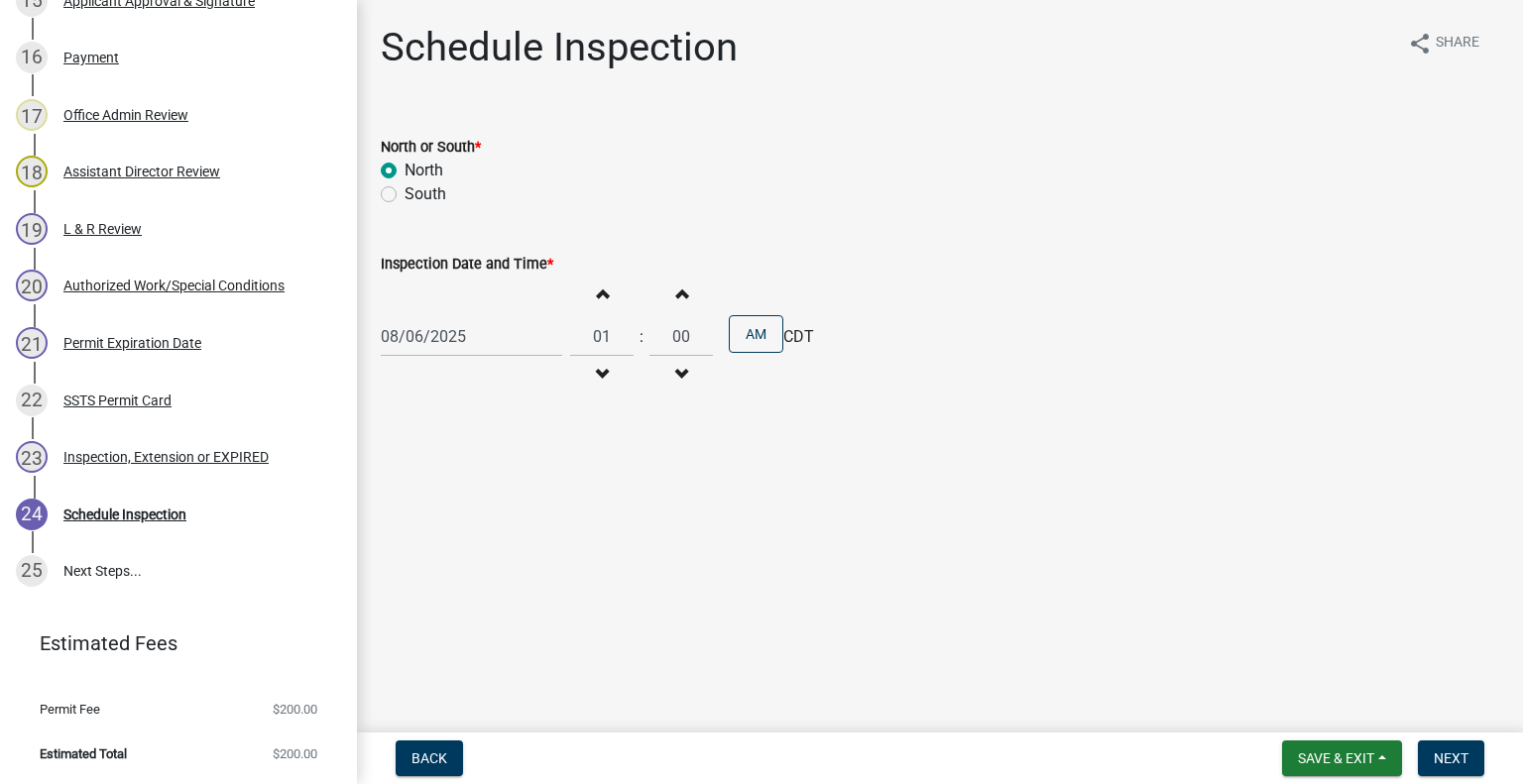 click on "Increment hours" at bounding box center (602, 293) 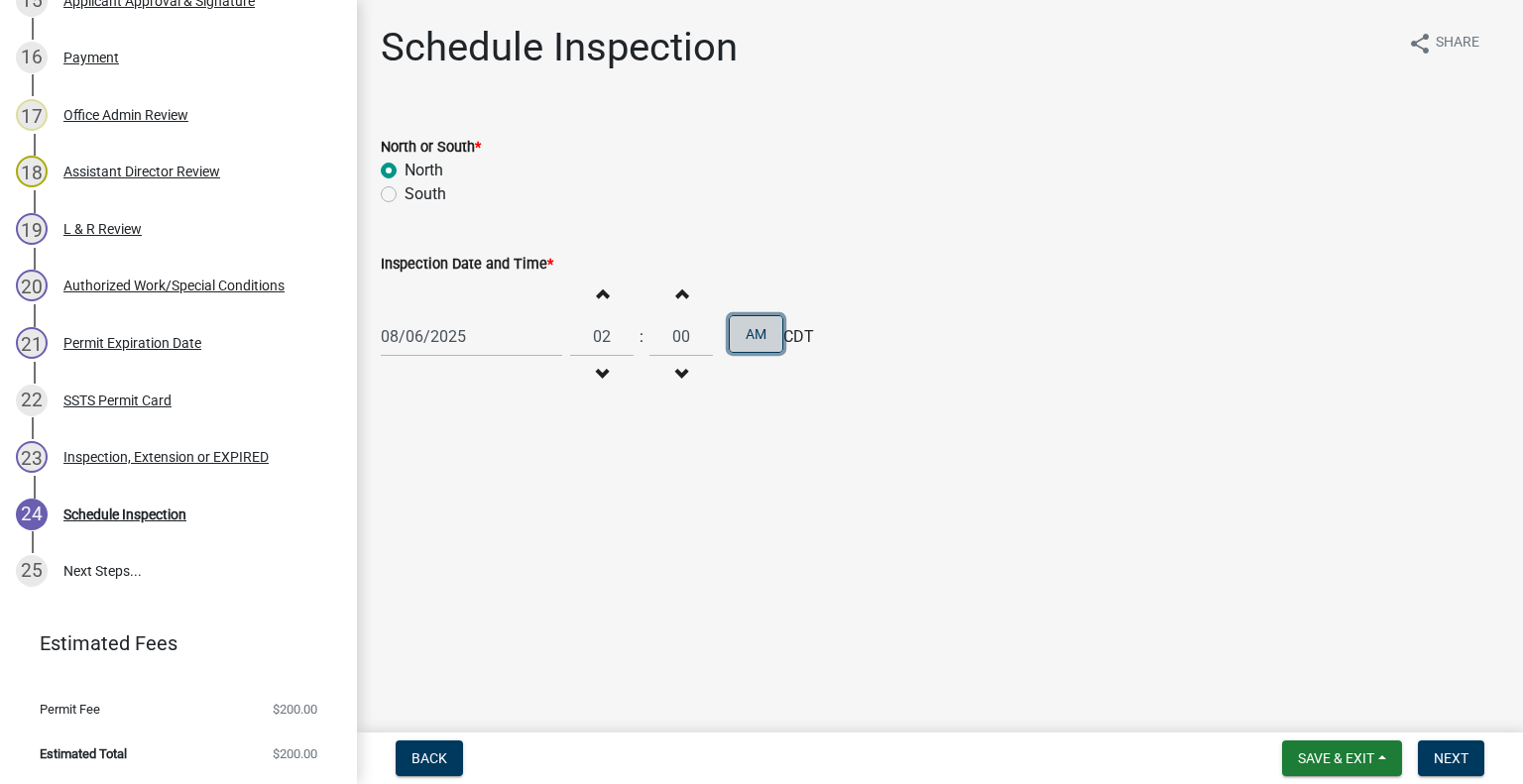 click on "AM" at bounding box center [756, 334] 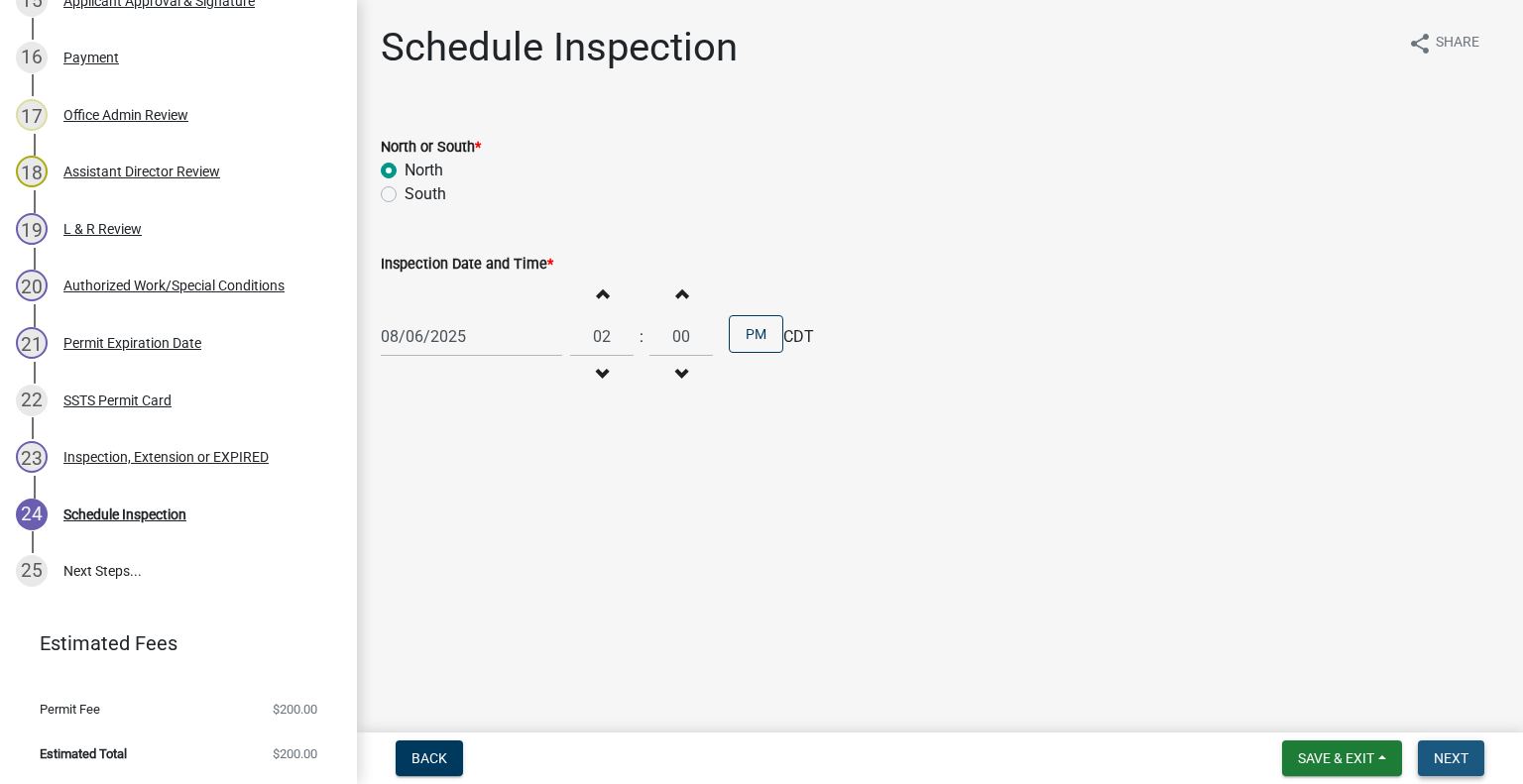 click on "Next" at bounding box center (1451, 758) 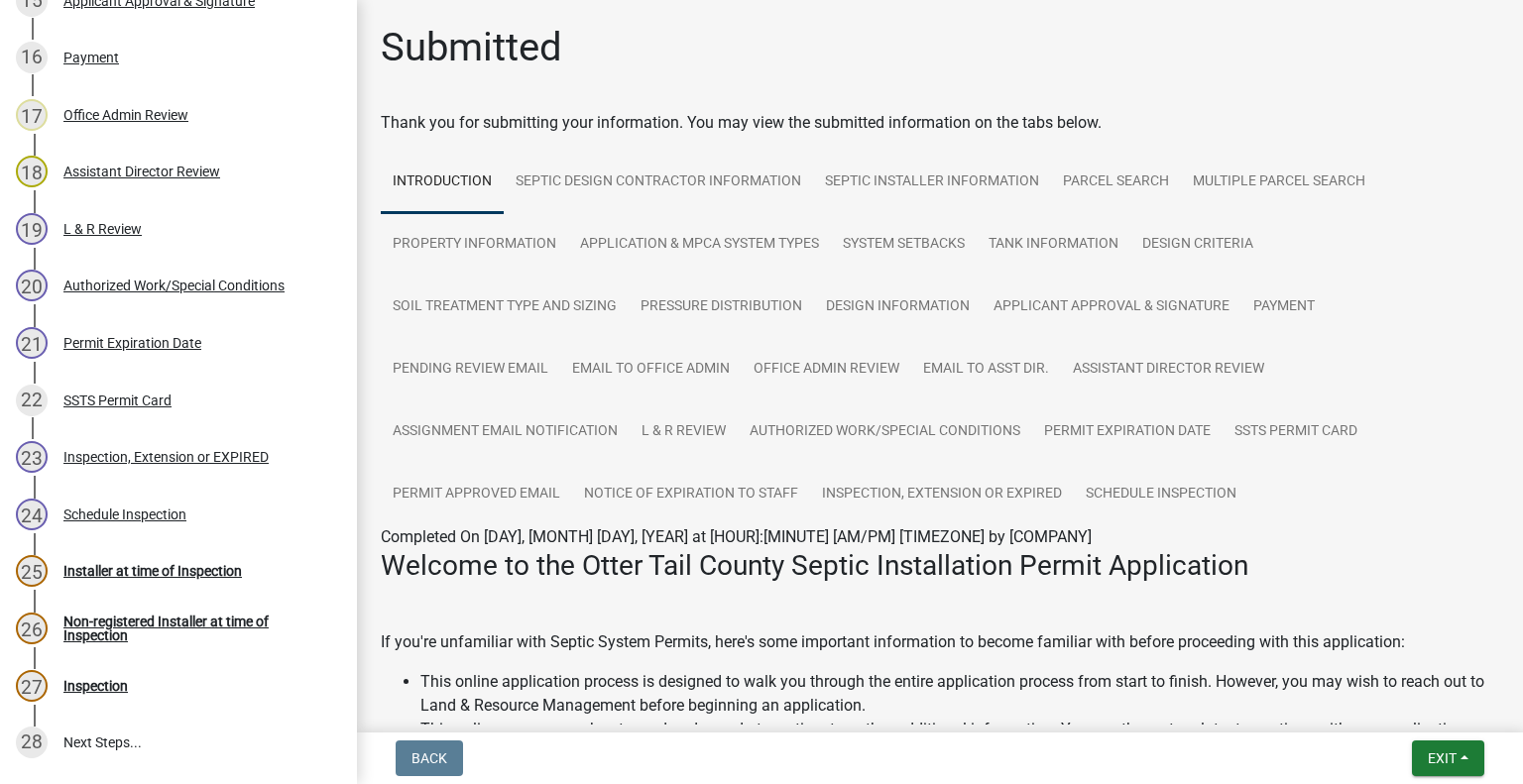 scroll, scrollTop: 1410, scrollLeft: 0, axis: vertical 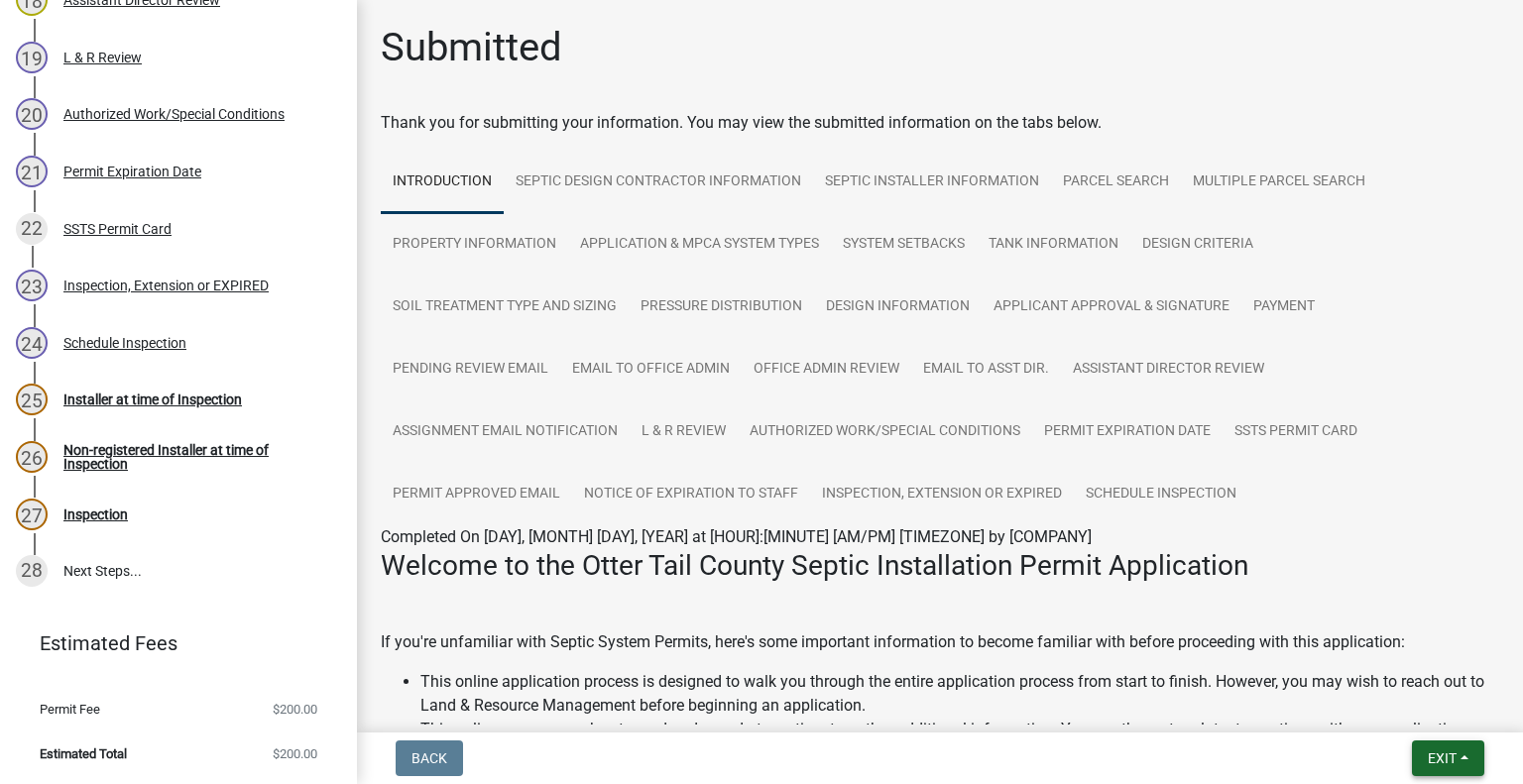click on "Exit" at bounding box center (1448, 758) 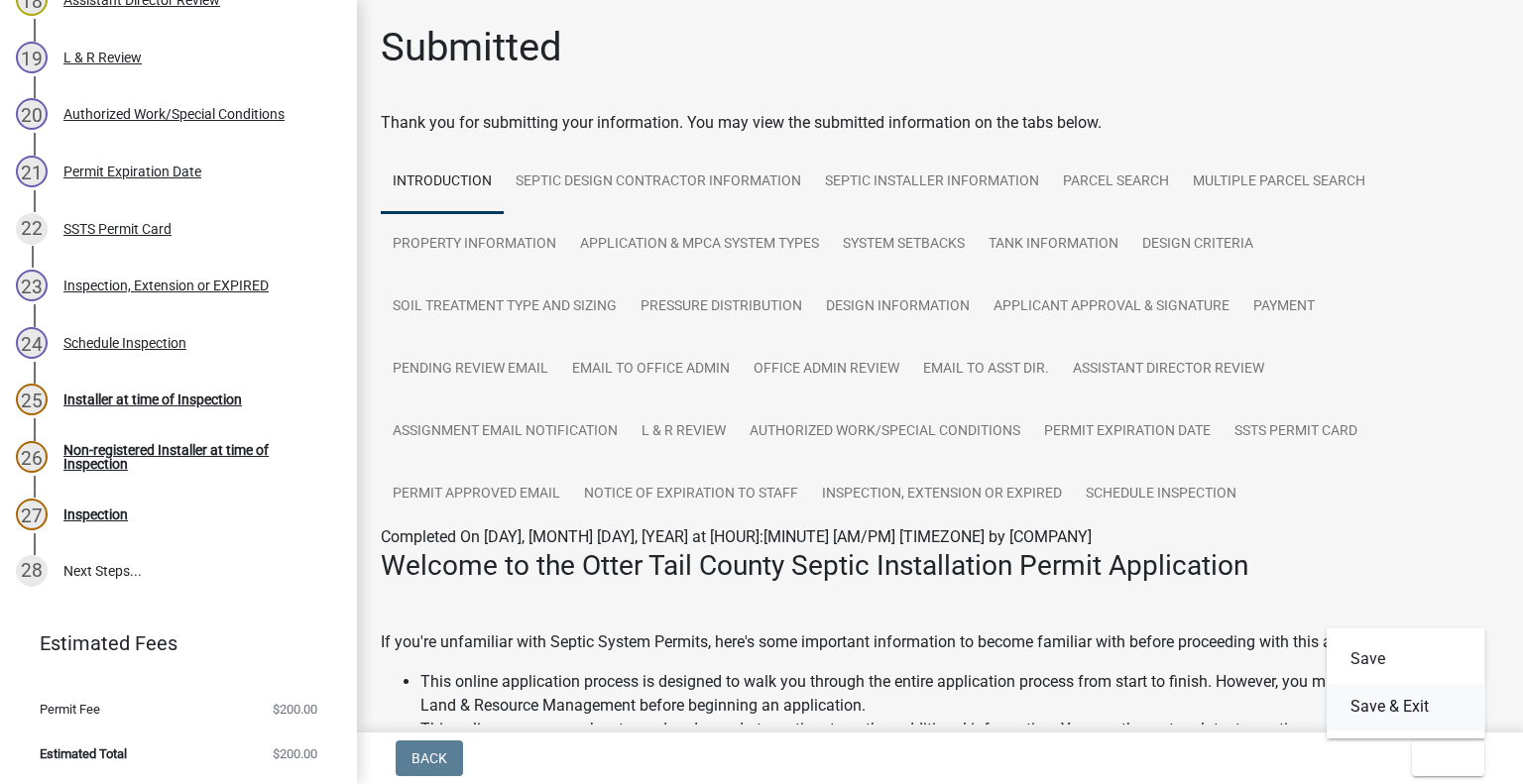 click on "Save & Exit" at bounding box center (1406, 707) 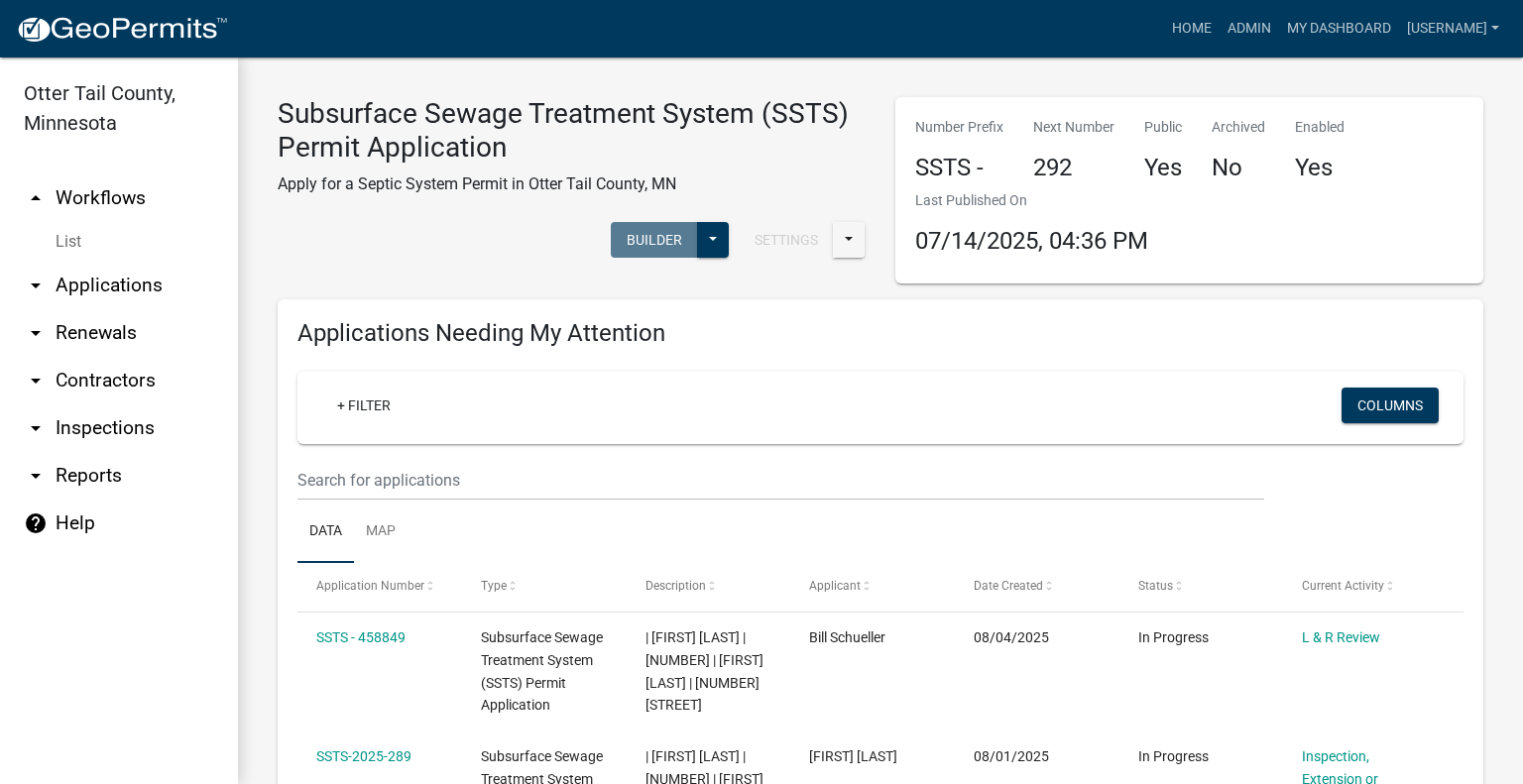 click on "arrow_drop_down   Applications" at bounding box center [119, 285] 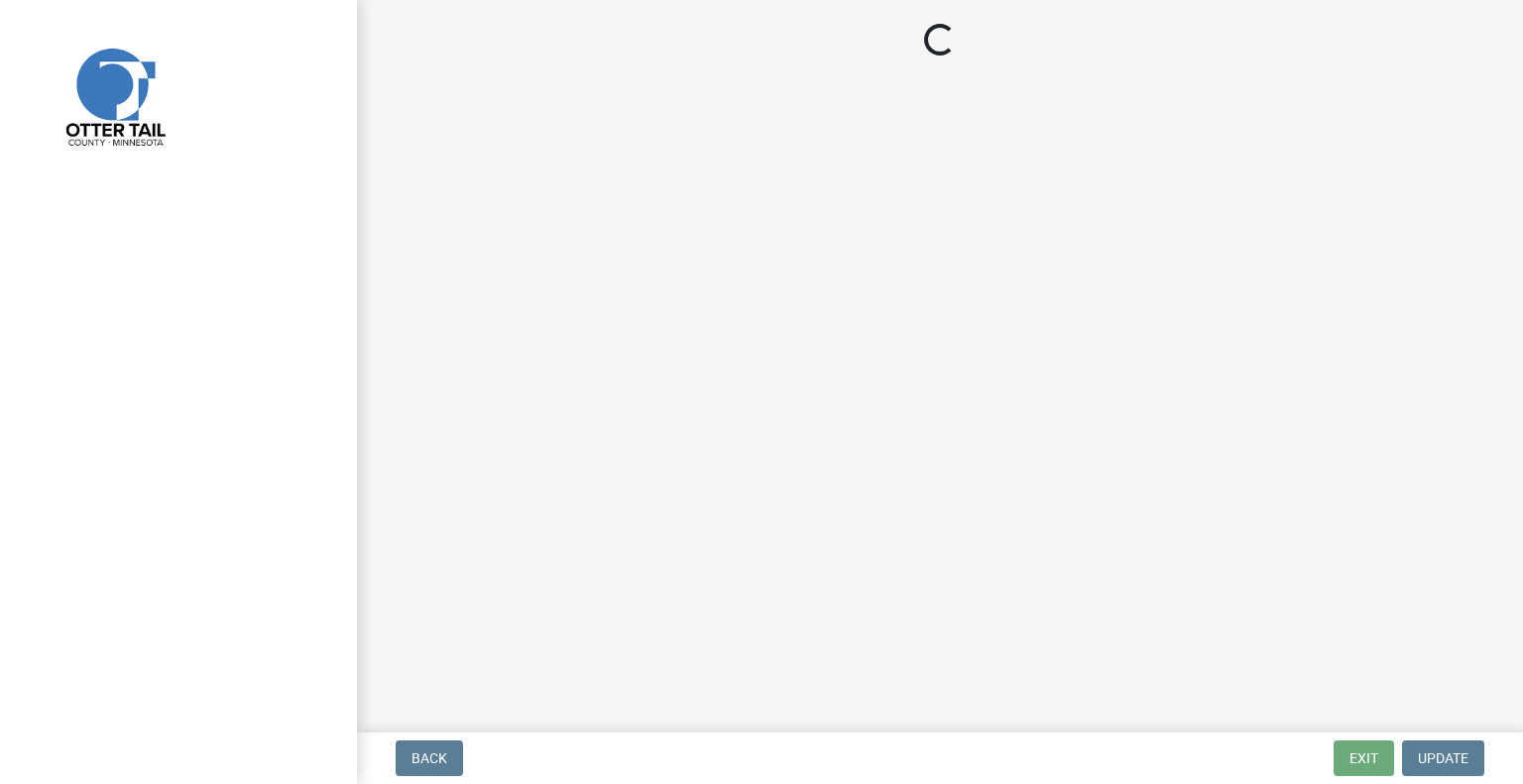 scroll, scrollTop: 0, scrollLeft: 0, axis: both 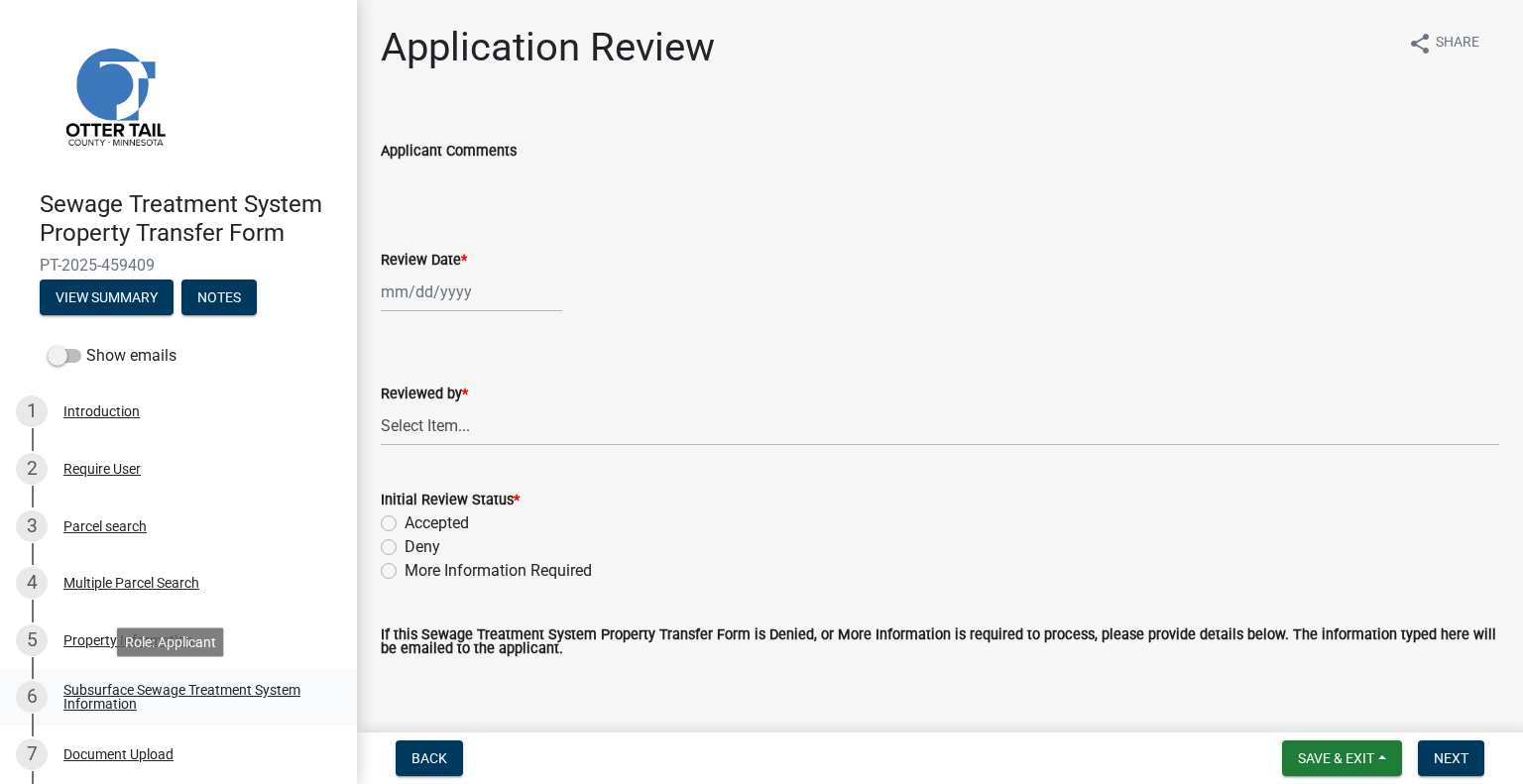 click on "Subsurface Sewage Treatment System Information" at bounding box center (194, 697) 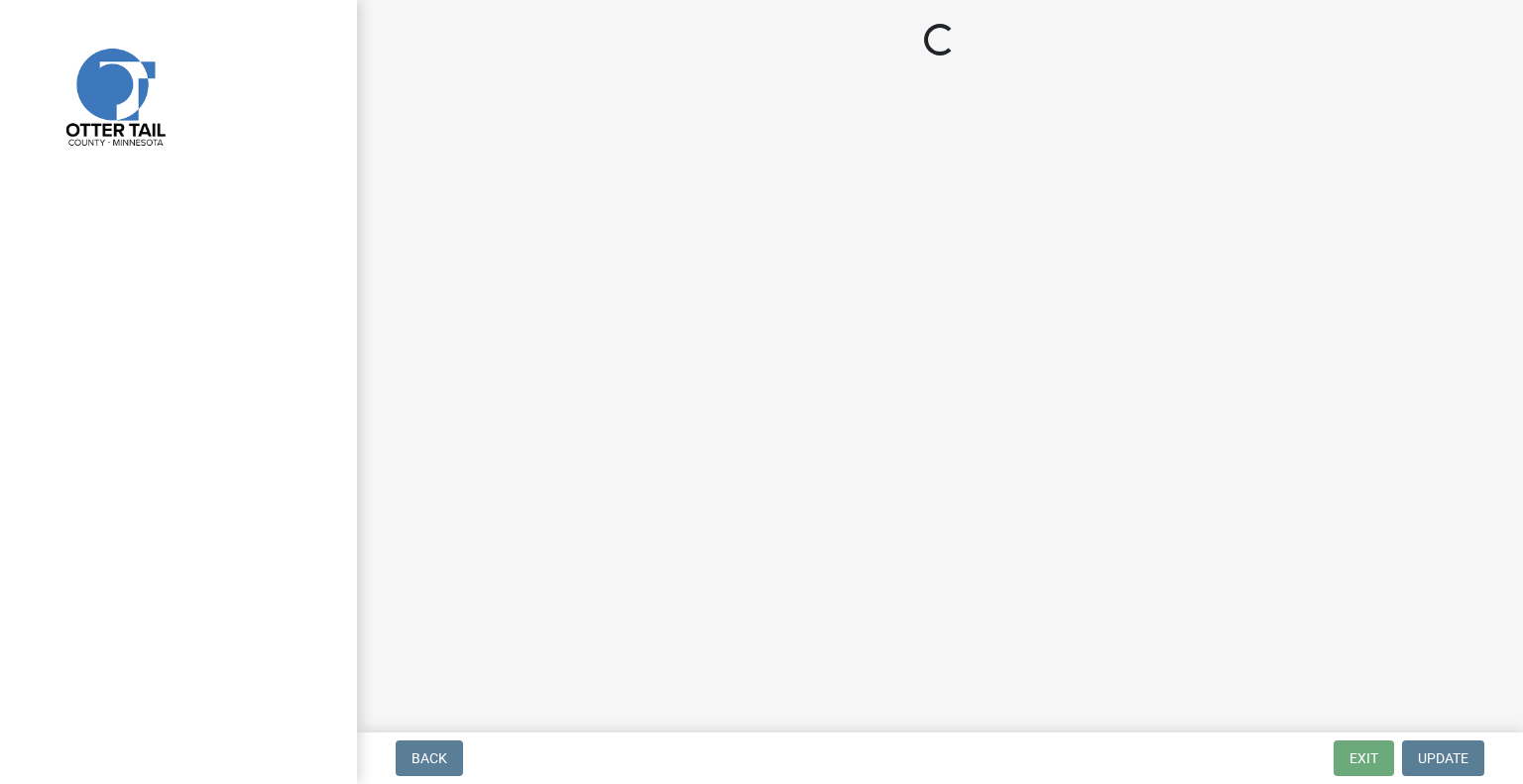 scroll, scrollTop: 0, scrollLeft: 0, axis: both 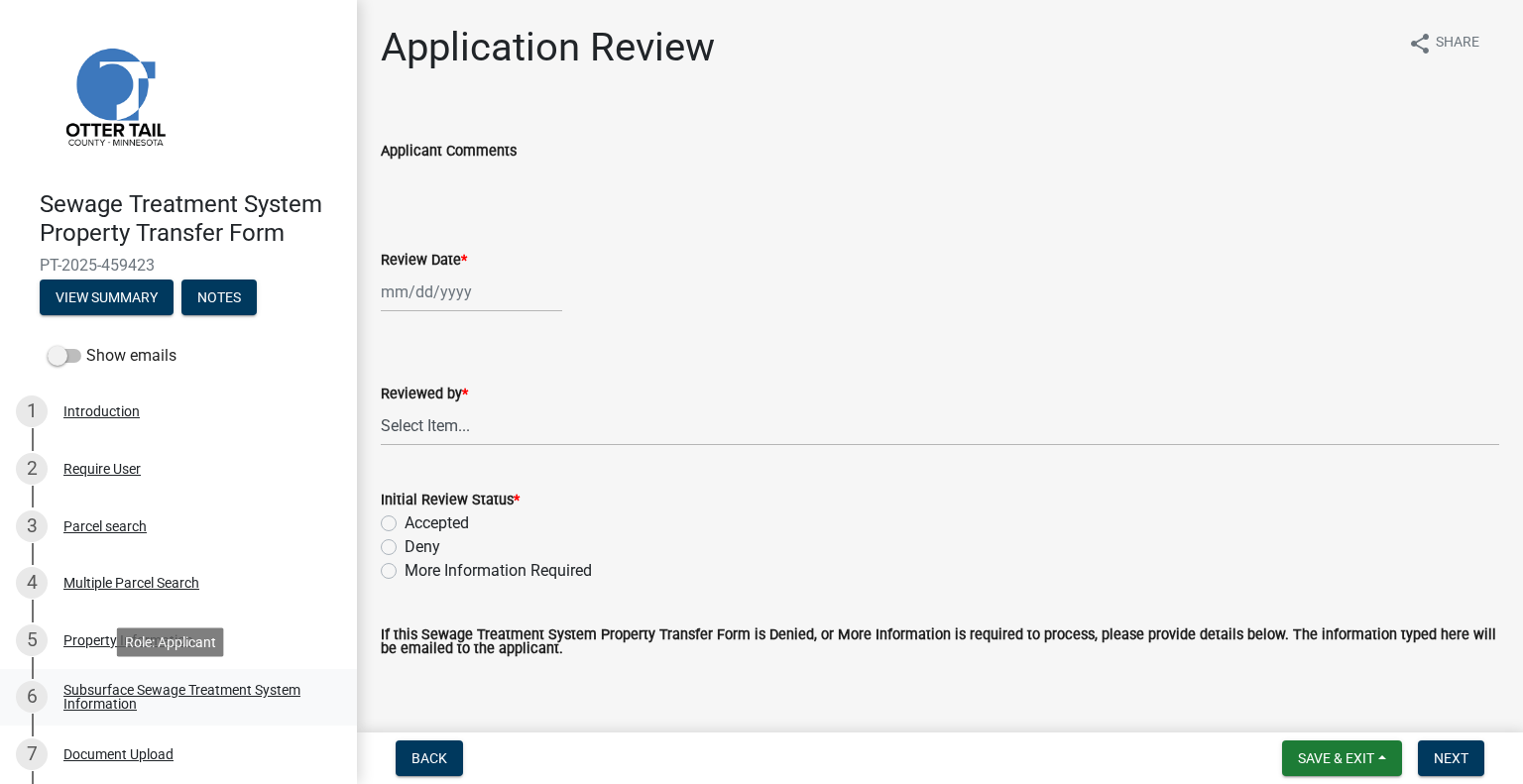click on "Subsurface Sewage Treatment System Information" at bounding box center [194, 697] 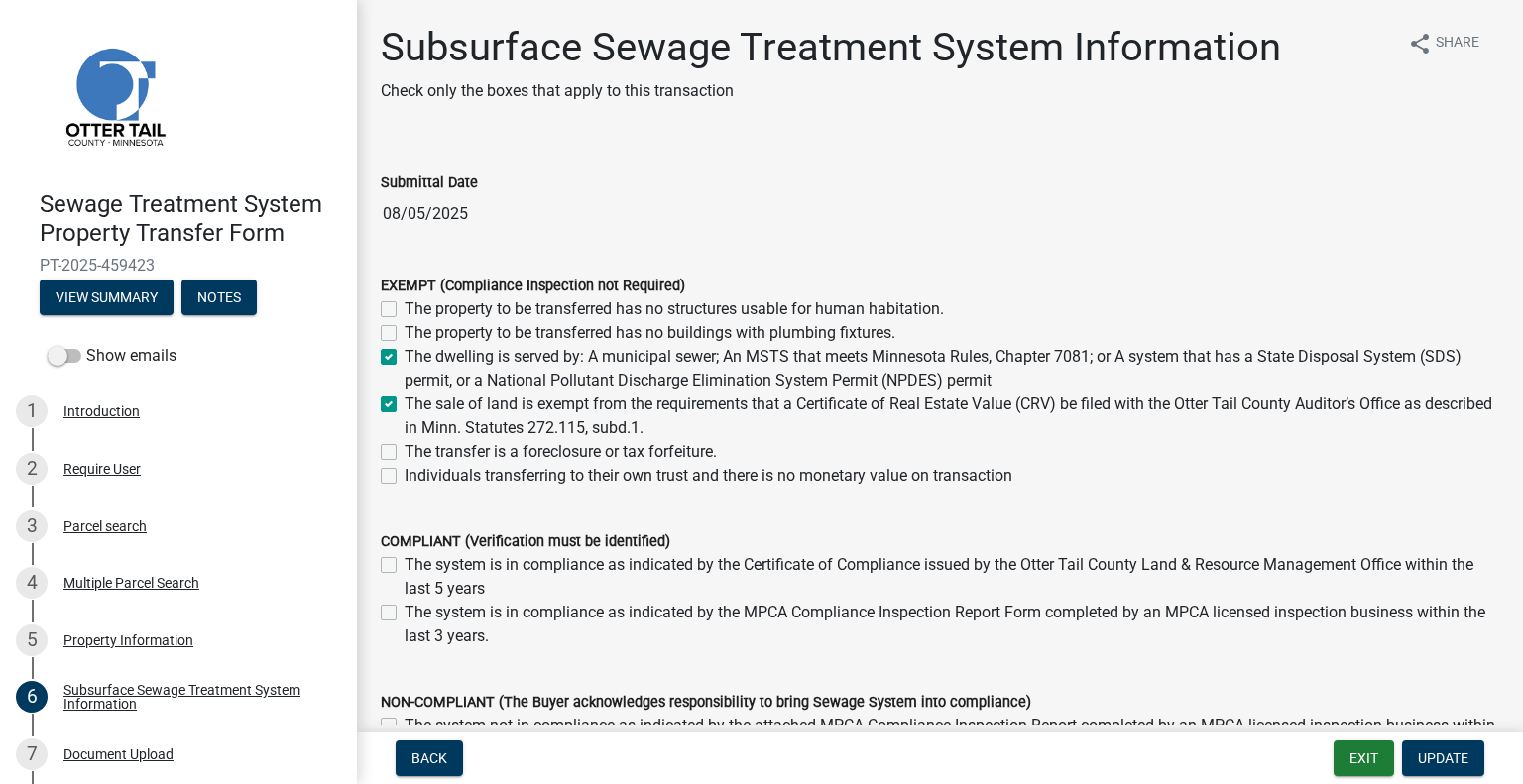 scroll, scrollTop: 120, scrollLeft: 0, axis: vertical 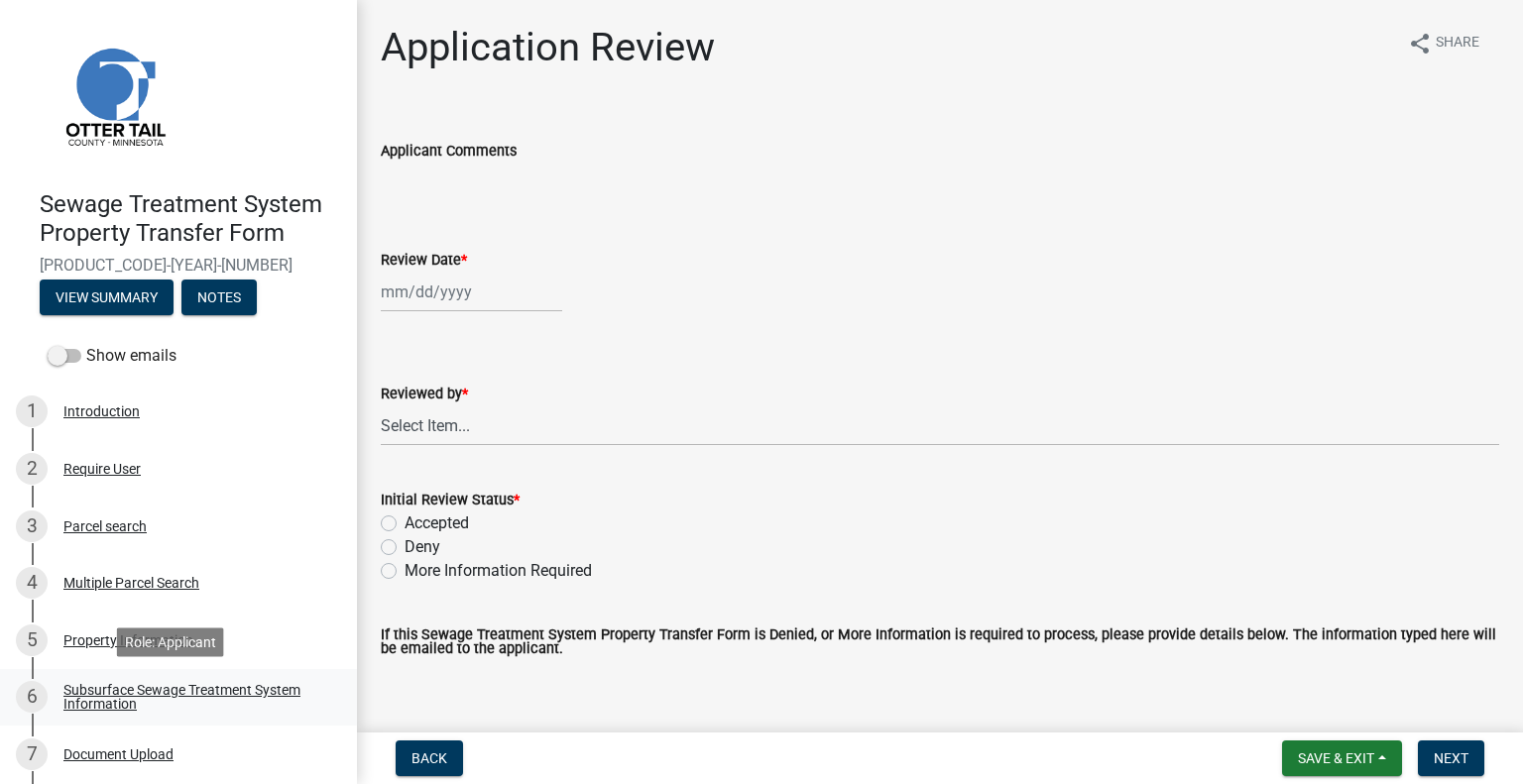 click on "Subsurface Sewage Treatment System Information" at bounding box center [194, 697] 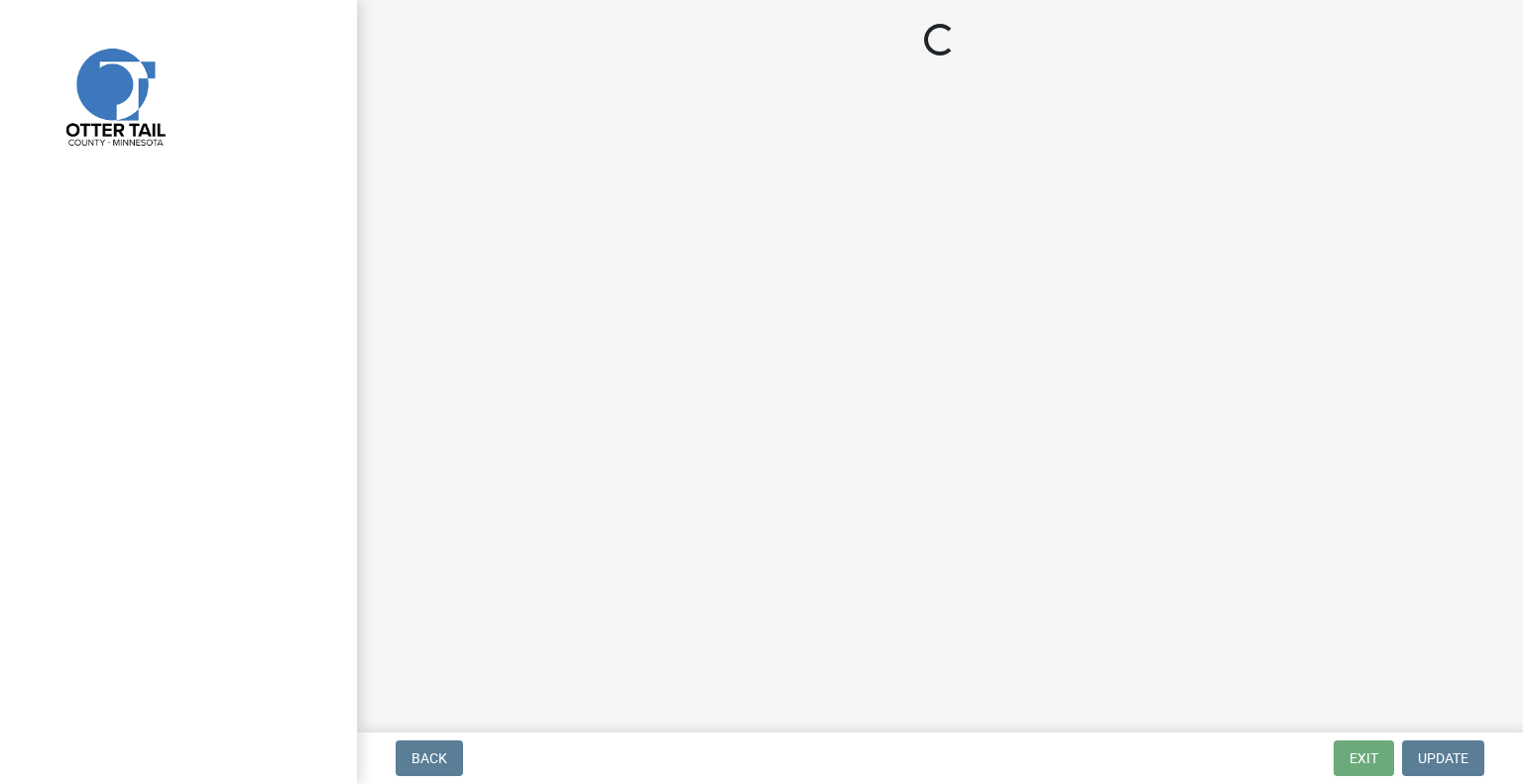 scroll, scrollTop: 0, scrollLeft: 0, axis: both 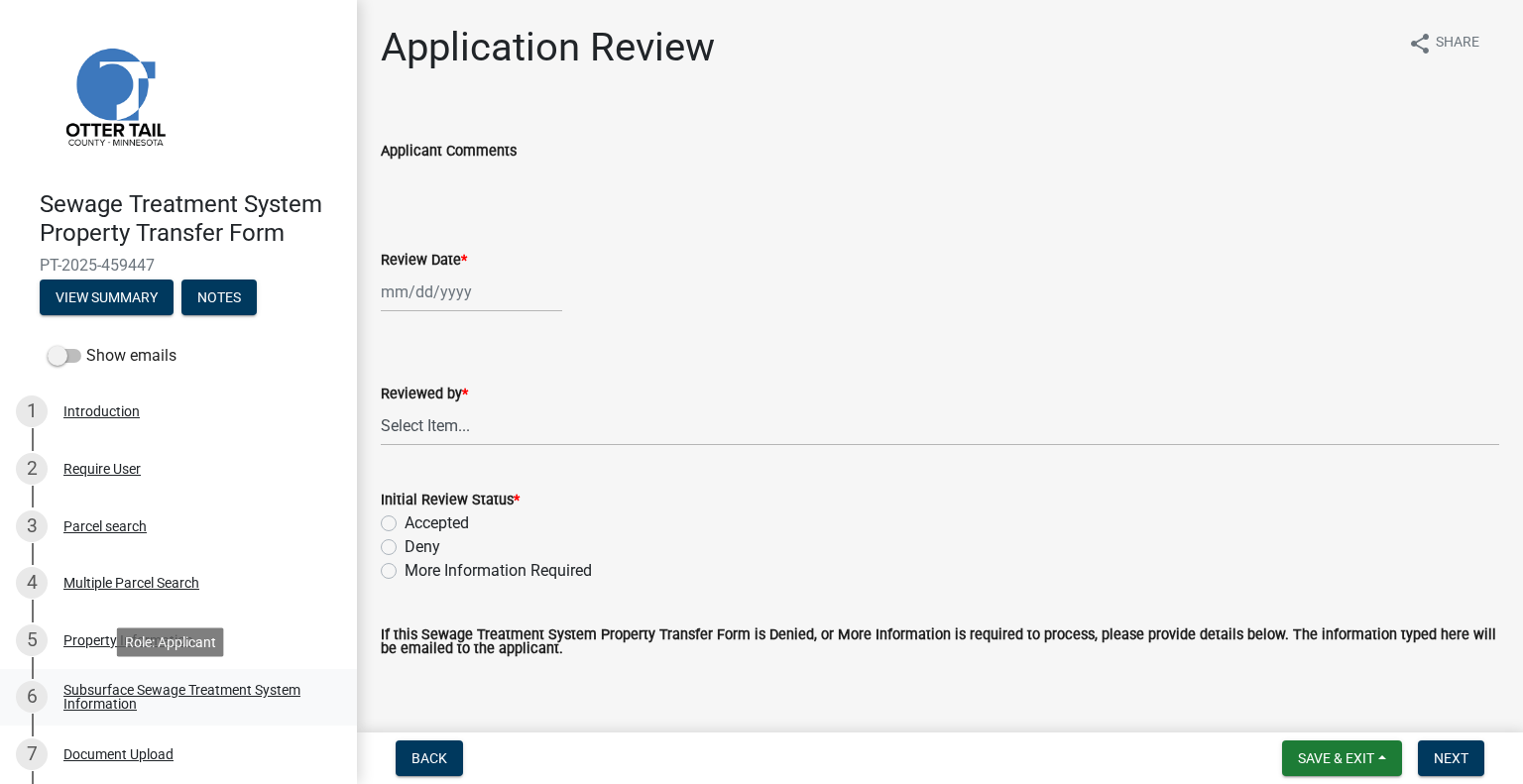 click on "Subsurface Sewage Treatment System Information" at bounding box center (194, 697) 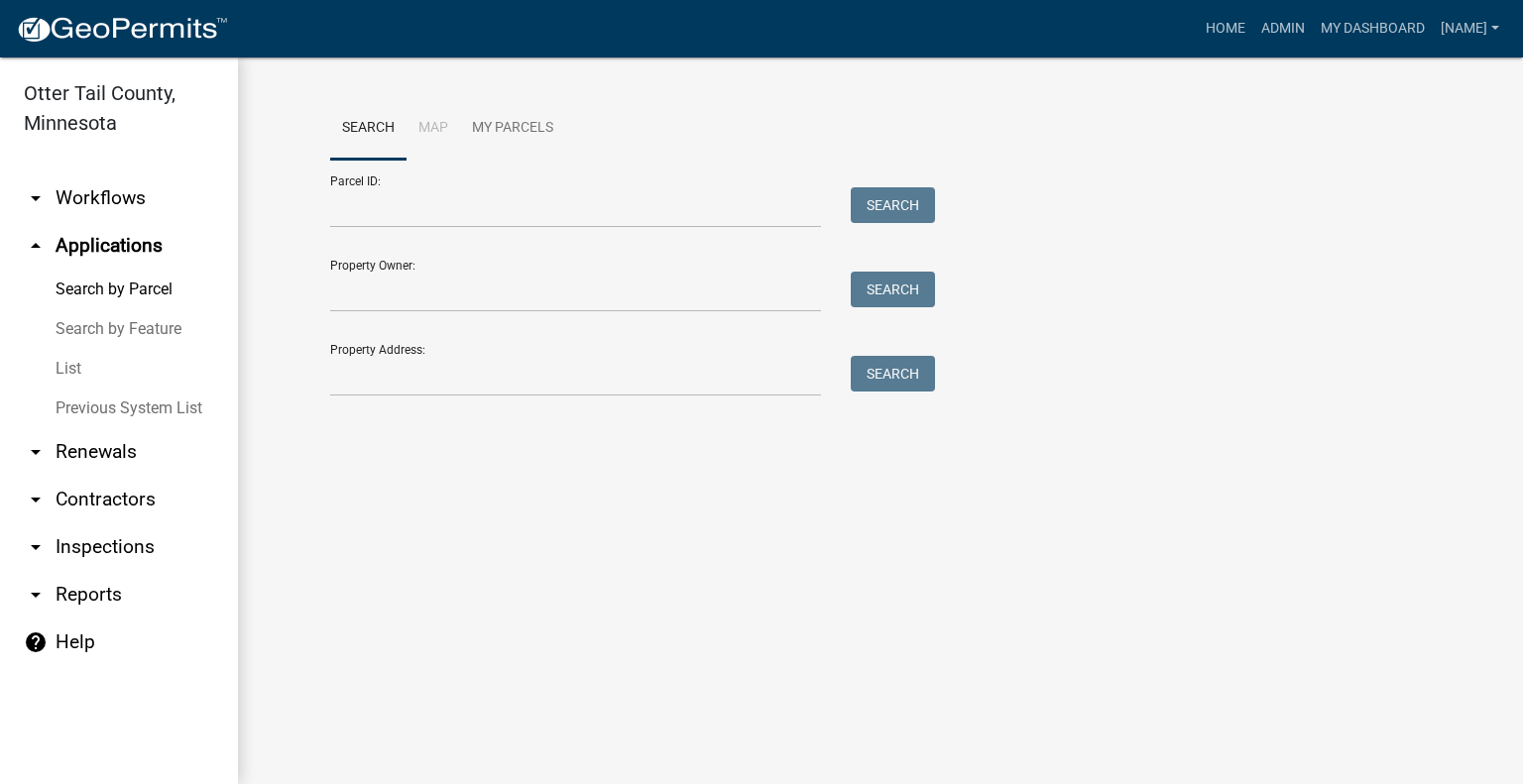 scroll, scrollTop: 0, scrollLeft: 0, axis: both 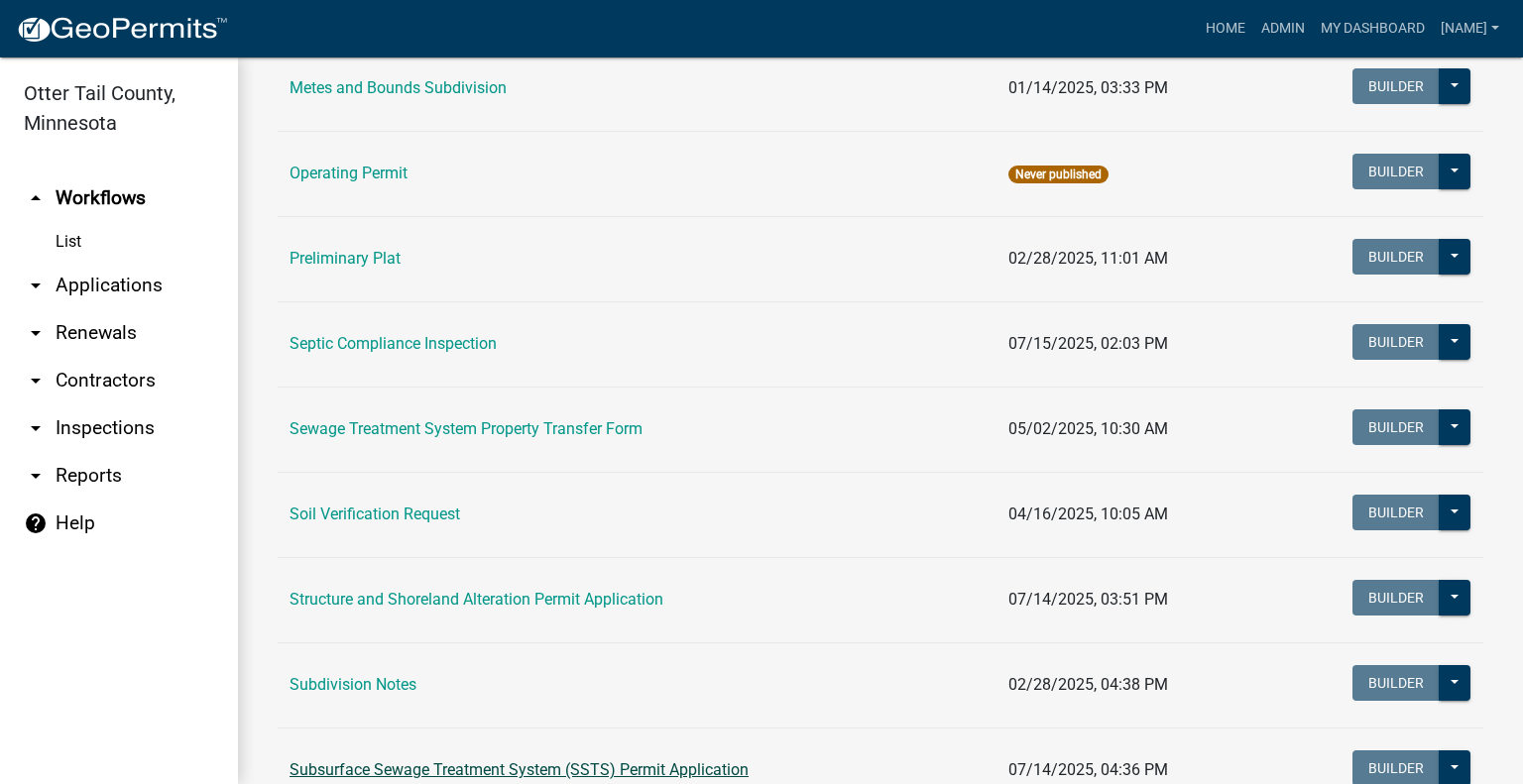 click on "Subsurface Sewage Treatment System (SSTS) Permit Application" at bounding box center (519, 769) 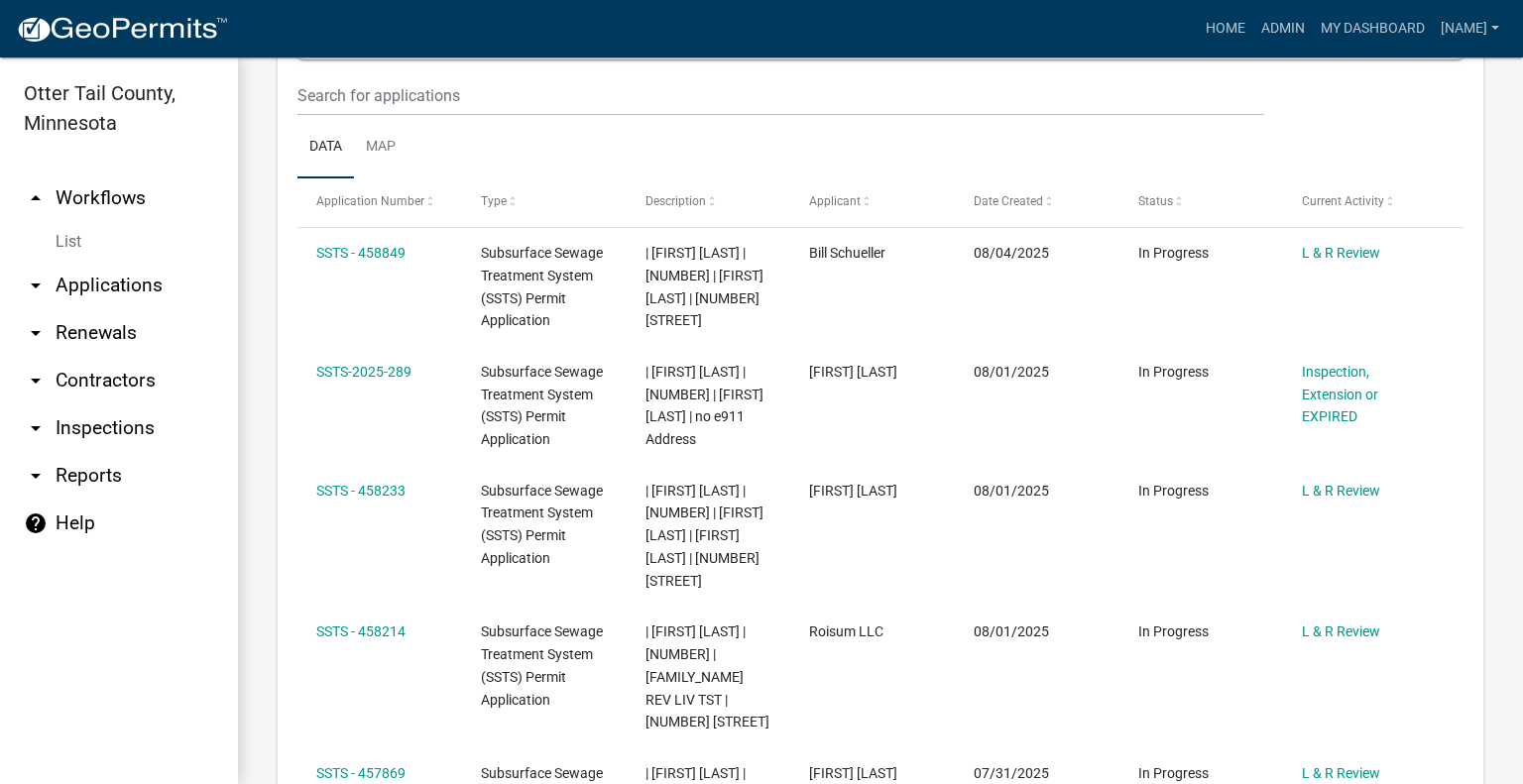 scroll, scrollTop: 188, scrollLeft: 0, axis: vertical 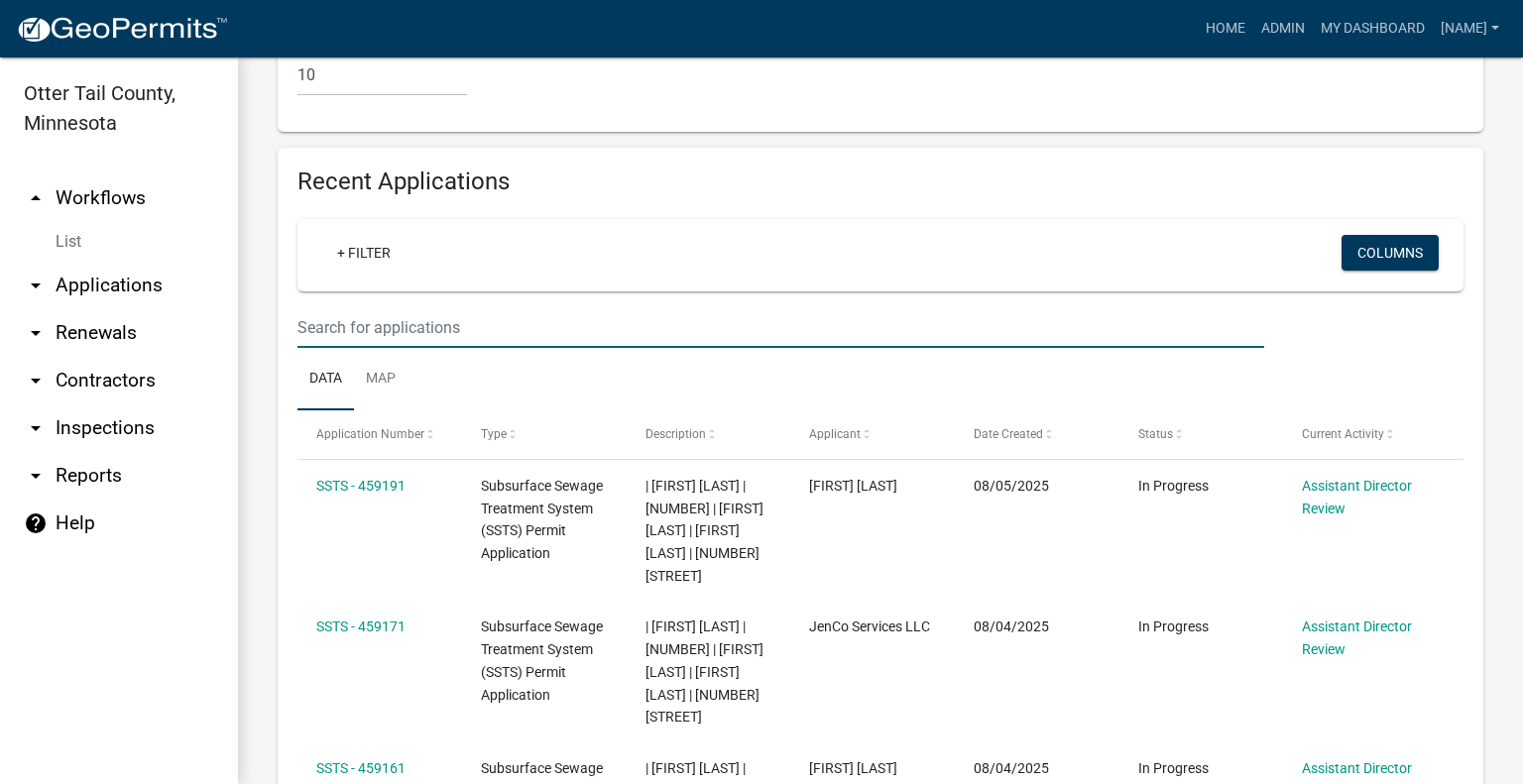 click at bounding box center [780, -1439] 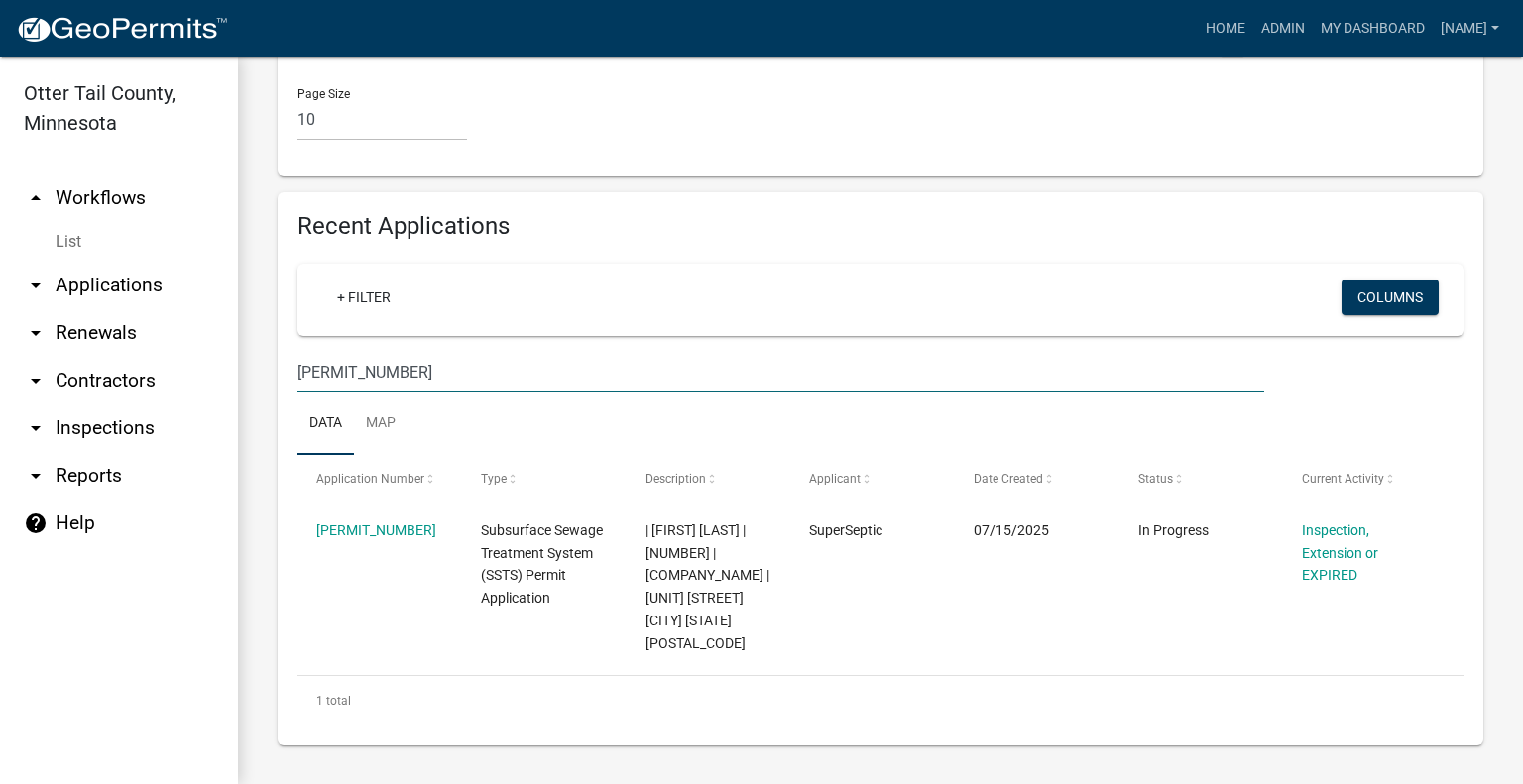 scroll, scrollTop: 2077, scrollLeft: 0, axis: vertical 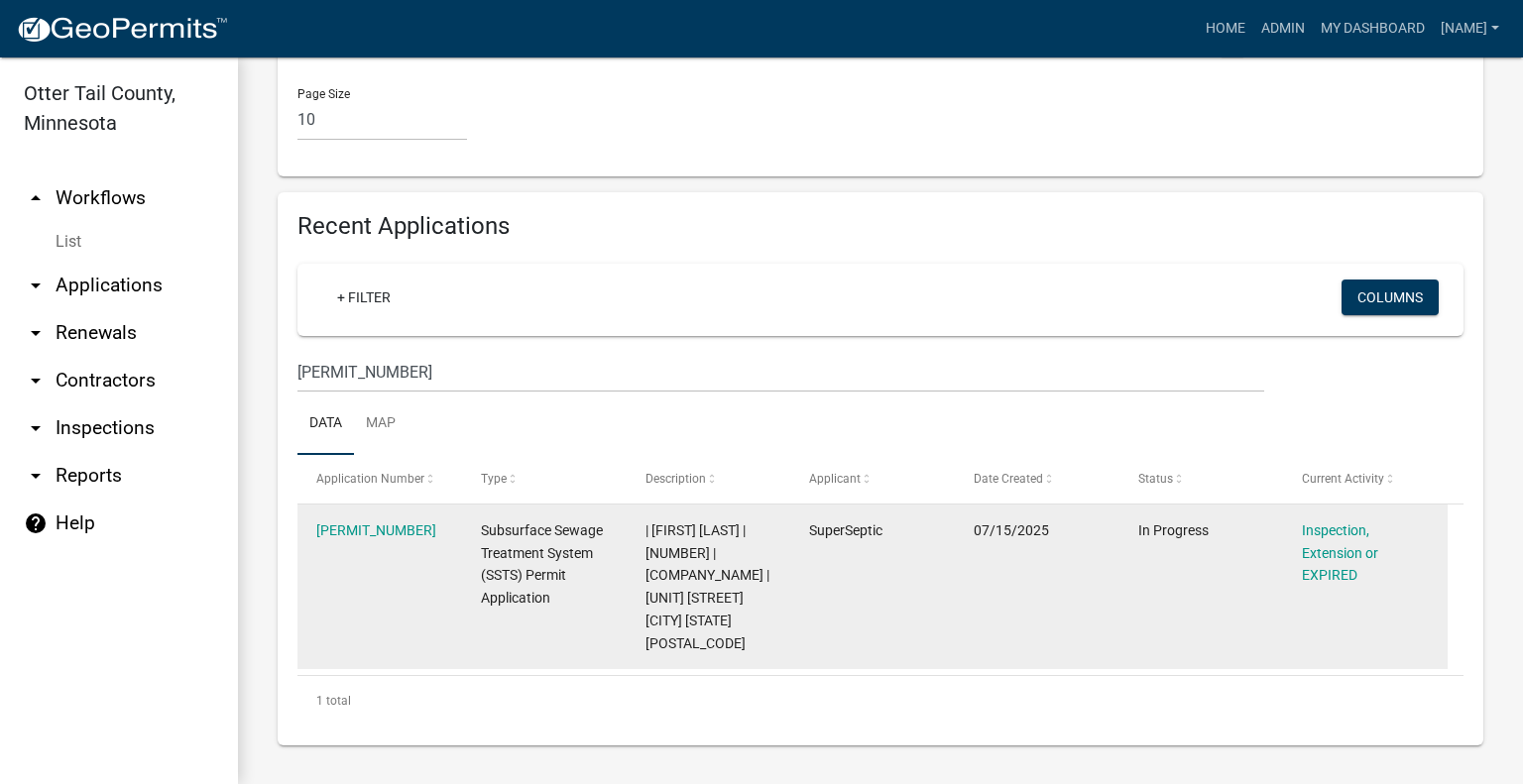 click on "[PERMIT_NUMBER]" 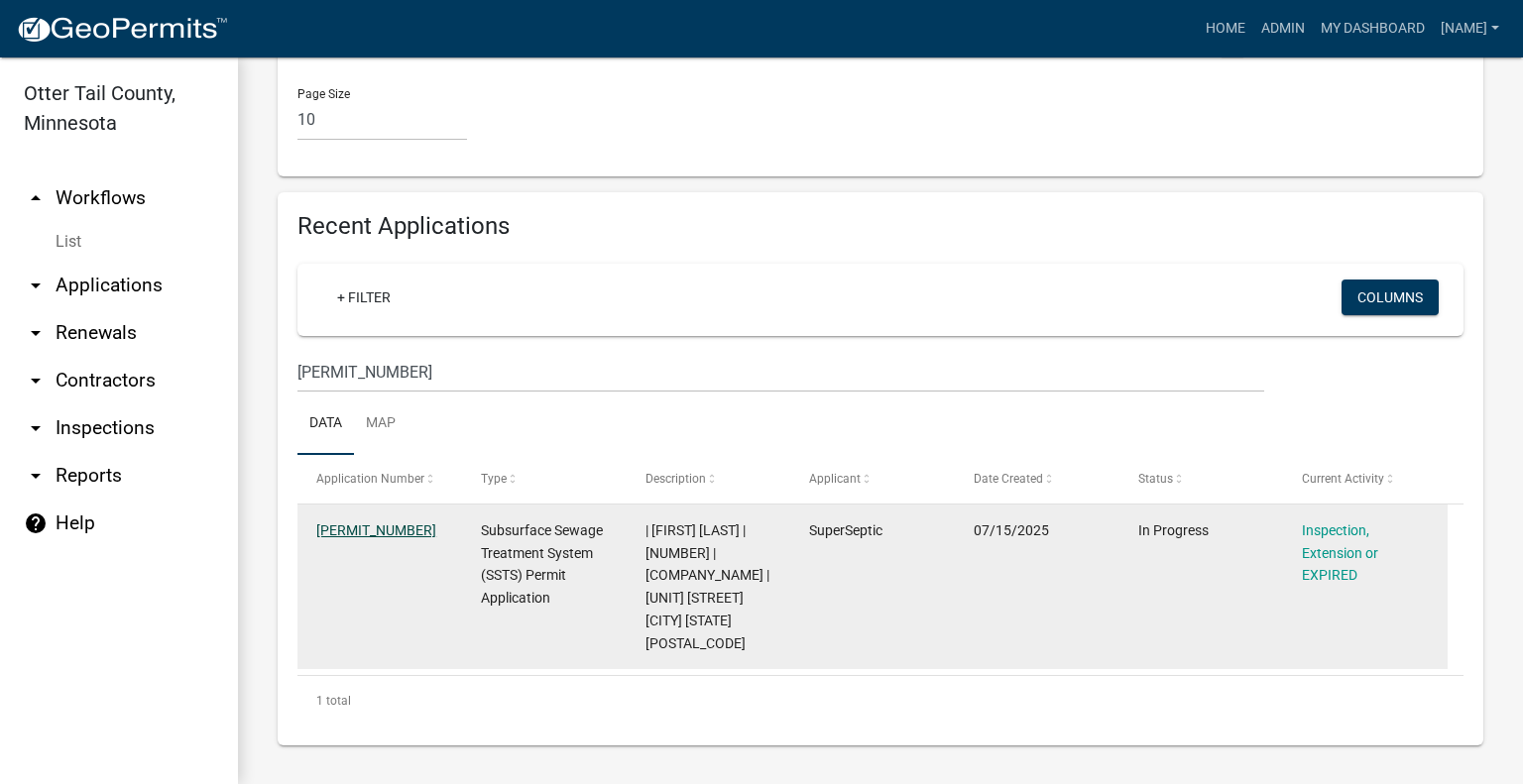 click on "[PERMIT_NUMBER]" 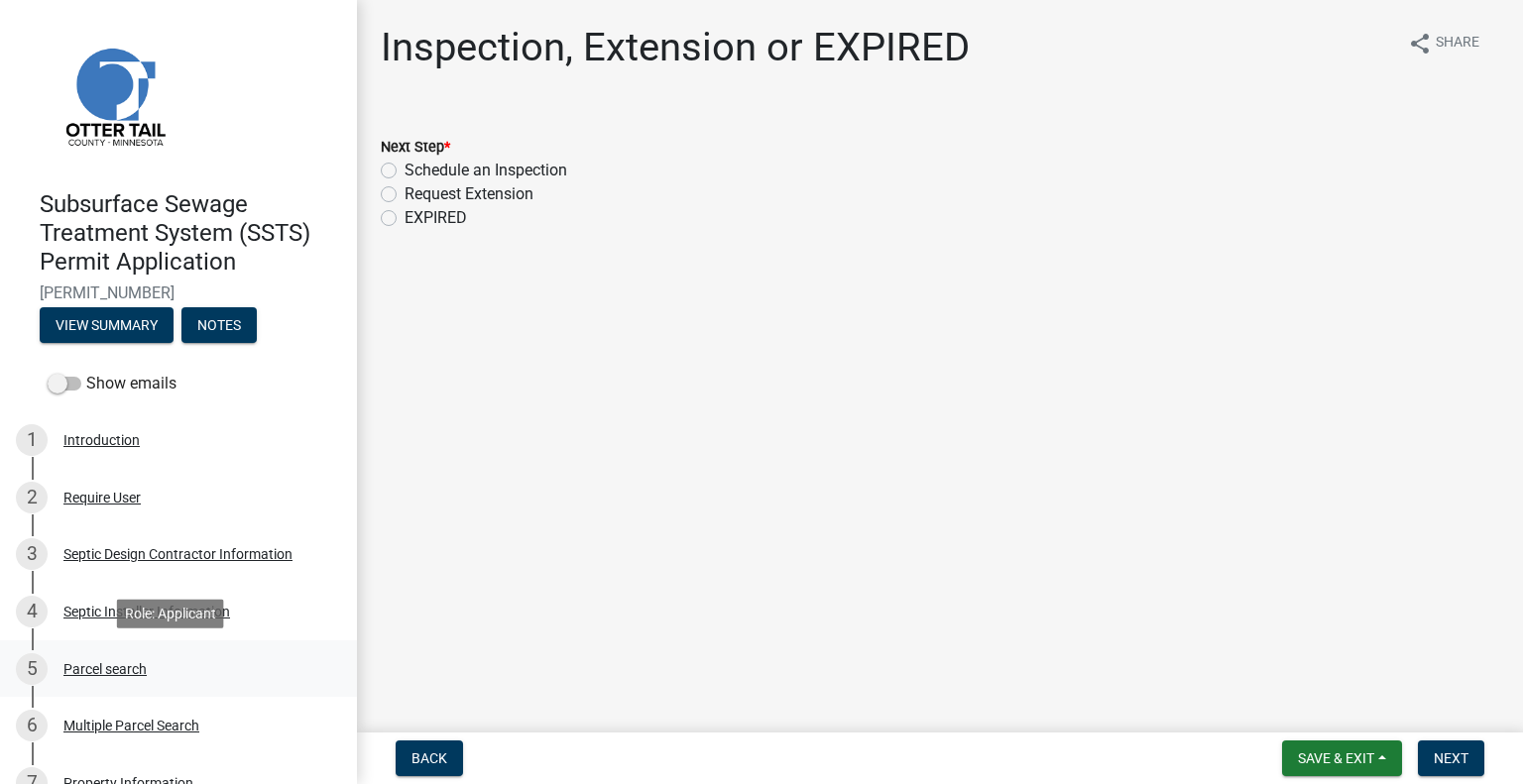 click on "Parcel search" at bounding box center [105, 669] 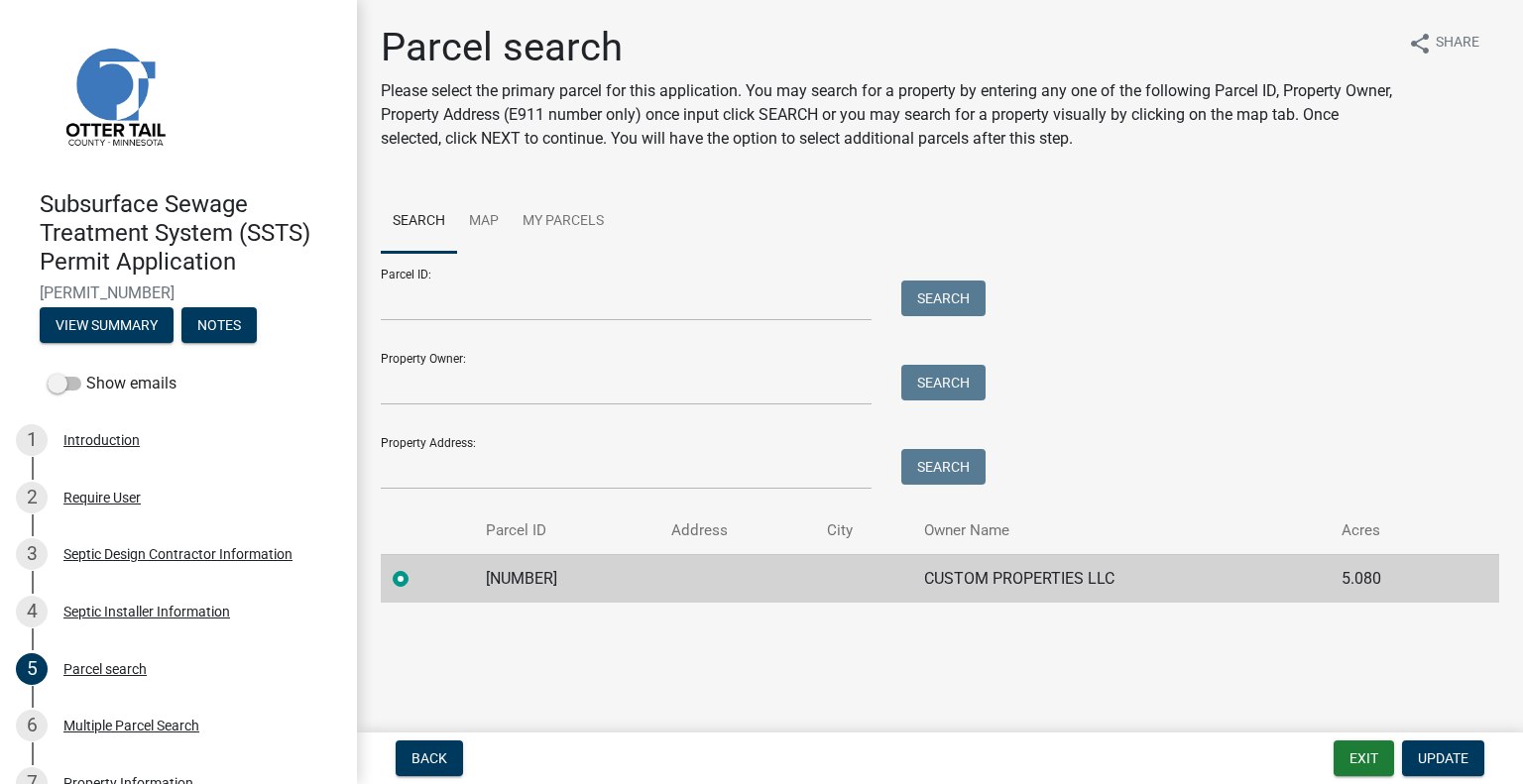 click on "[NUMBER]" 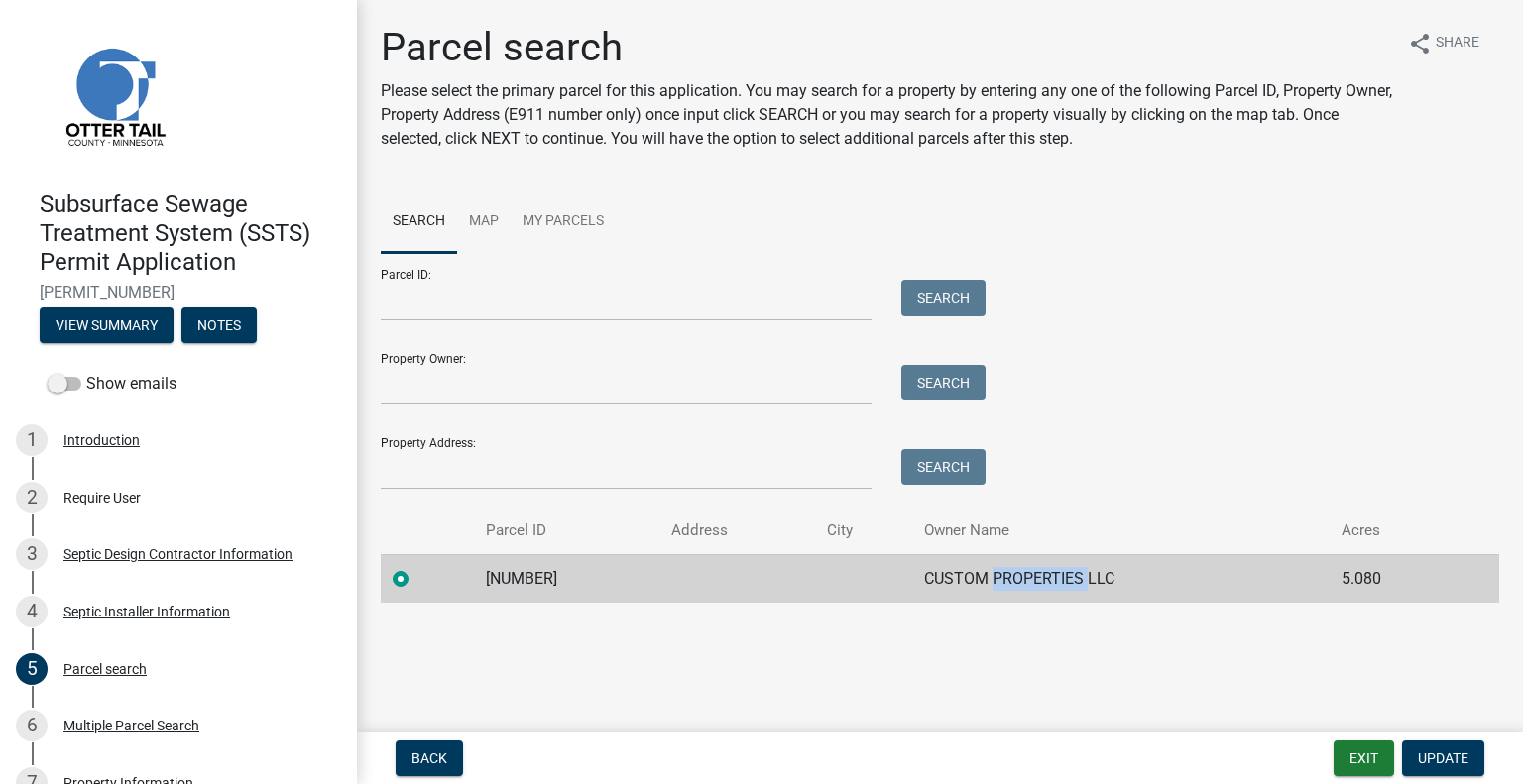 click on "CUSTOM PROPERTIES LLC" 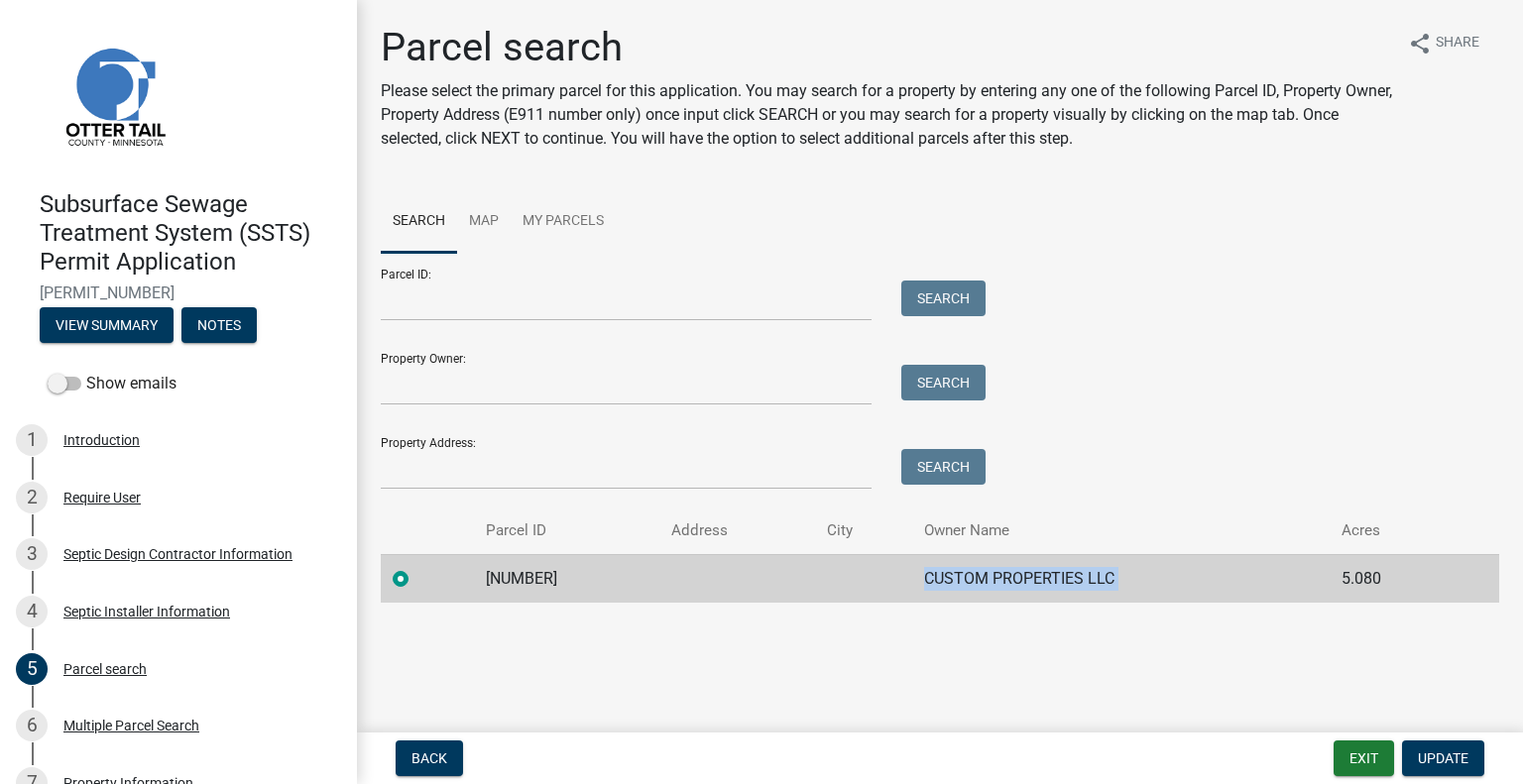 click on "CUSTOM PROPERTIES LLC" 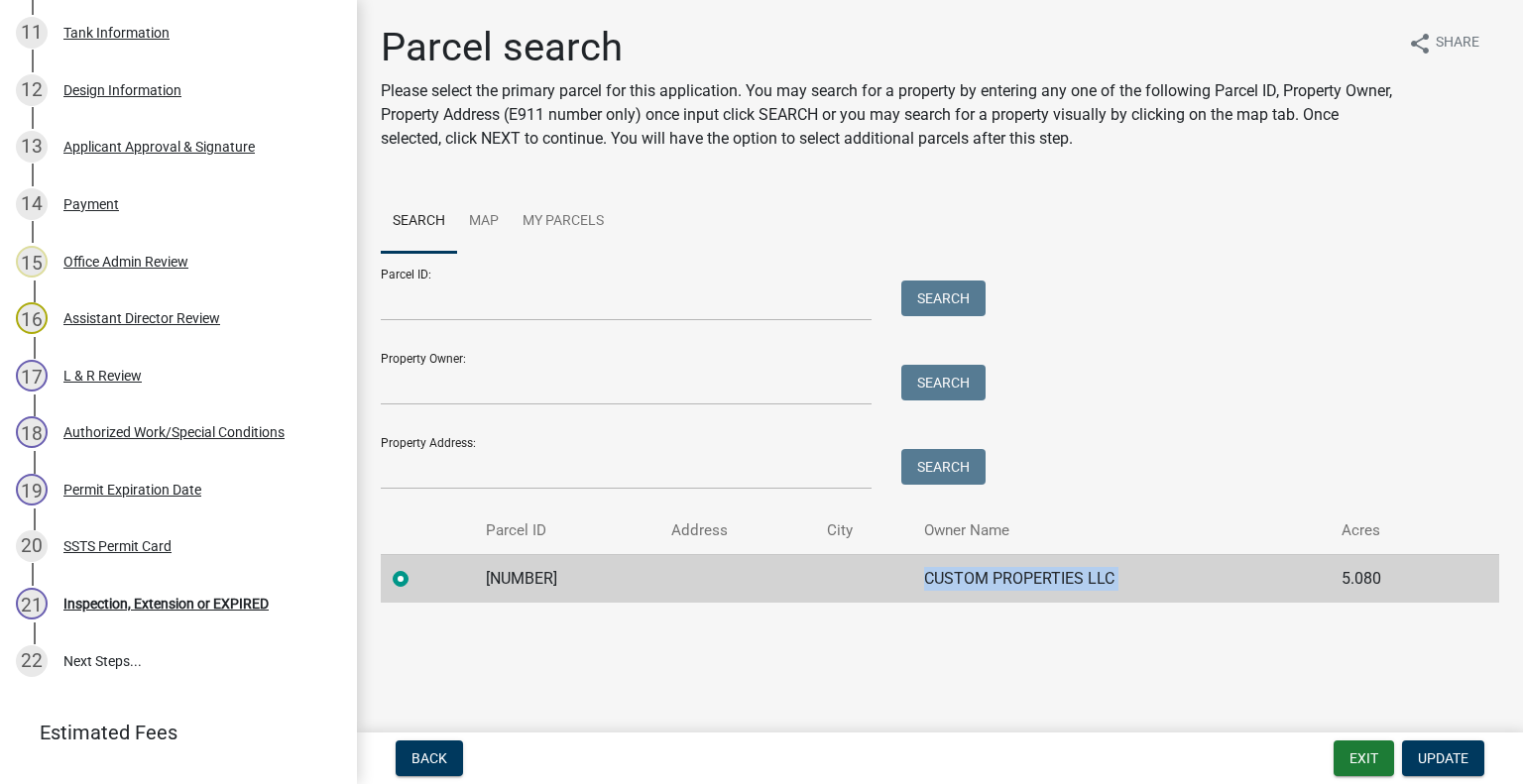 scroll, scrollTop: 1067, scrollLeft: 0, axis: vertical 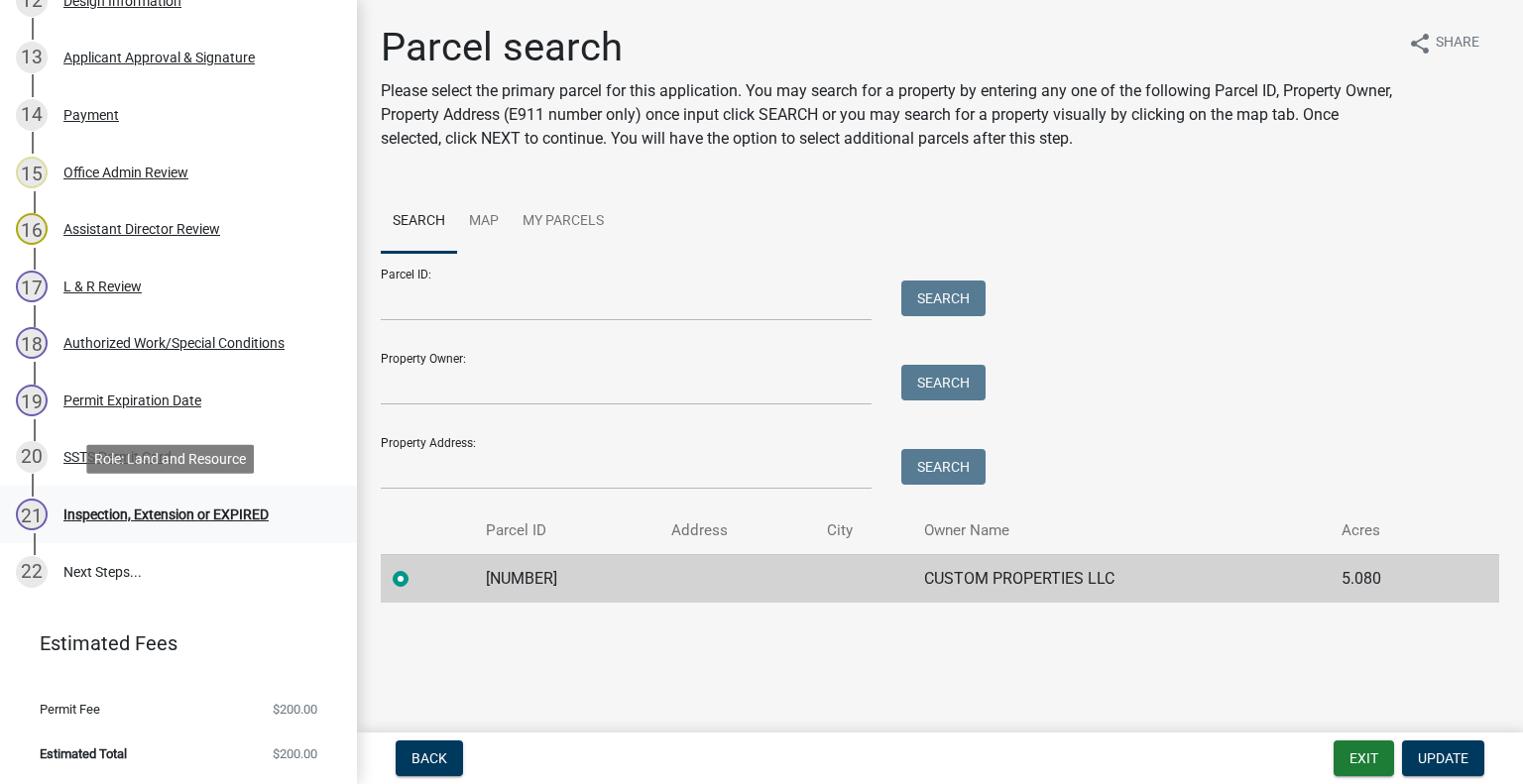 click on "Inspection, Extension or EXPIRED" at bounding box center (166, 514) 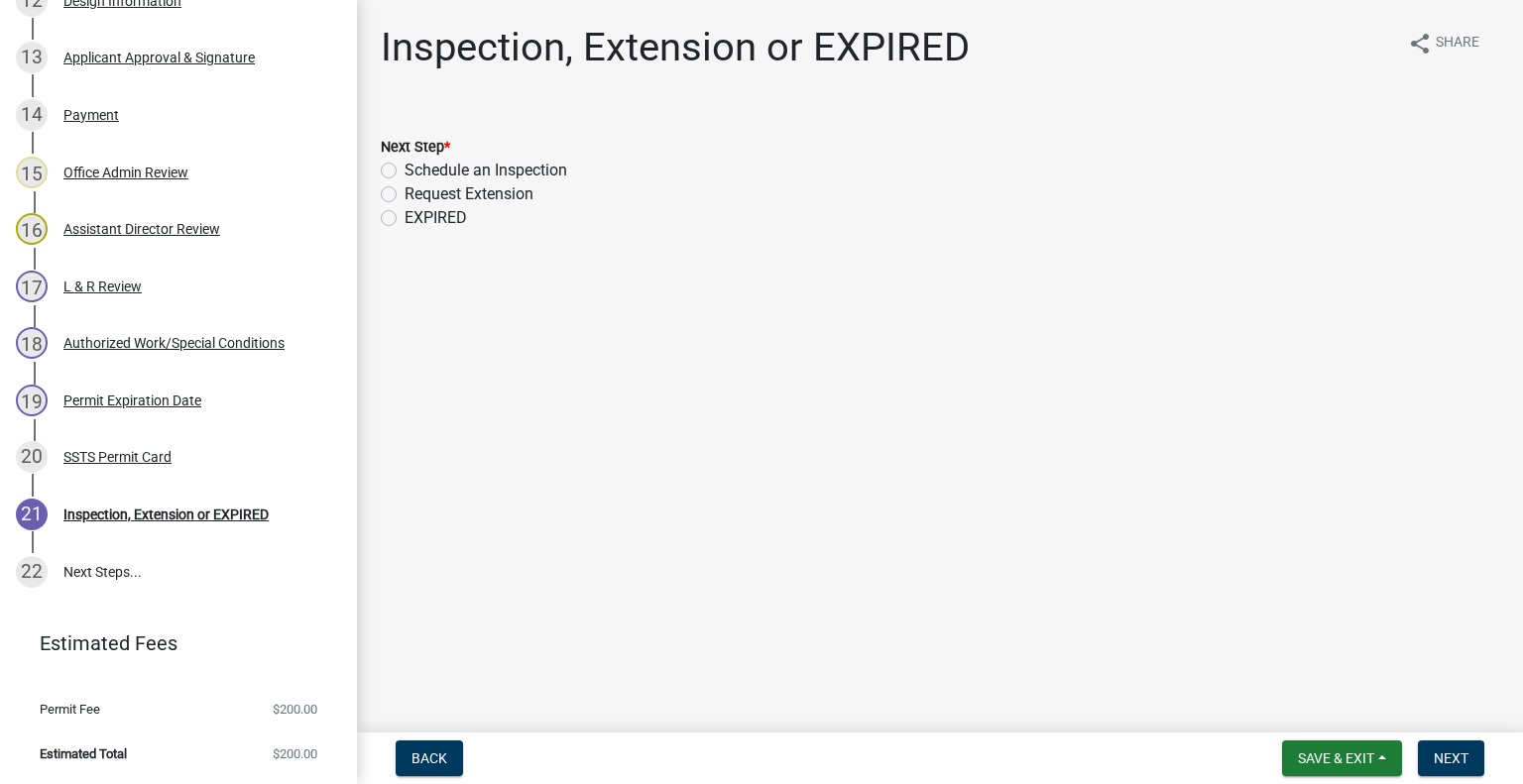 click on "Schedule an Inspection" 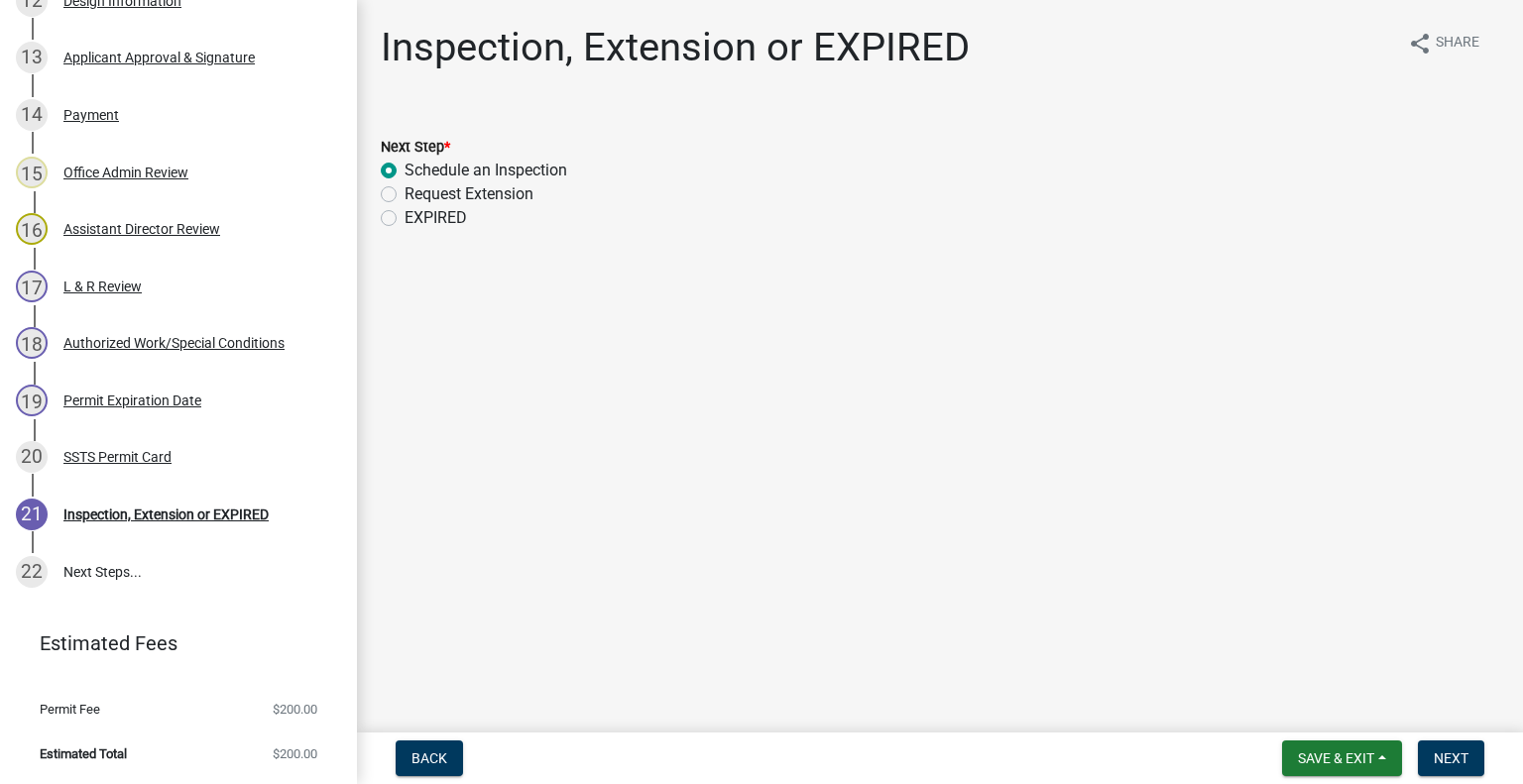 radio on "true" 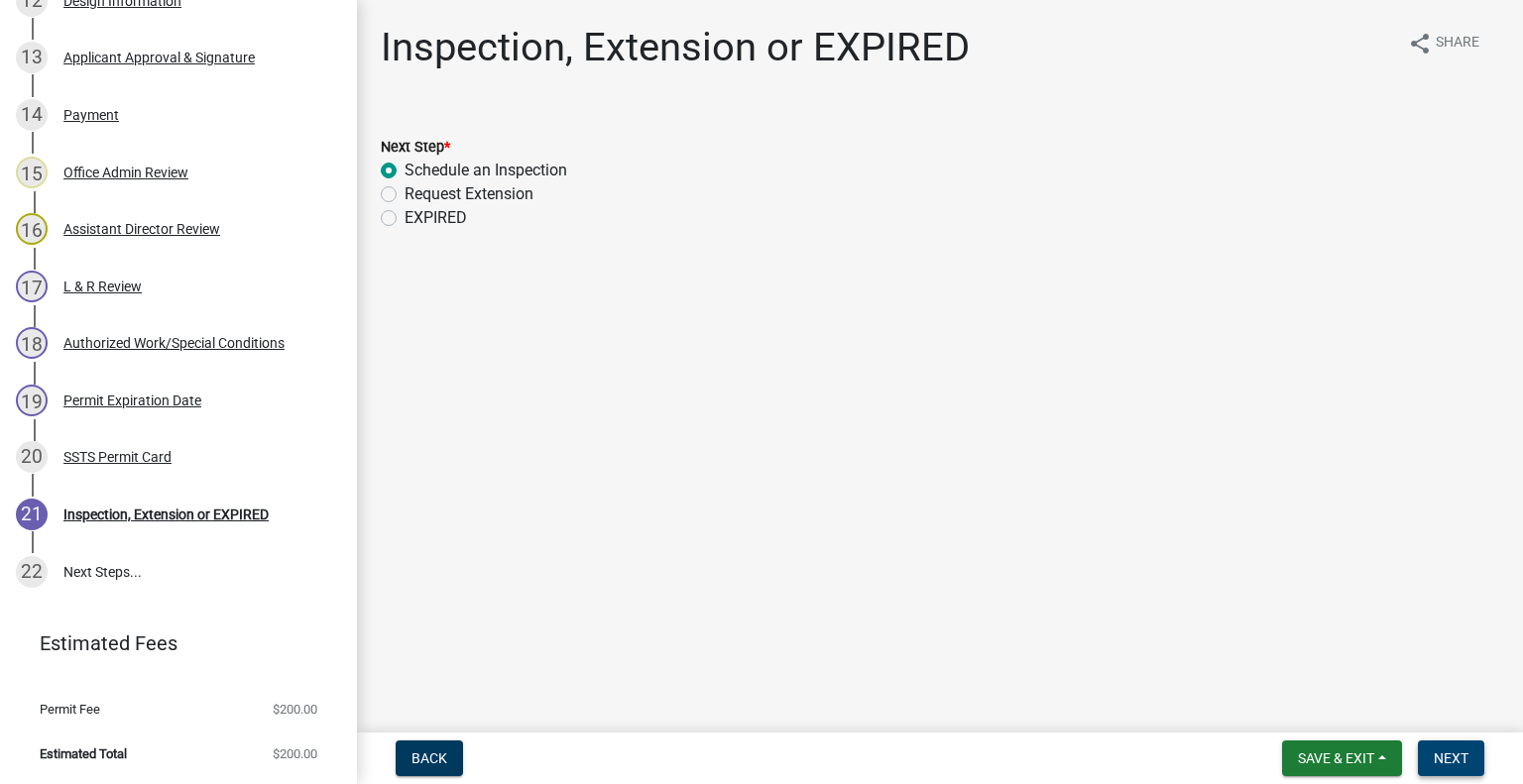 click on "Next" at bounding box center [1451, 758] 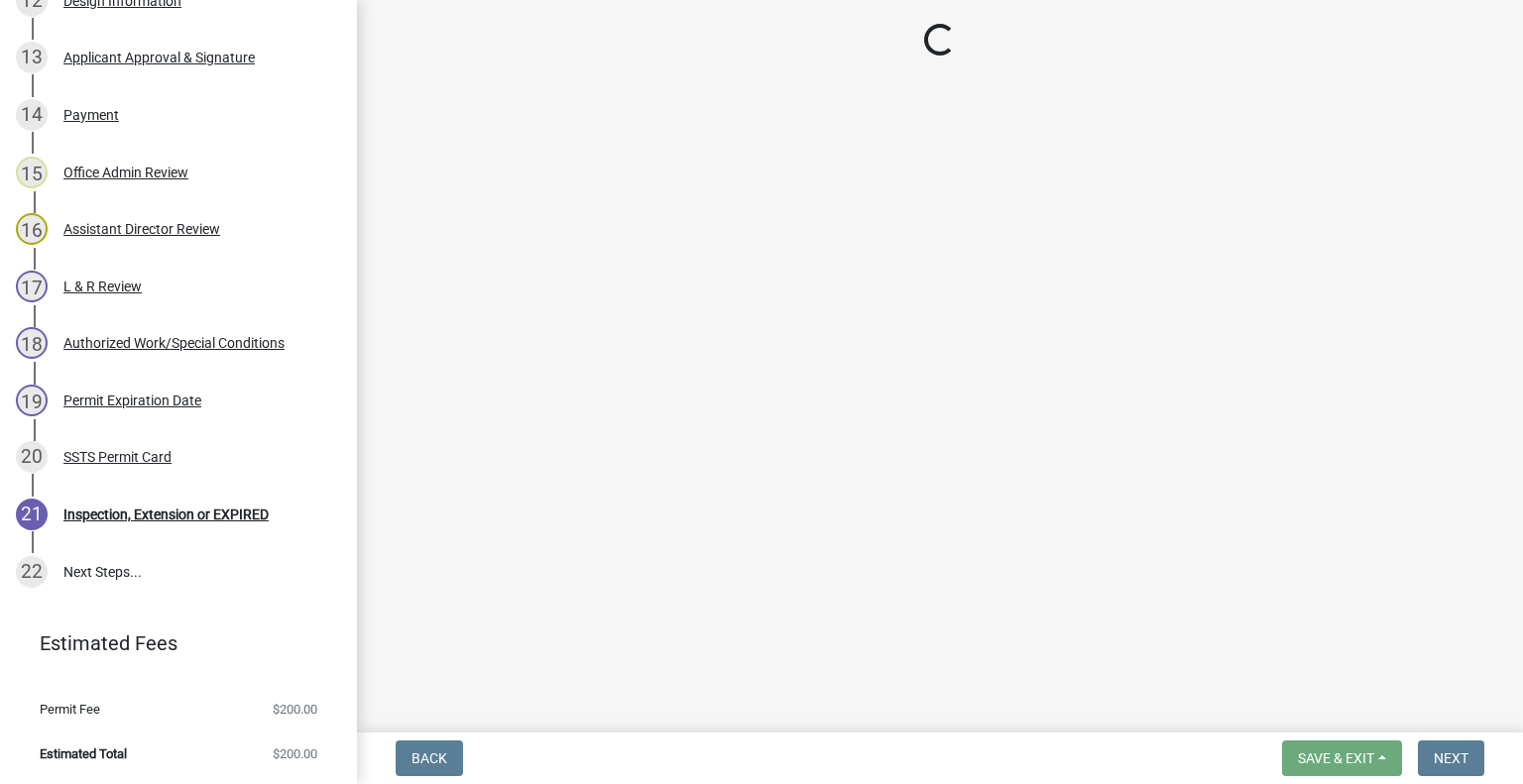 scroll, scrollTop: 1125, scrollLeft: 0, axis: vertical 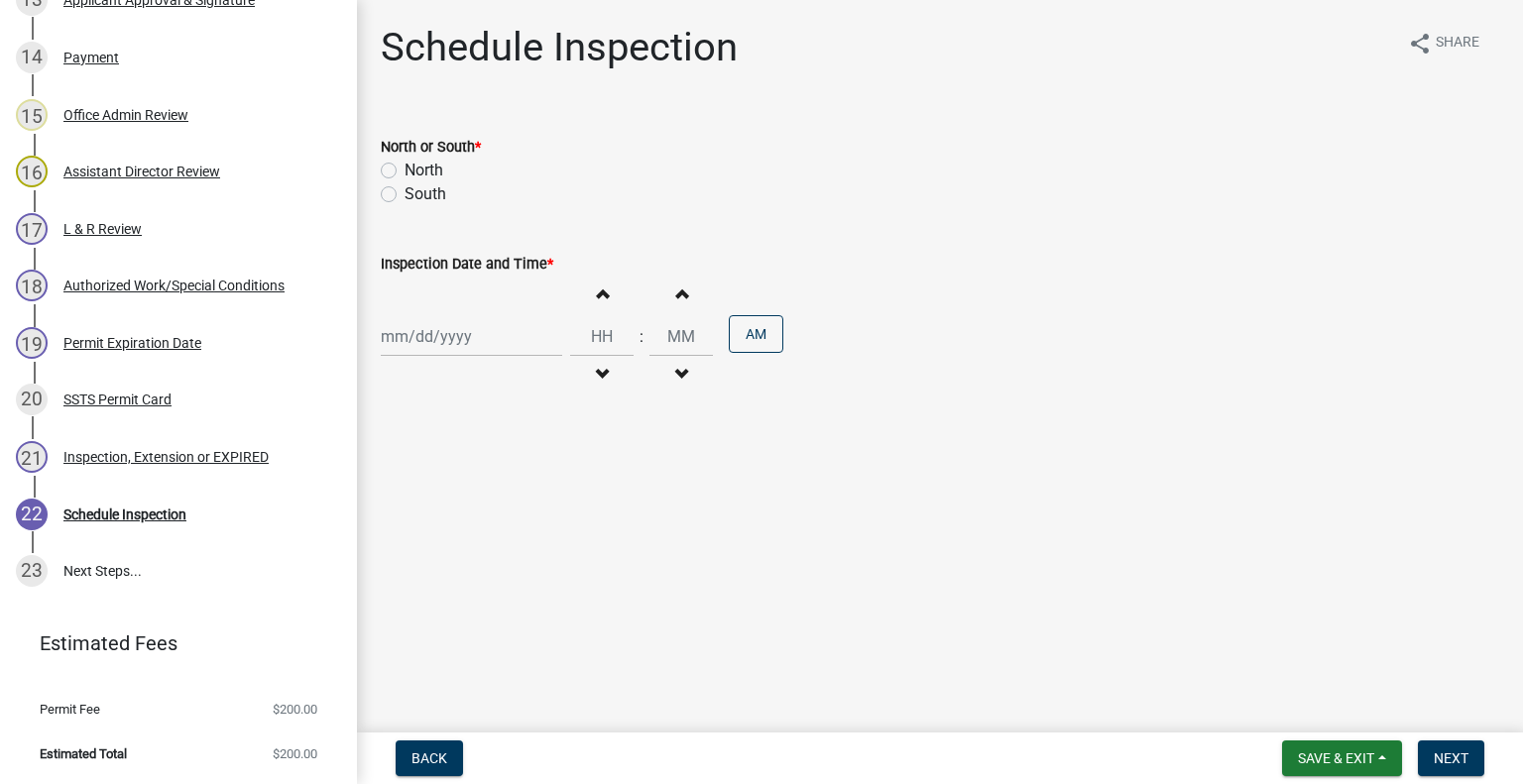 click on "North" 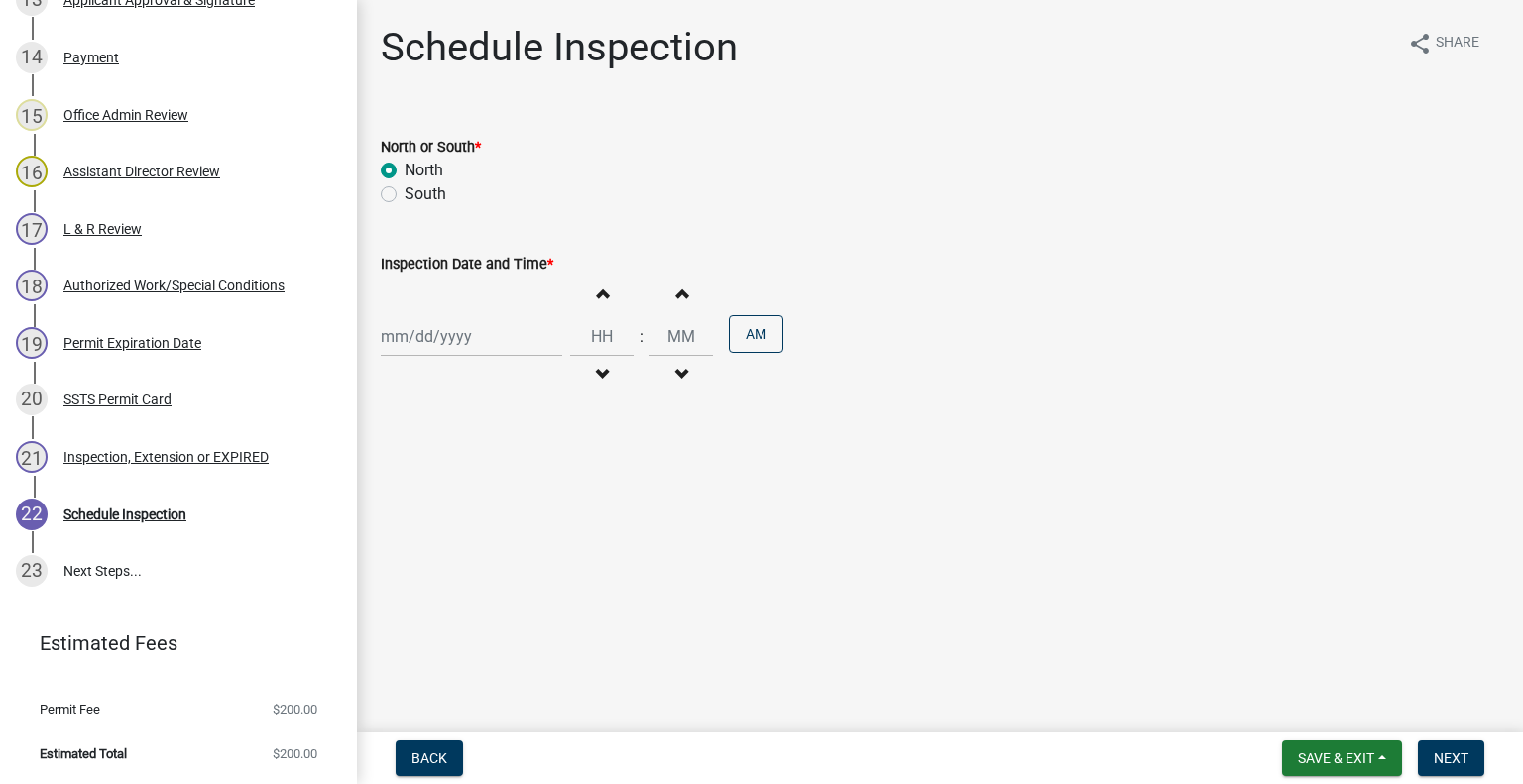 radio on "true" 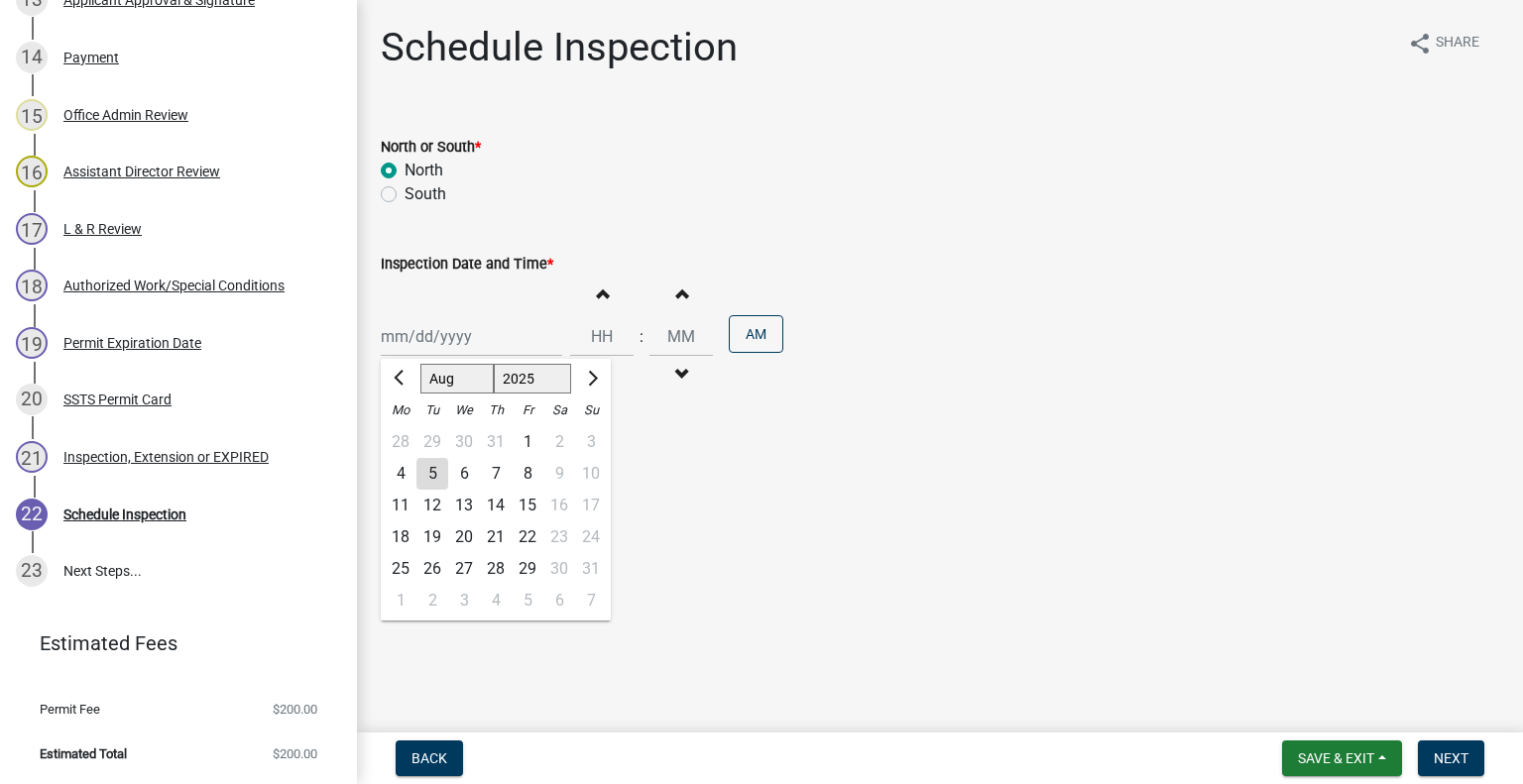 click on "12" 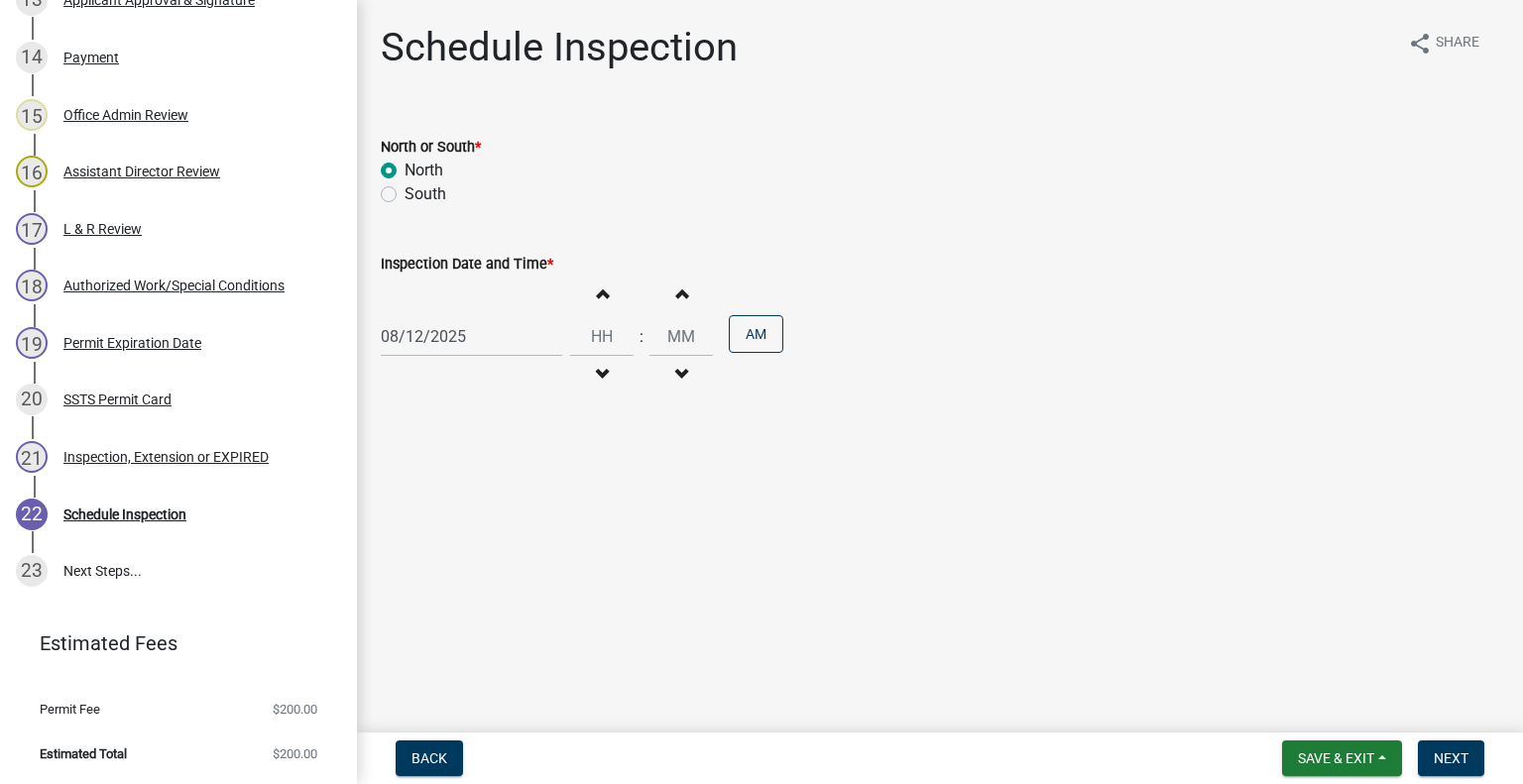 click at bounding box center [602, 375] 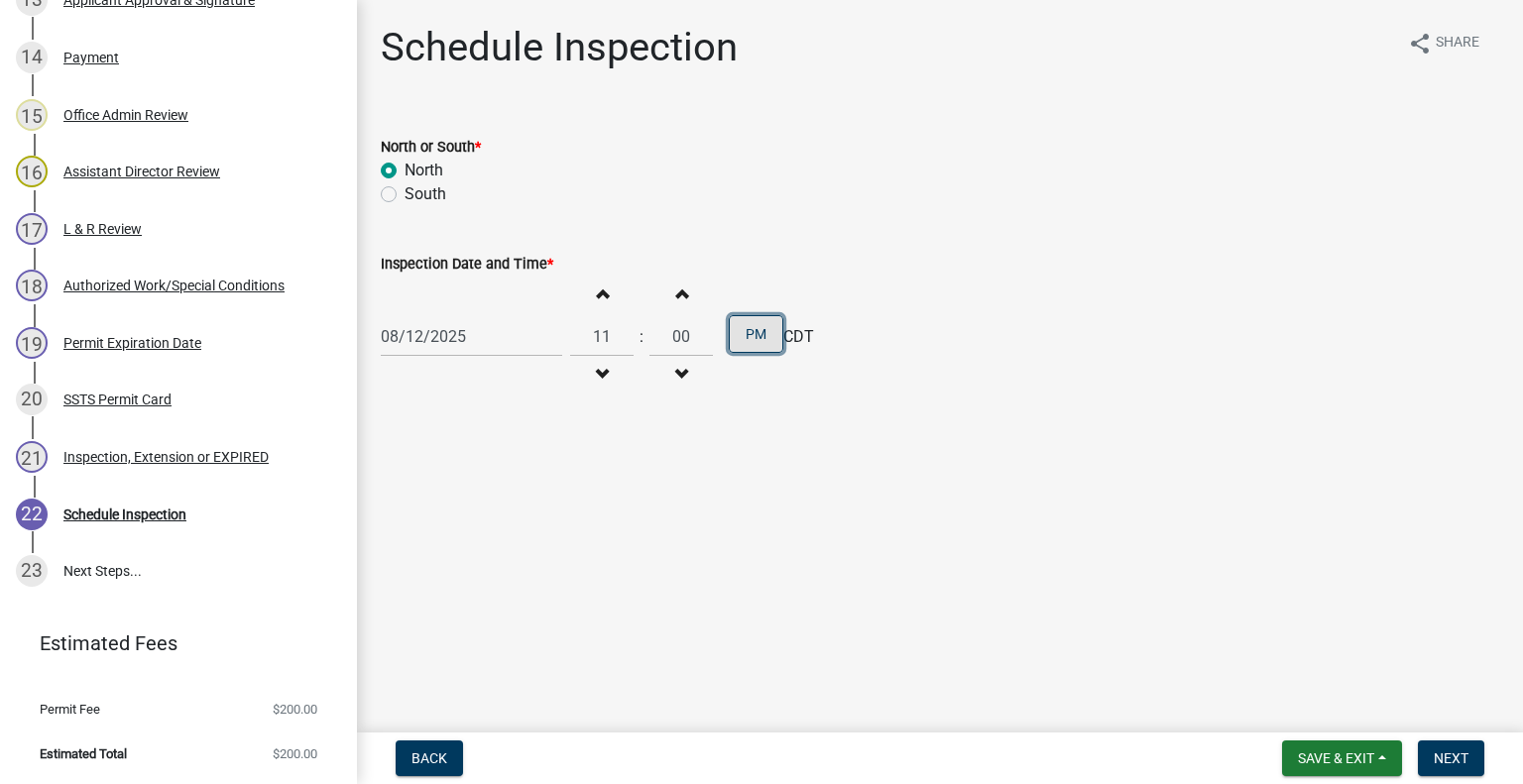 click on "PM" at bounding box center (756, 334) 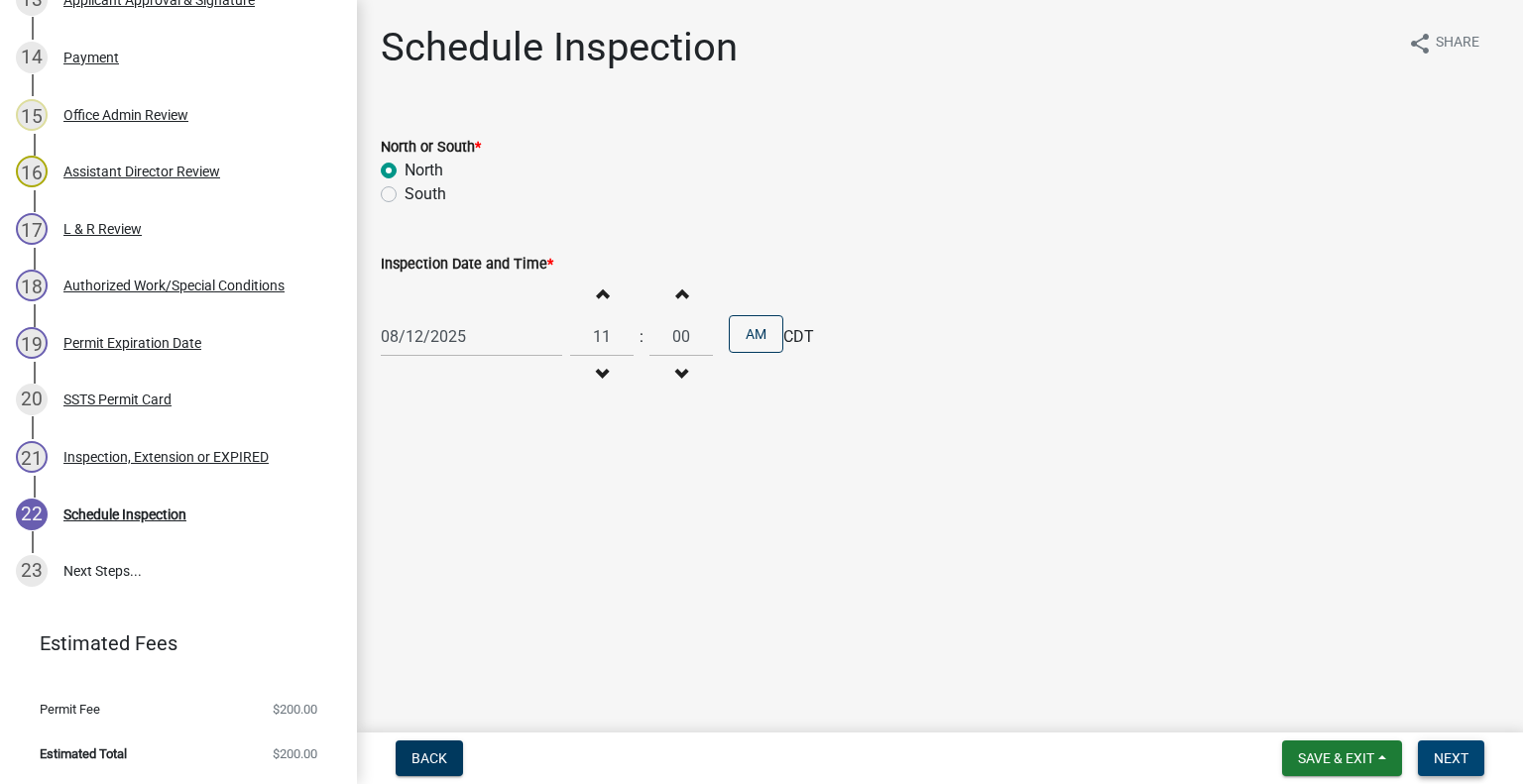 click on "Next" at bounding box center [1451, 758] 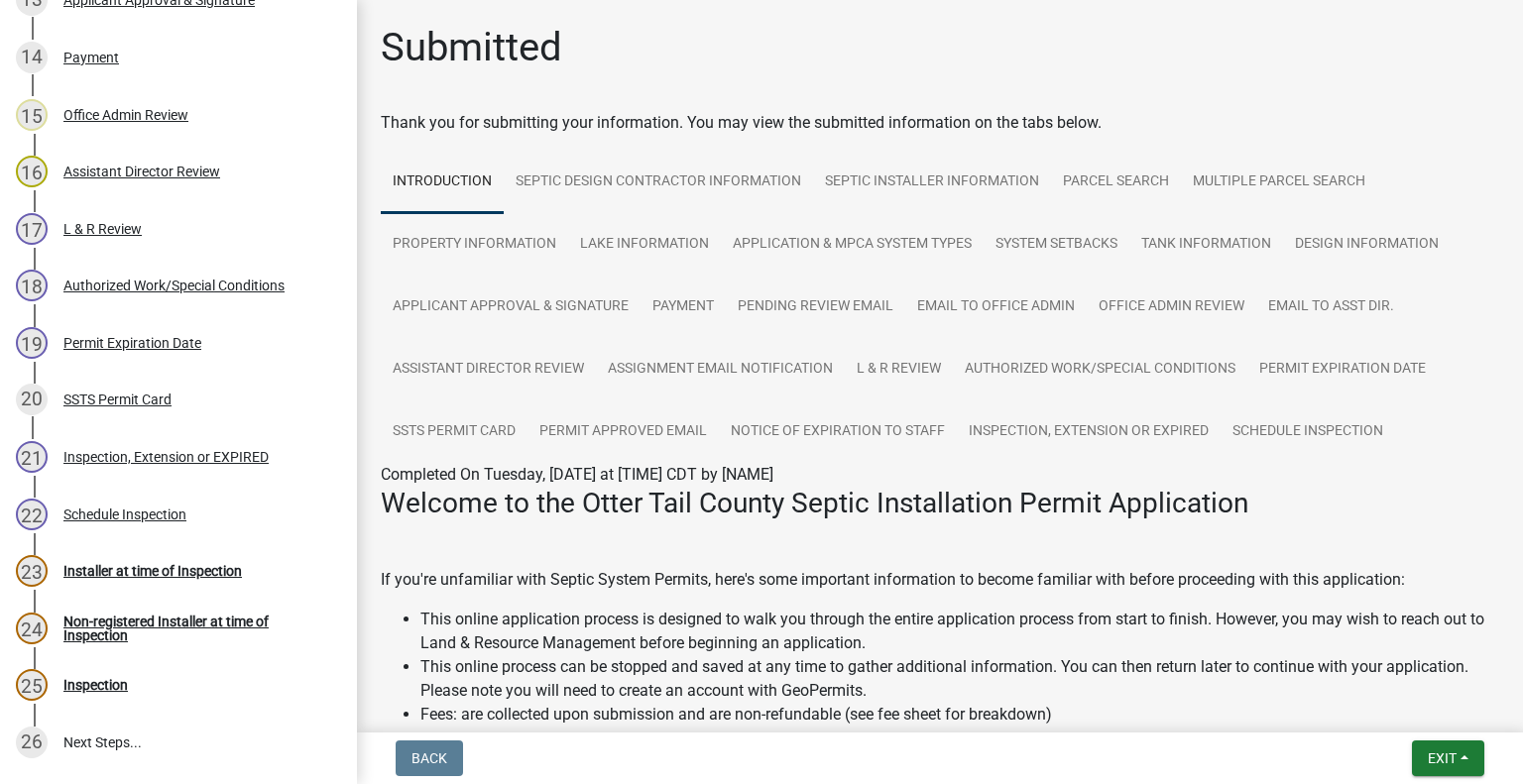 scroll, scrollTop: 1296, scrollLeft: 0, axis: vertical 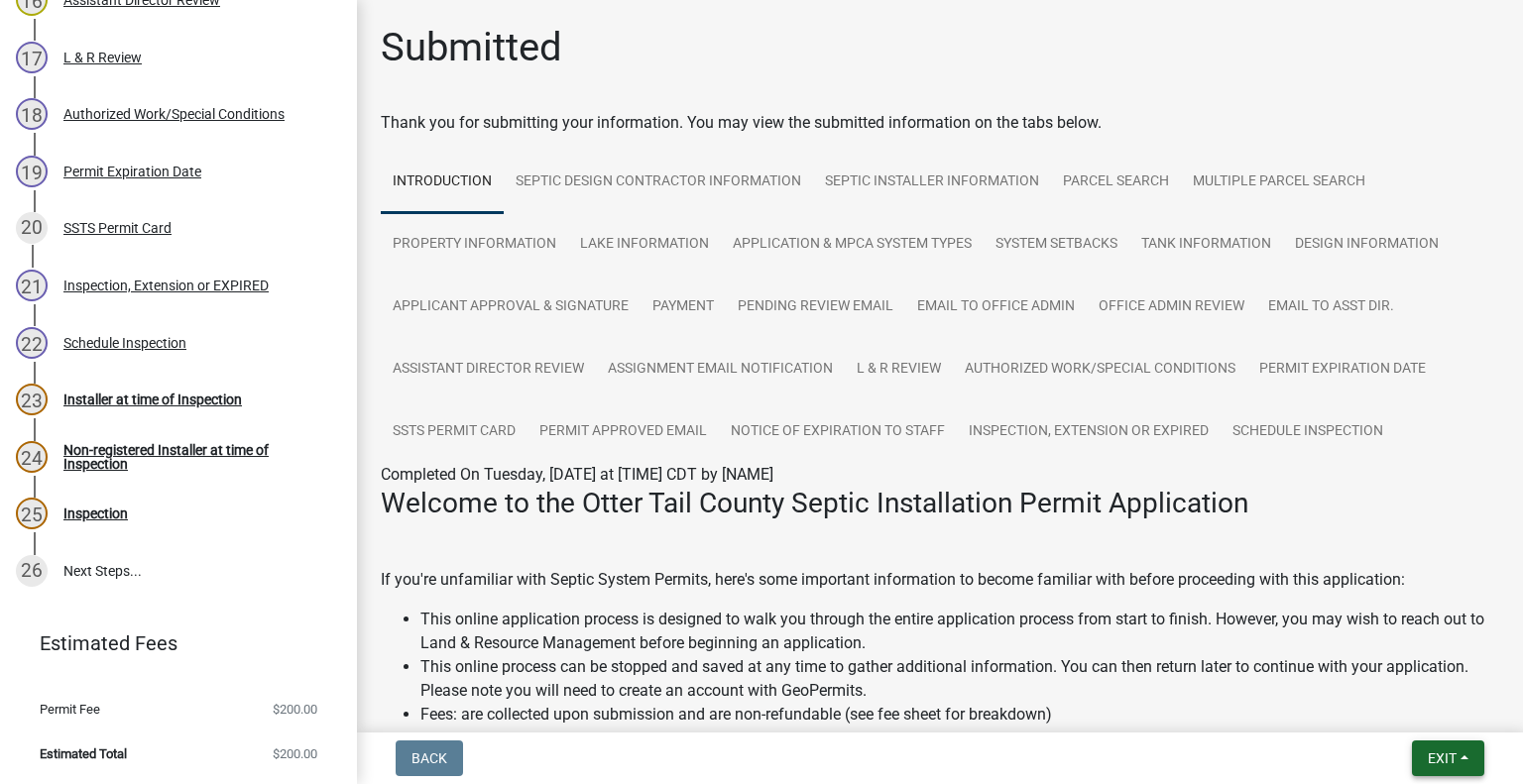 click on "Exit" at bounding box center [1448, 758] 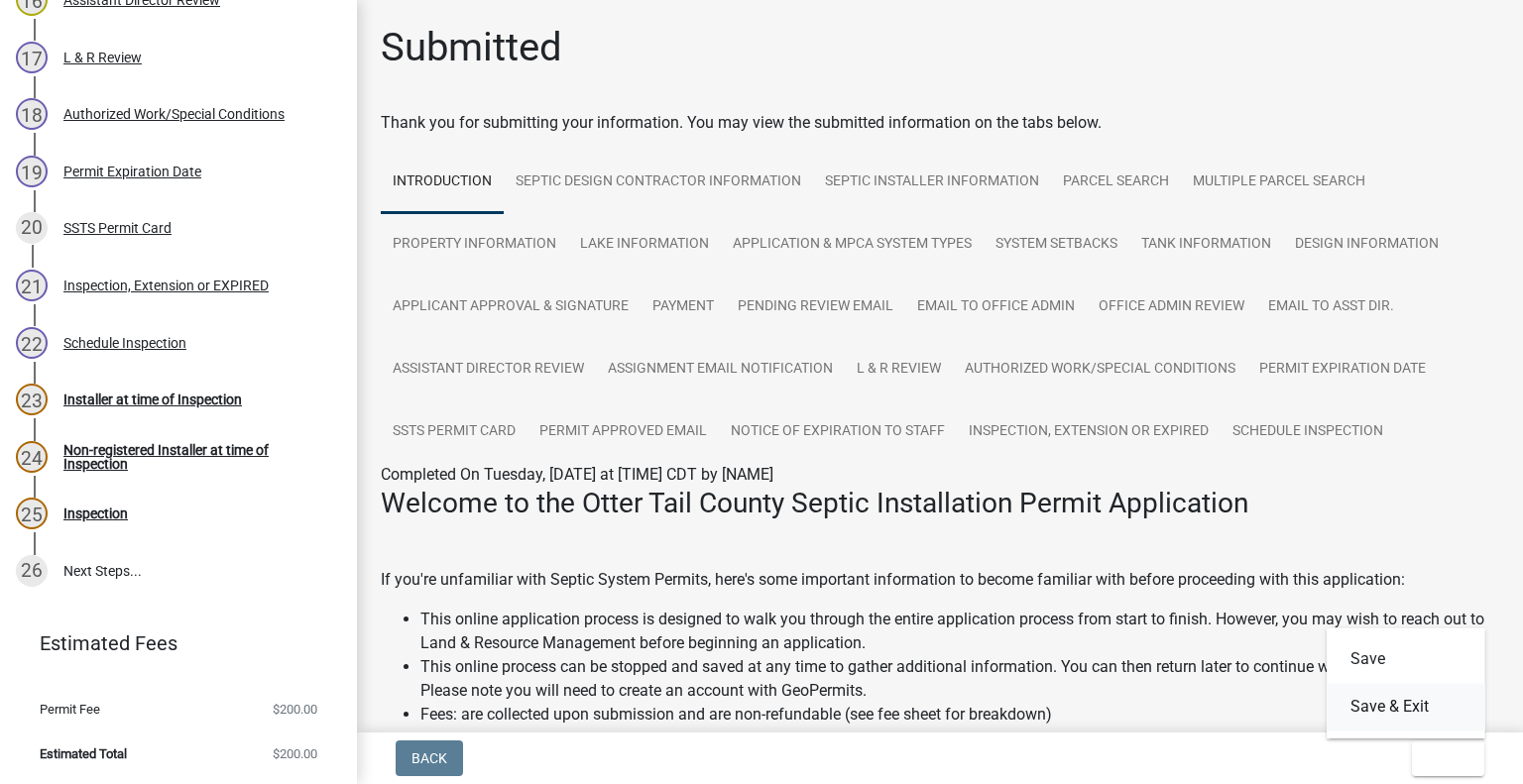 click on "Save & Exit" at bounding box center [1406, 707] 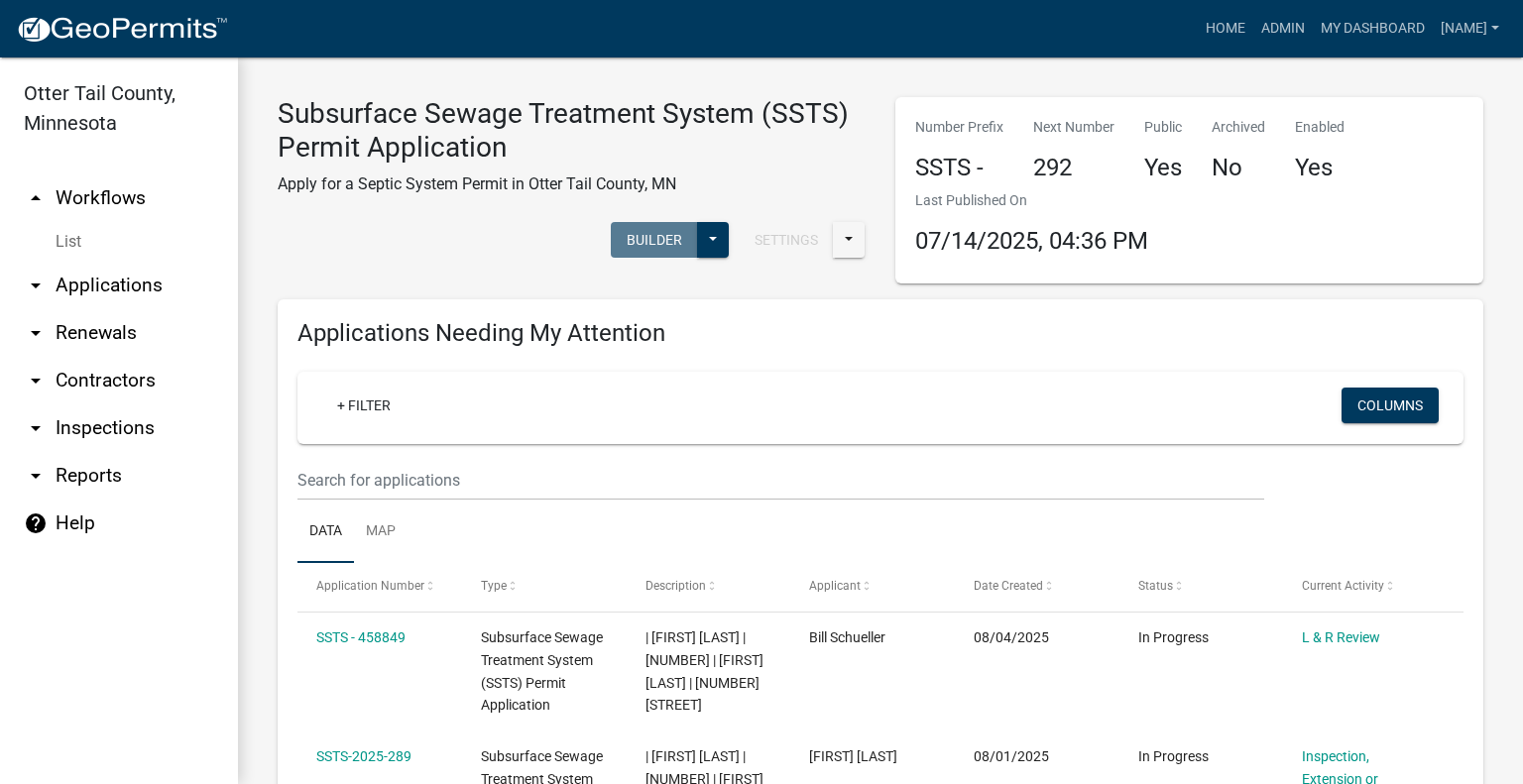 click on "arrow_drop_down   Applications" at bounding box center (119, 285) 